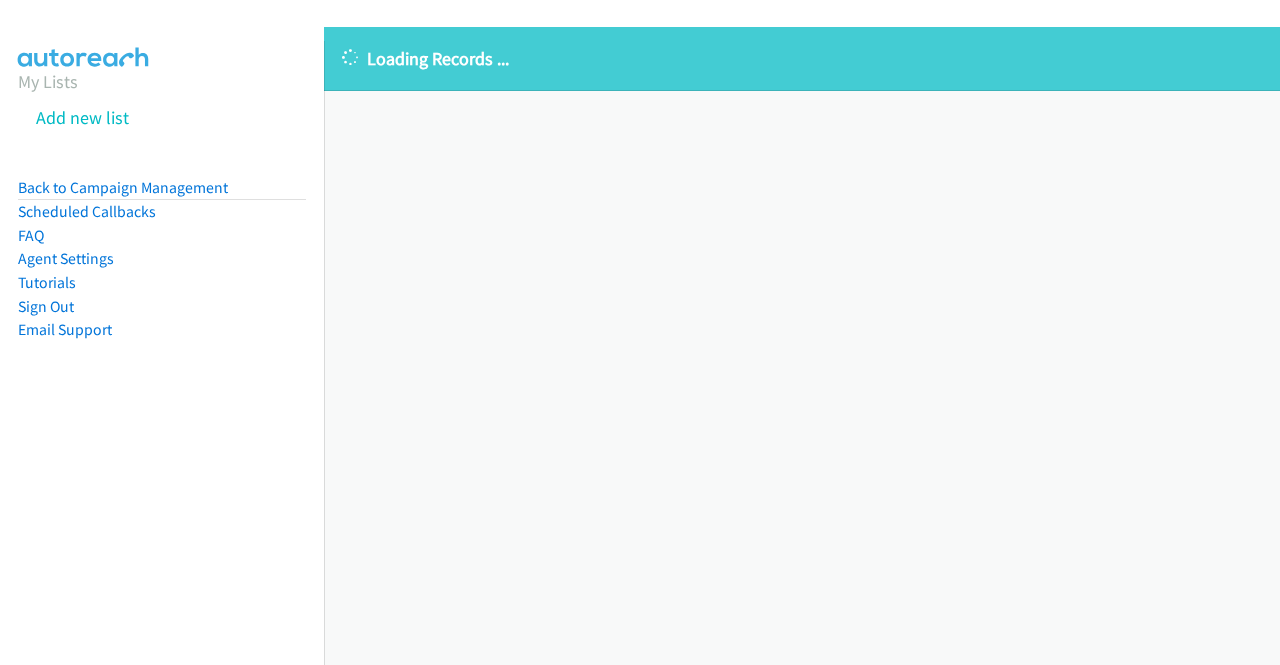 scroll, scrollTop: 0, scrollLeft: 0, axis: both 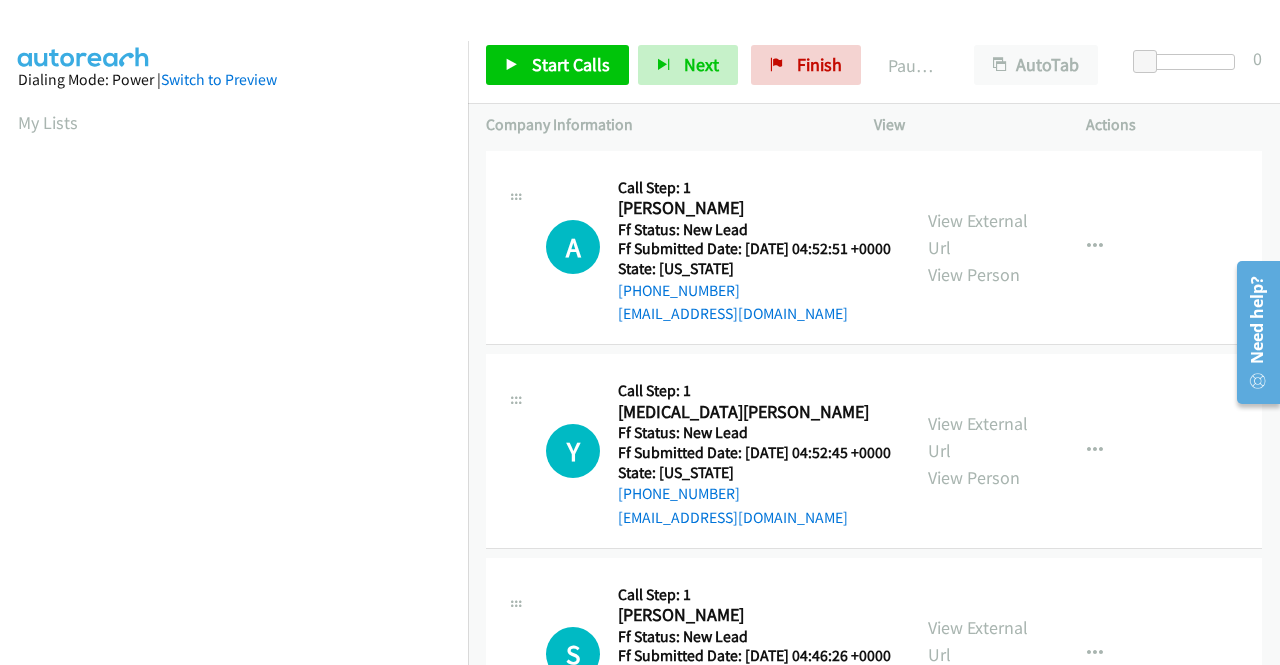 click on "Y
Callback Scheduled
Call Step: 1
Yasmin Damian
America/Los_Angeles
Ff Status: New Lead
Ff Submitted Date: 2025-07-11 04:52:45 +0000
State: California
+1 949-584-2100
yzsotelo82@gmail.com
Call was successful?
View External Url
View Person
View External Url
Email
Schedule/Manage Callback
Skip Call
Add to do not call list" at bounding box center (874, 452) 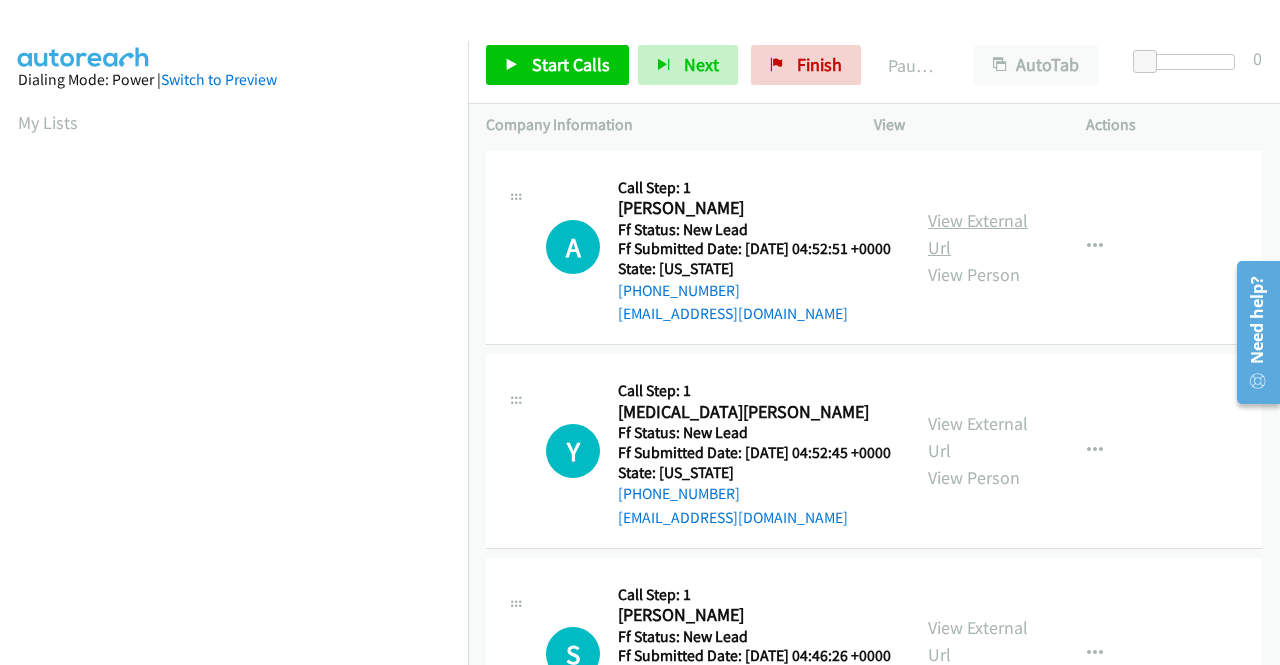 click on "View External Url" at bounding box center (978, 234) 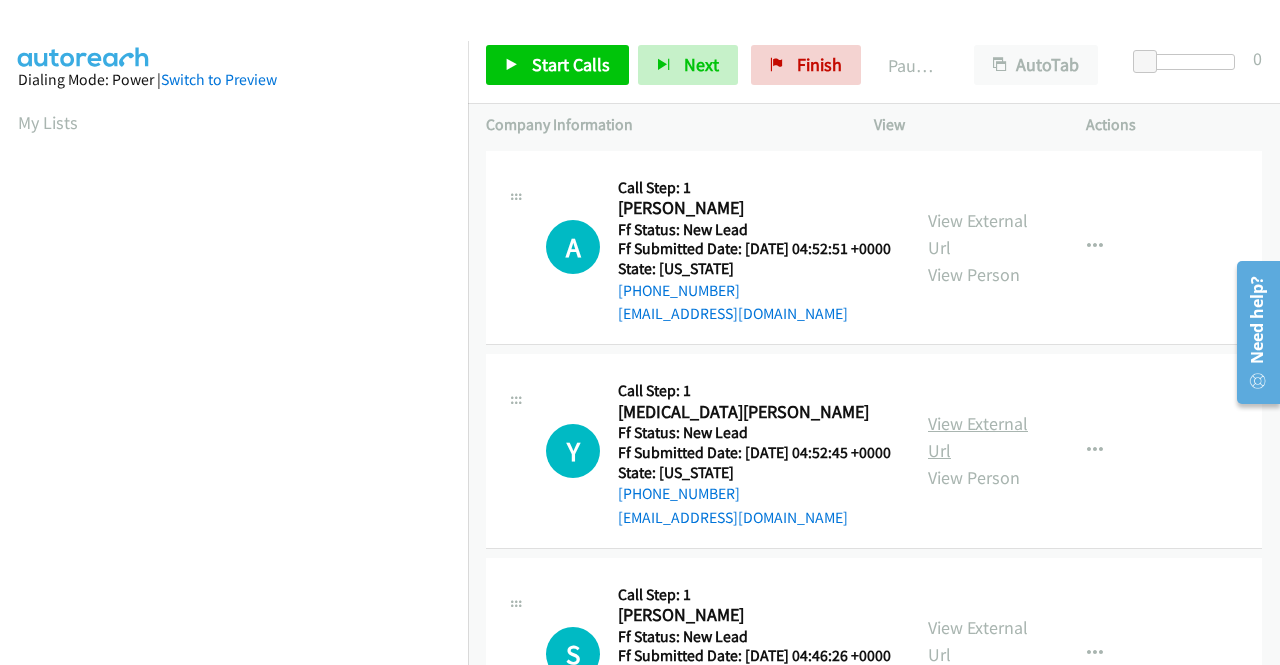 click on "View External Url" at bounding box center [978, 437] 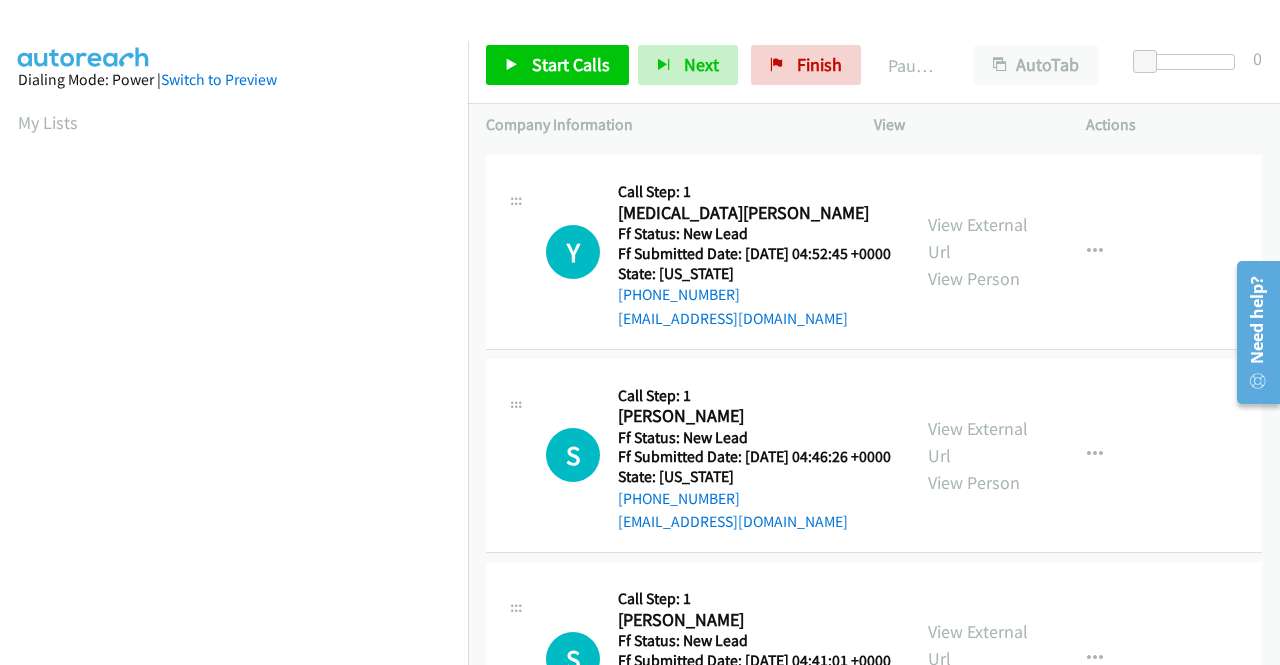 scroll, scrollTop: 200, scrollLeft: 0, axis: vertical 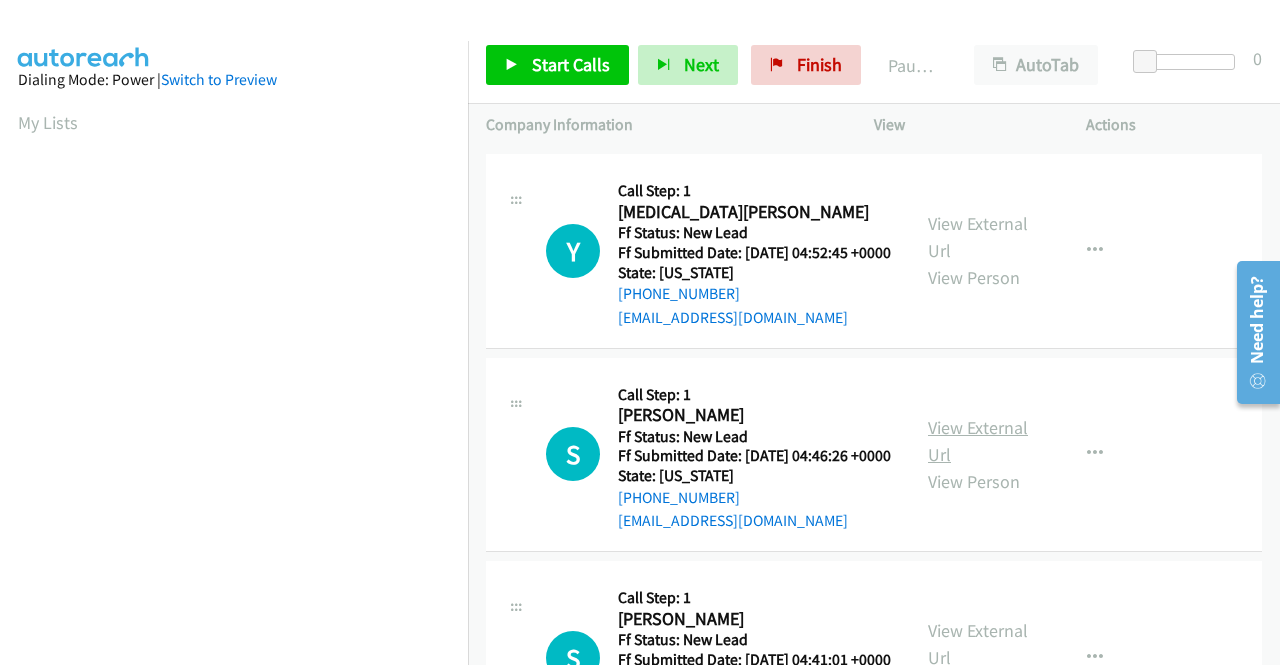 click on "View External Url" at bounding box center [978, 441] 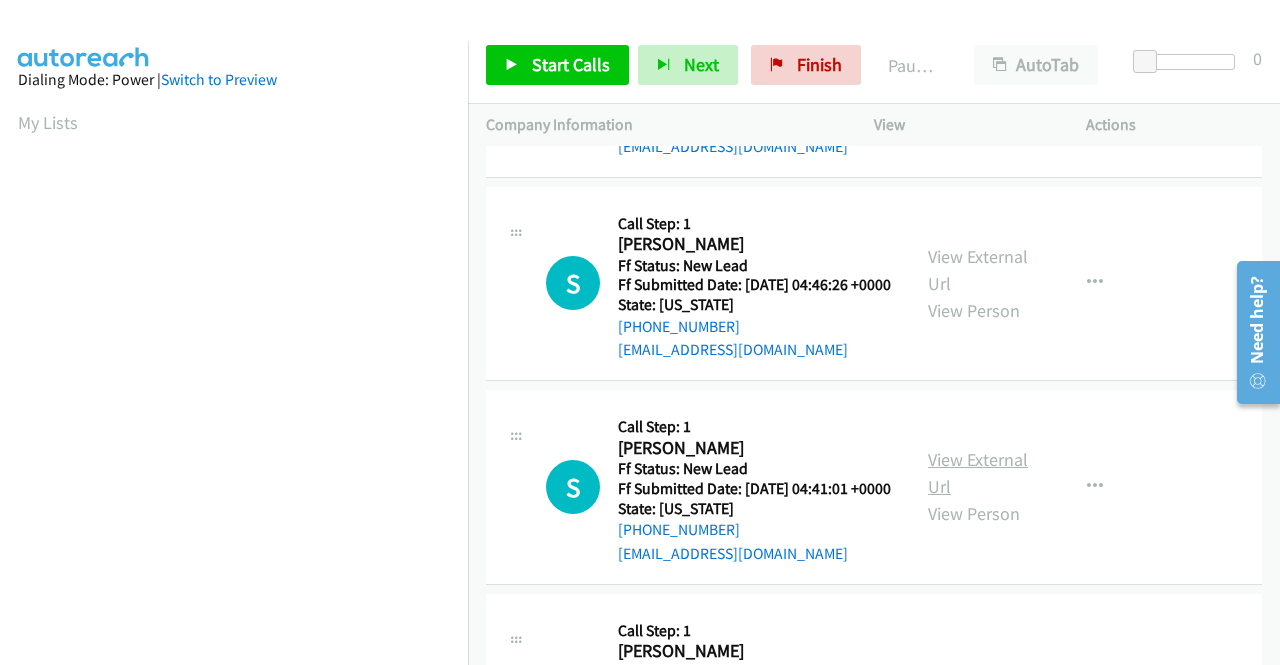 scroll, scrollTop: 400, scrollLeft: 0, axis: vertical 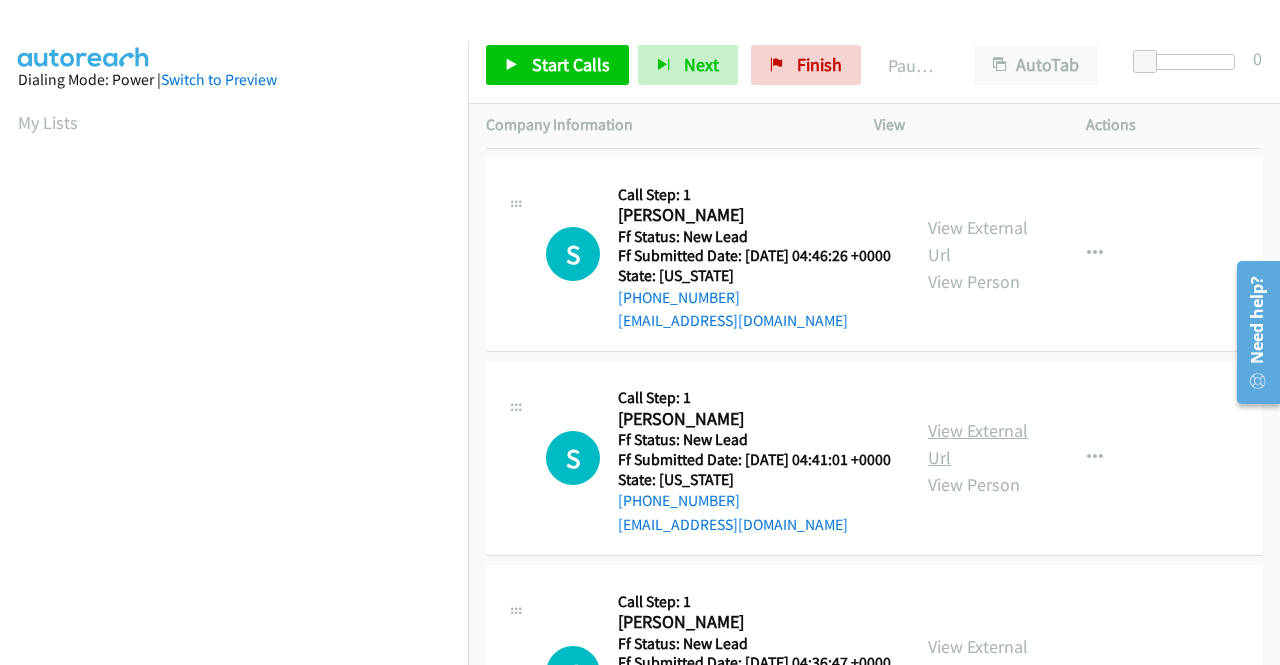 click on "View External Url" at bounding box center [978, 444] 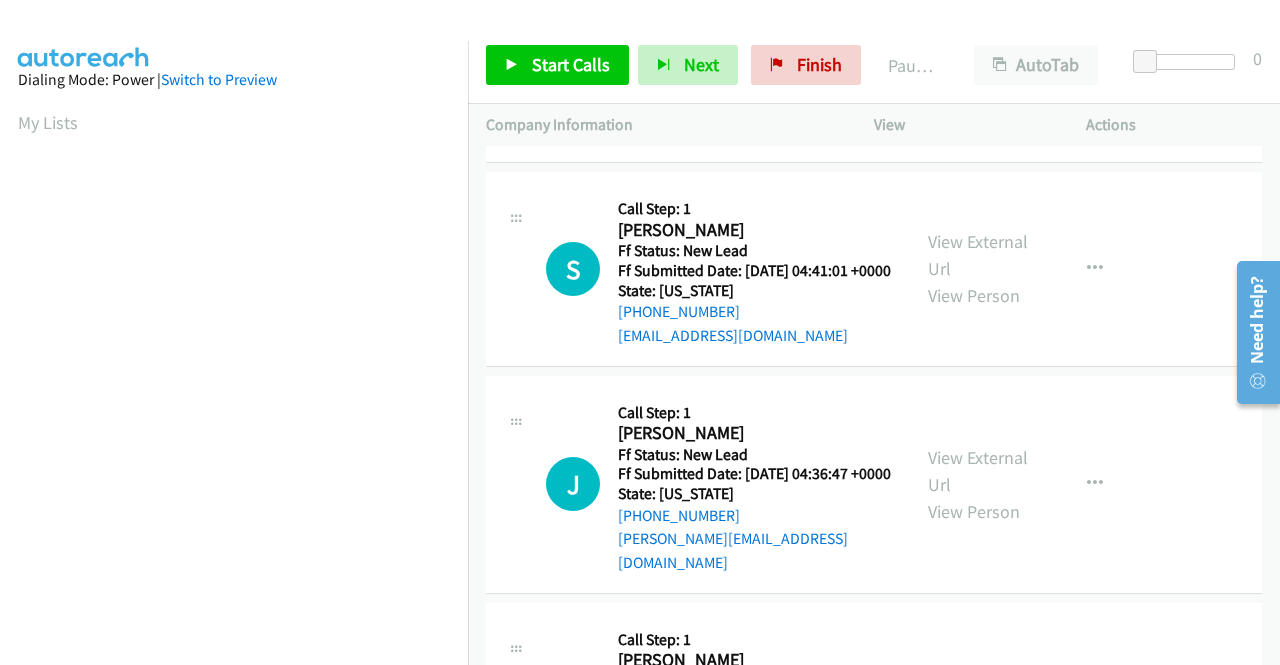scroll, scrollTop: 600, scrollLeft: 0, axis: vertical 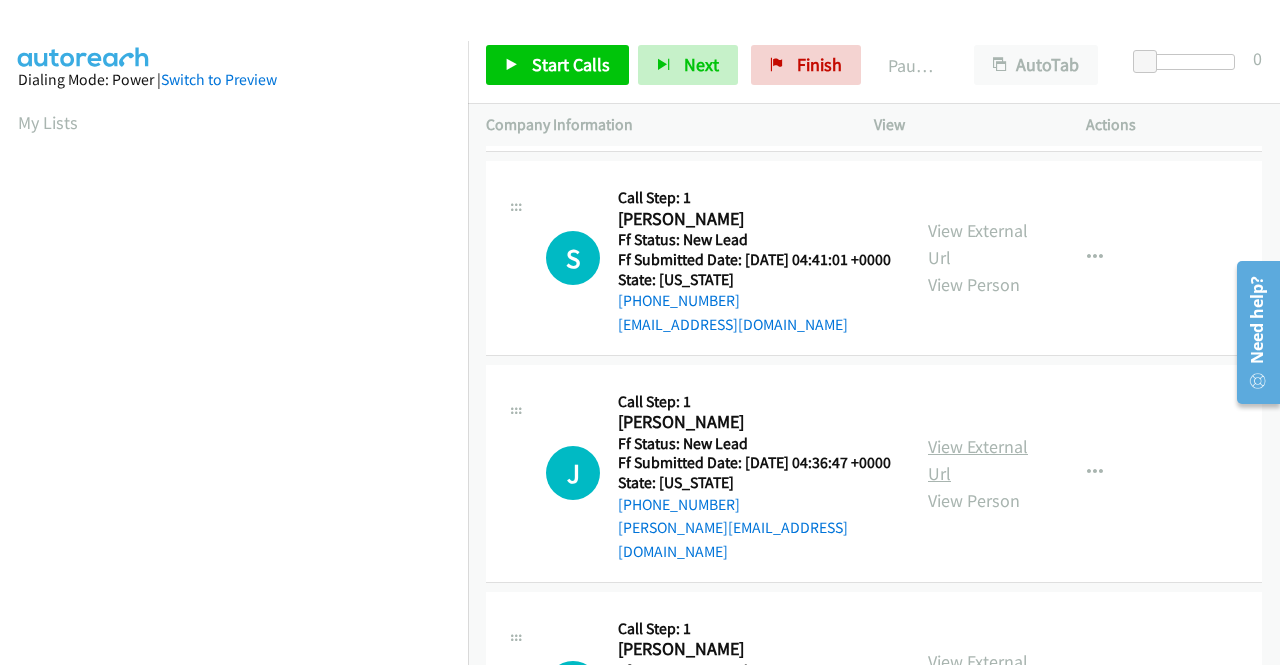 click on "View External Url" at bounding box center (978, 460) 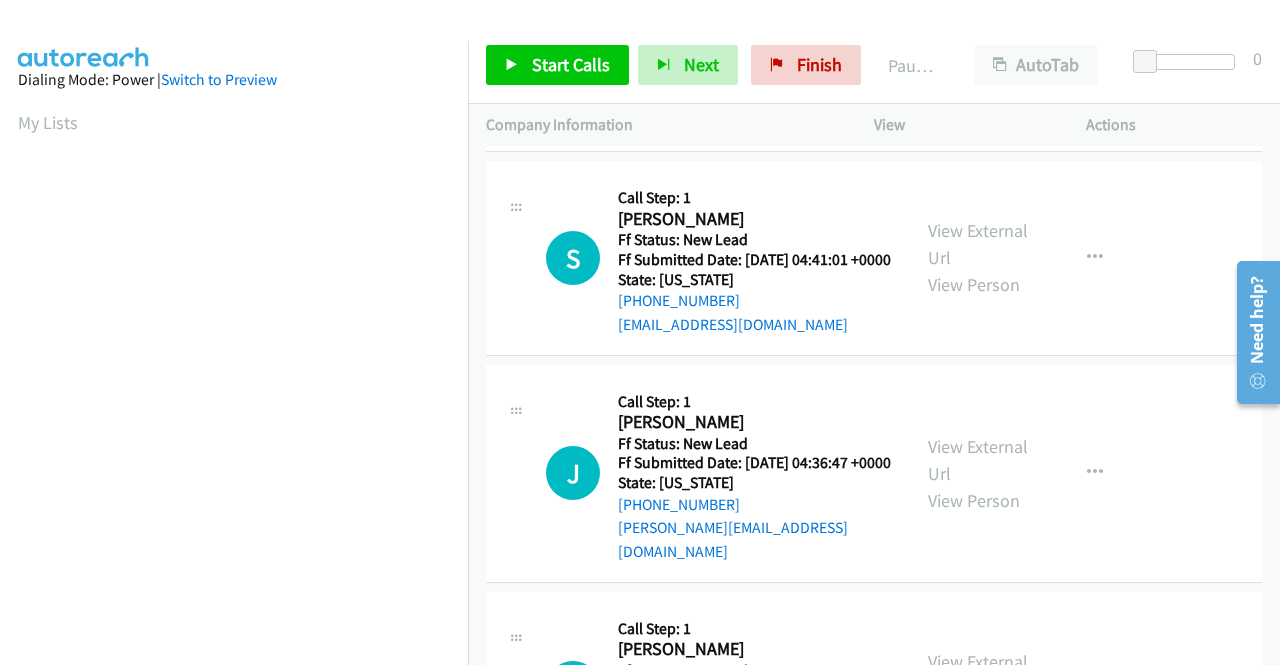 scroll, scrollTop: 800, scrollLeft: 0, axis: vertical 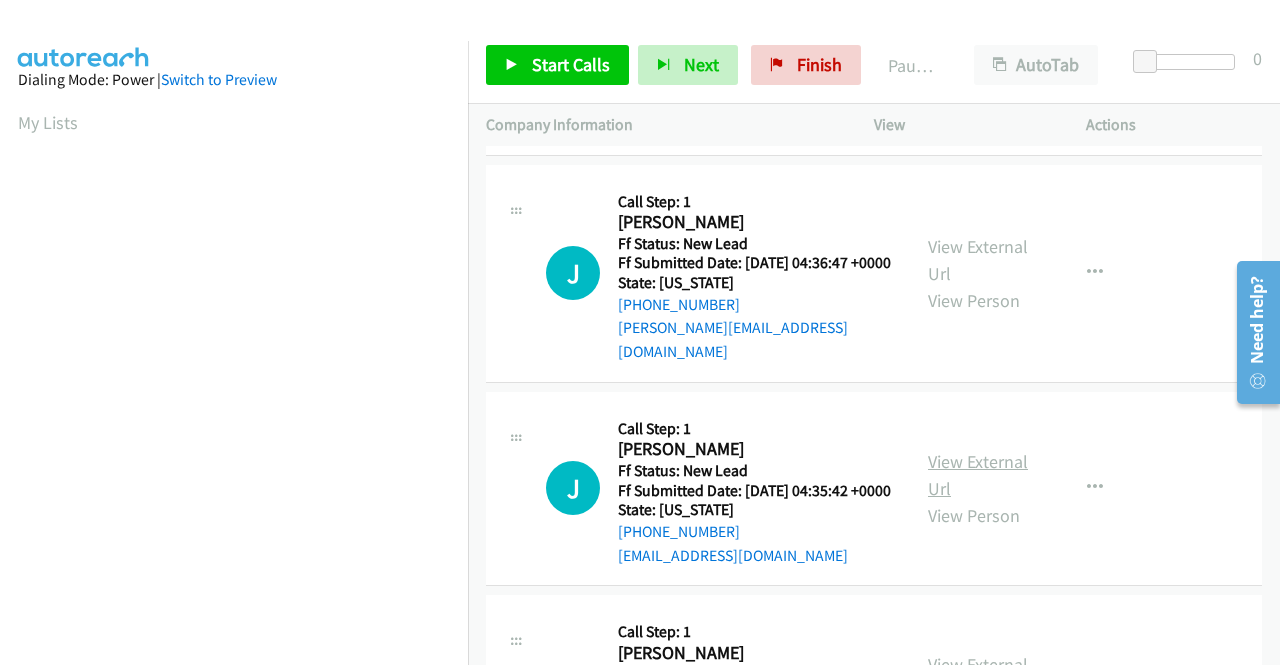 click on "View External Url" at bounding box center (978, 475) 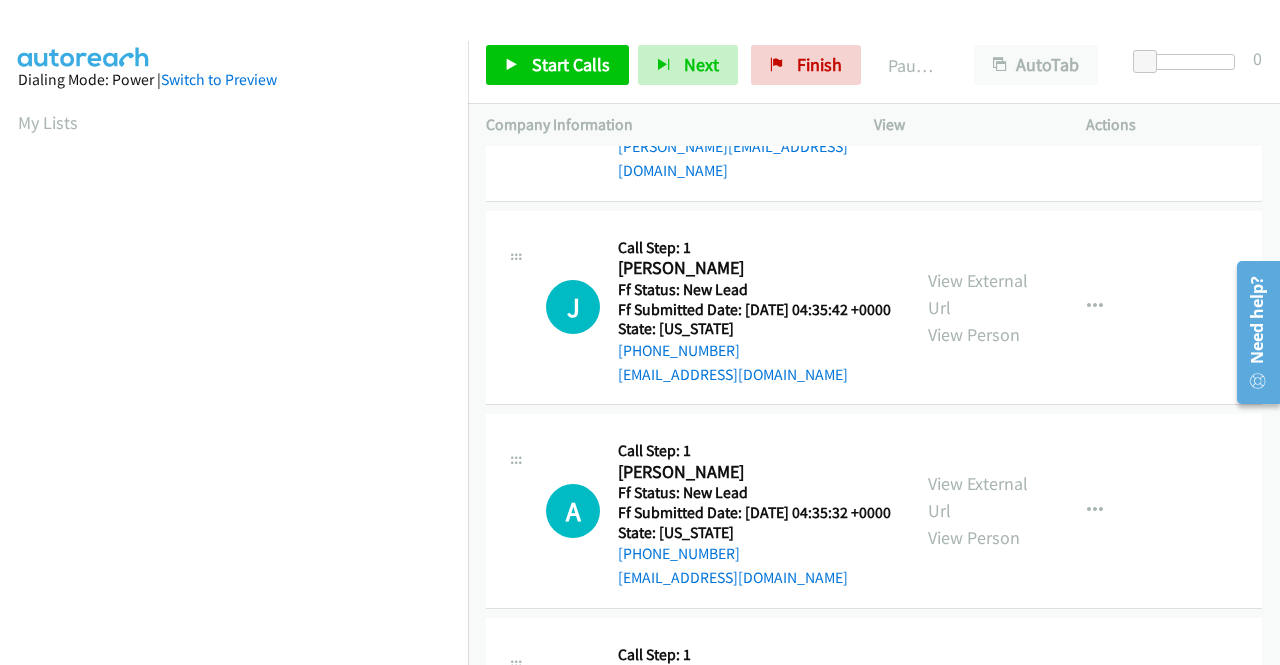 scroll, scrollTop: 1000, scrollLeft: 0, axis: vertical 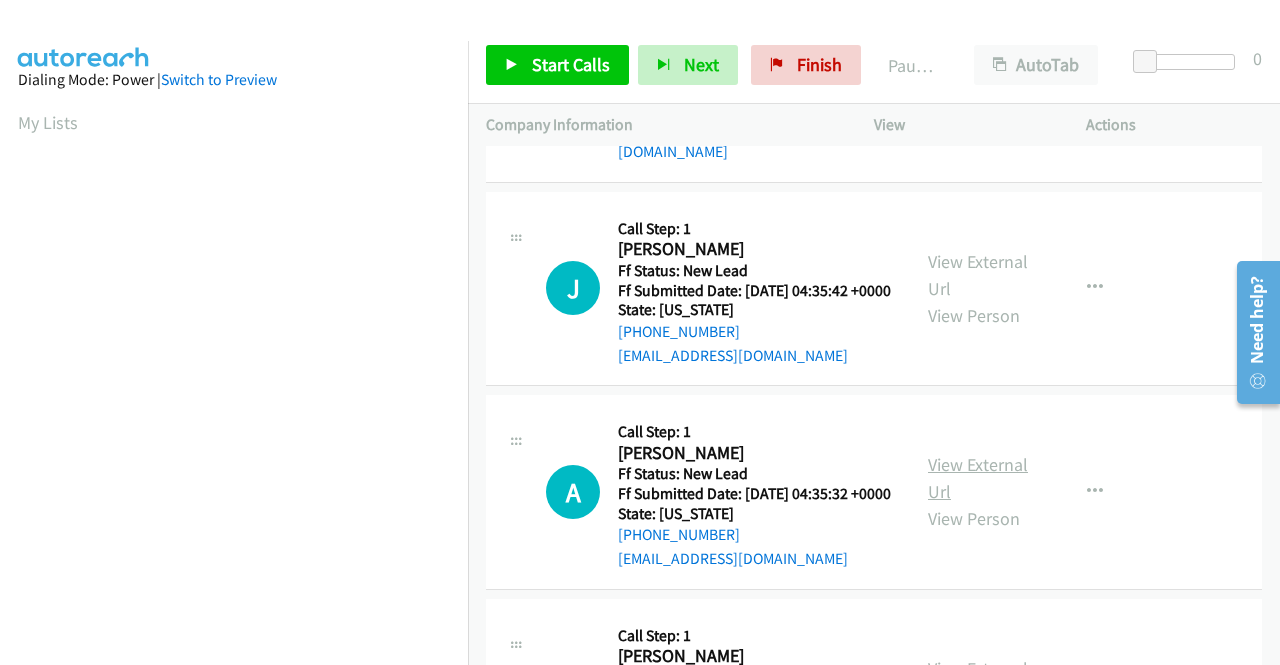 click on "View External Url" at bounding box center (978, 478) 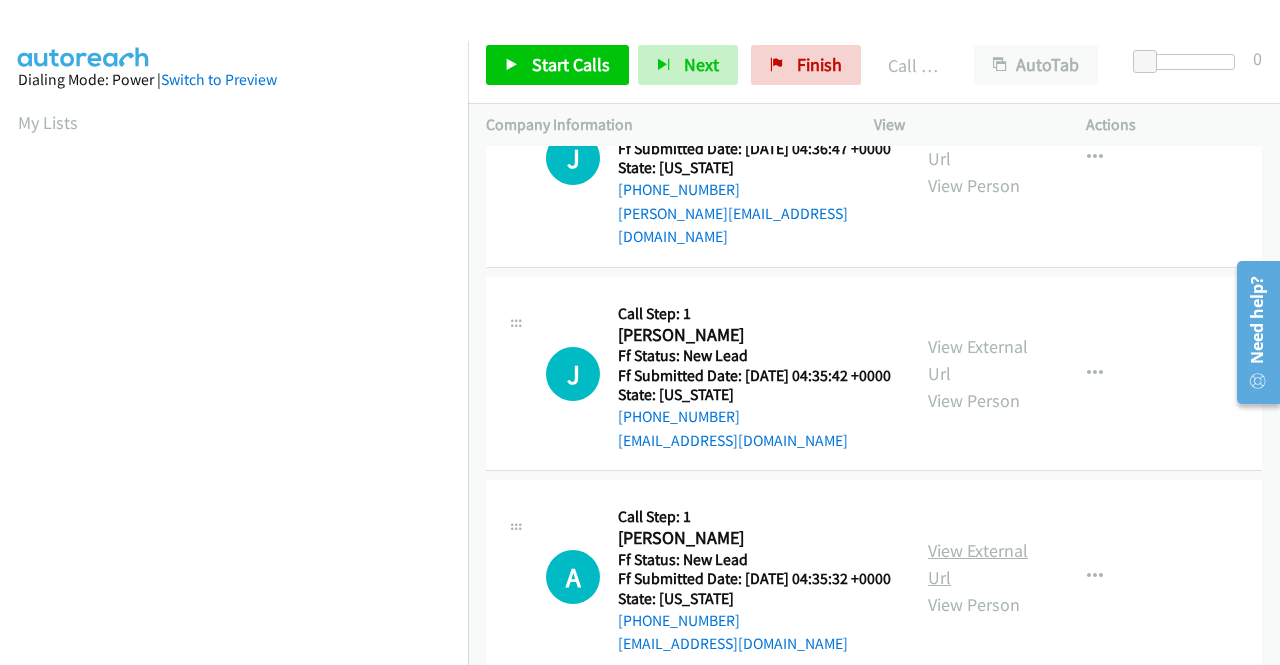 scroll, scrollTop: 456, scrollLeft: 0, axis: vertical 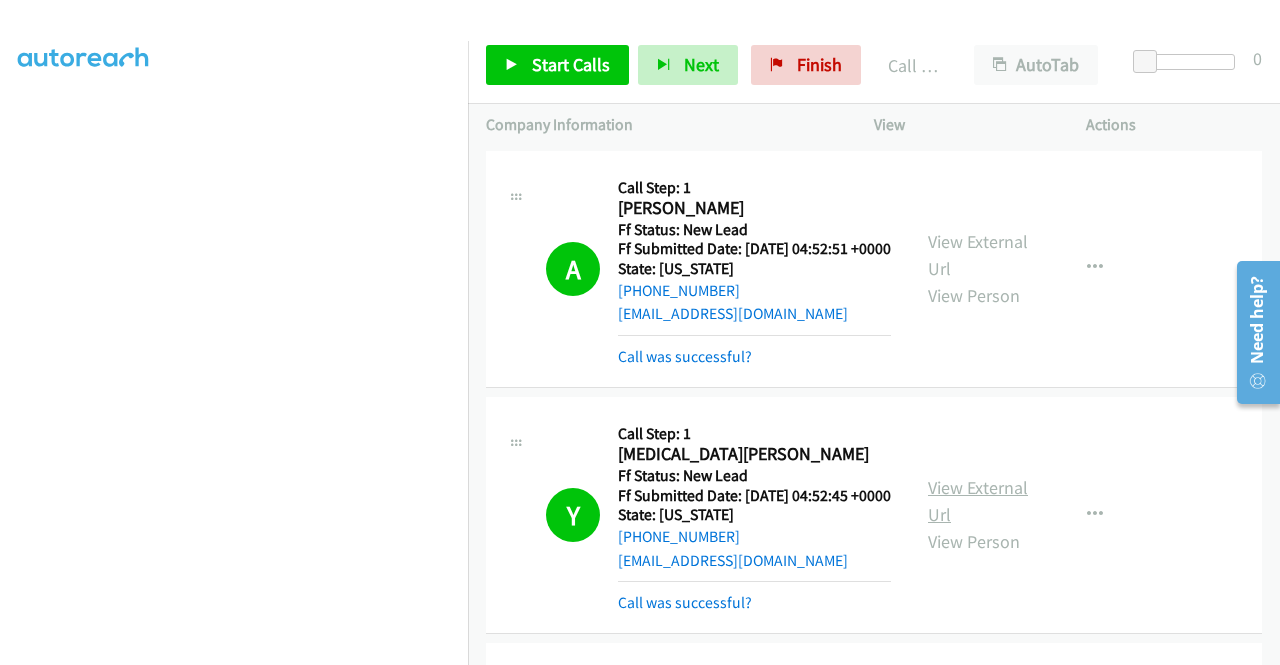 click on "View External Url" at bounding box center [978, 501] 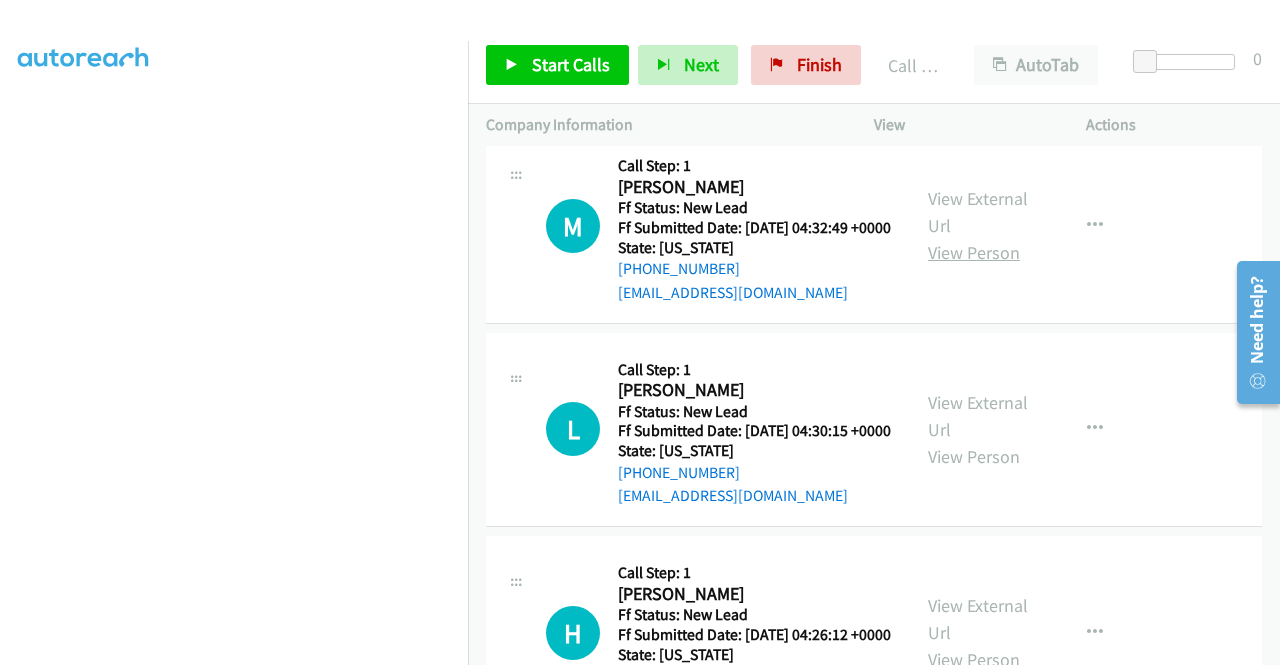 scroll, scrollTop: 1800, scrollLeft: 0, axis: vertical 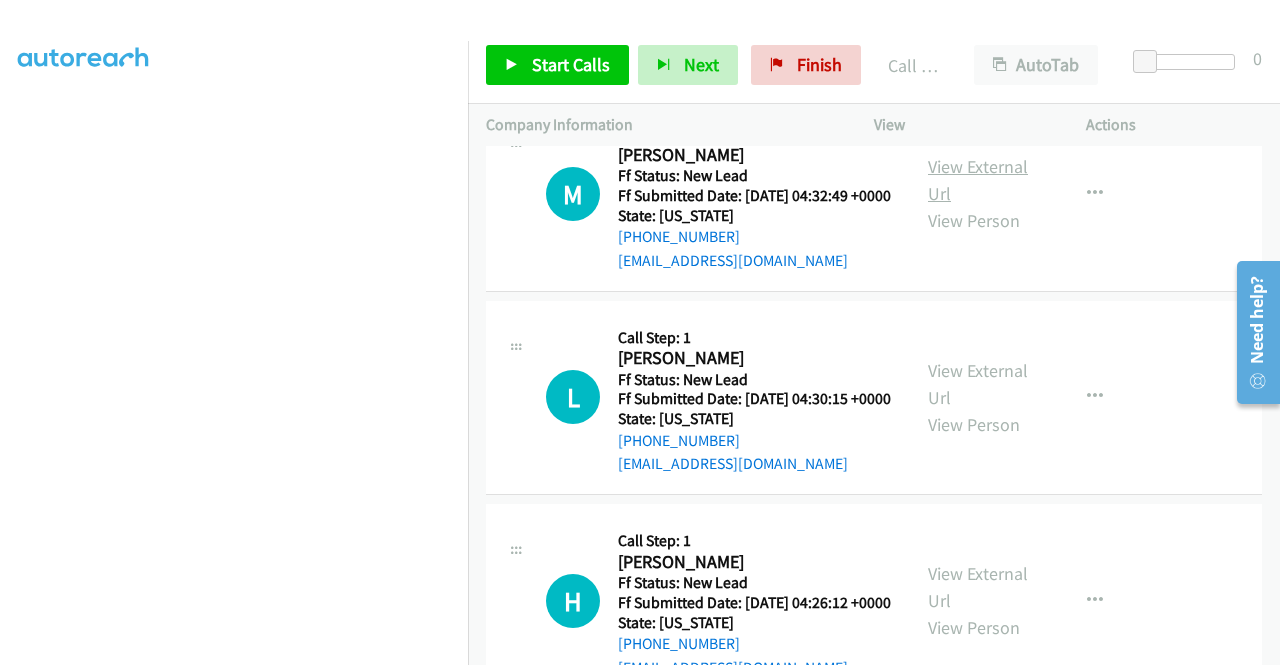 click on "View External Url" at bounding box center [978, 180] 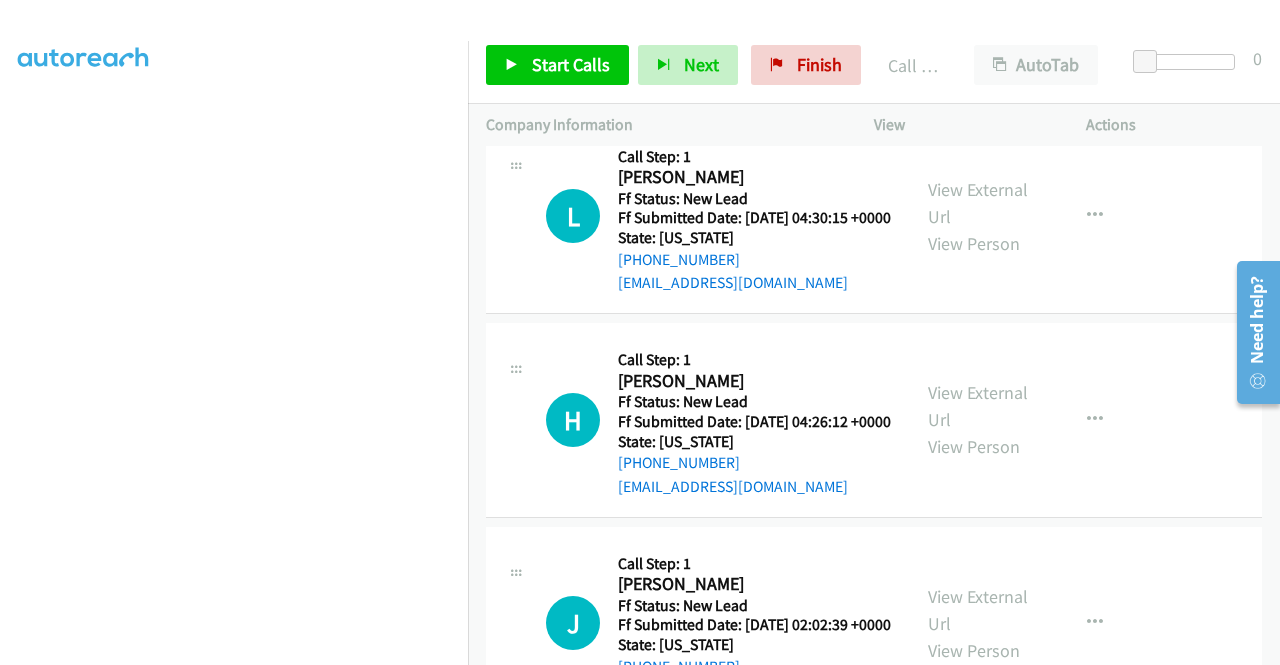scroll, scrollTop: 2000, scrollLeft: 0, axis: vertical 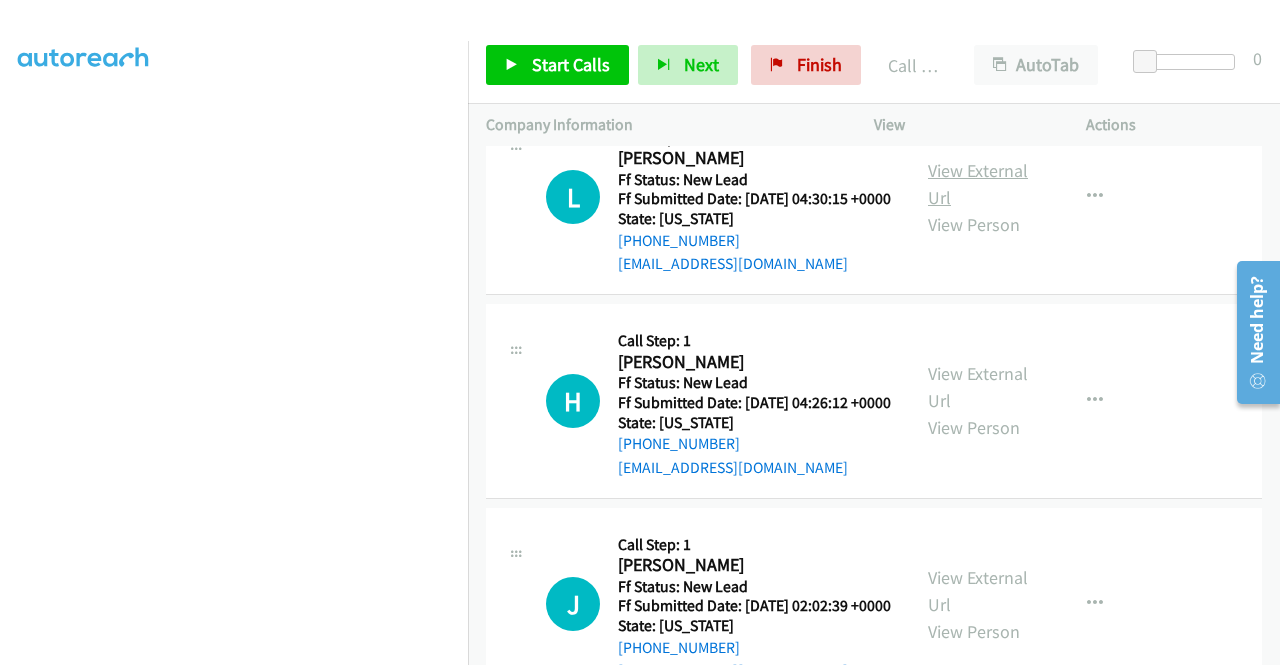 click on "View External Url" at bounding box center (978, 184) 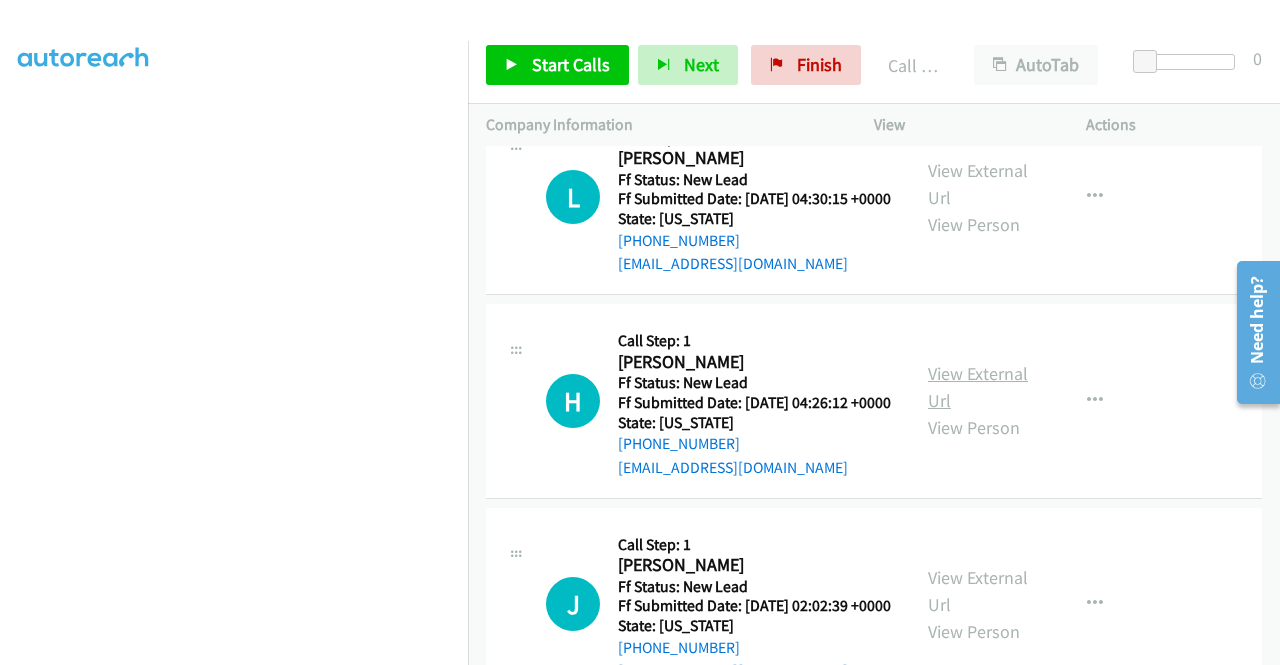 click on "View External Url
View Person" at bounding box center (980, 400) 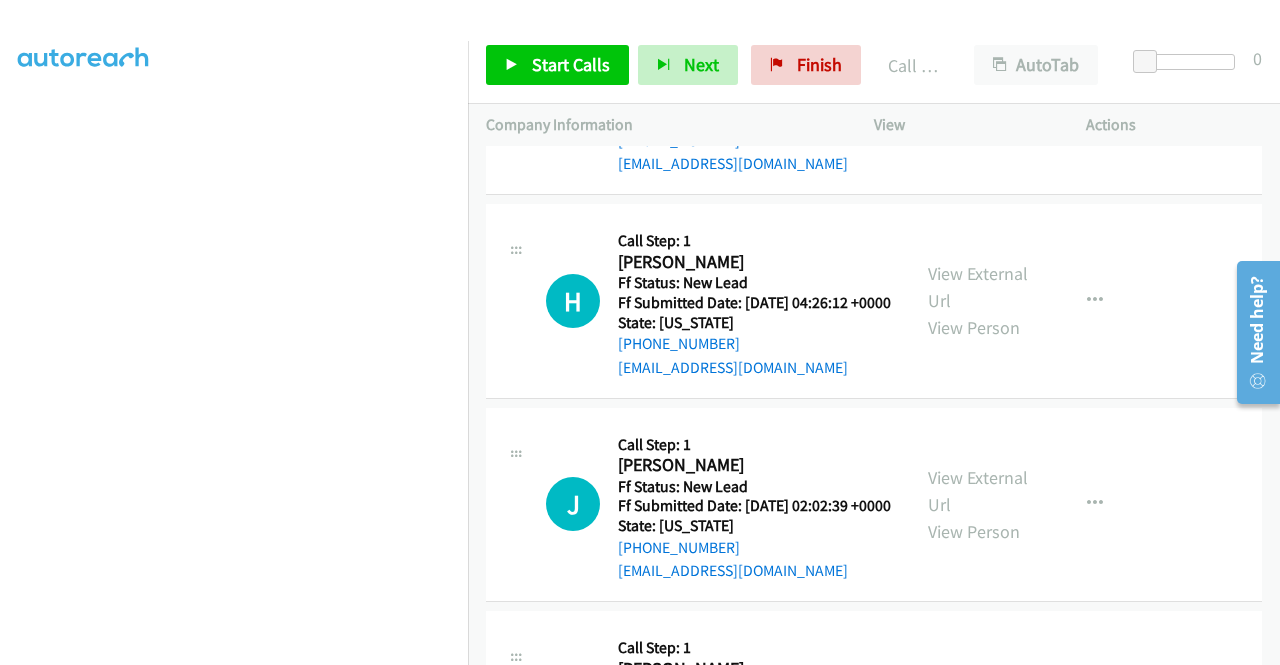 scroll, scrollTop: 2200, scrollLeft: 0, axis: vertical 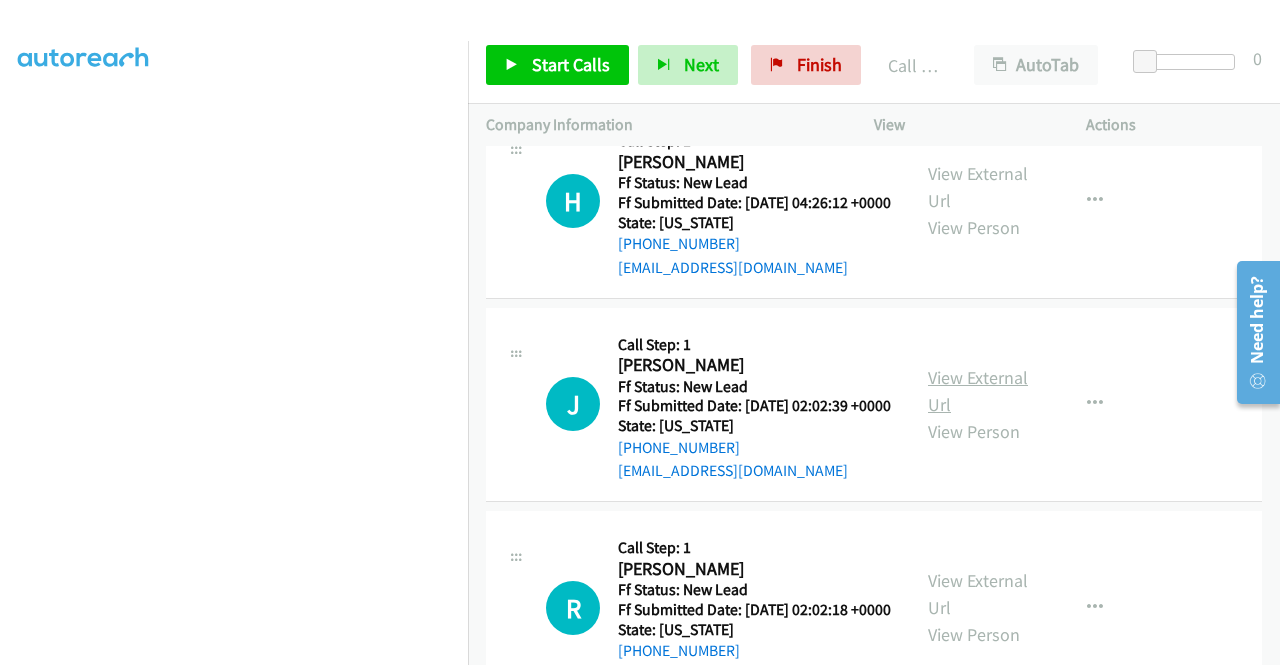 click on "View External Url" at bounding box center [978, 391] 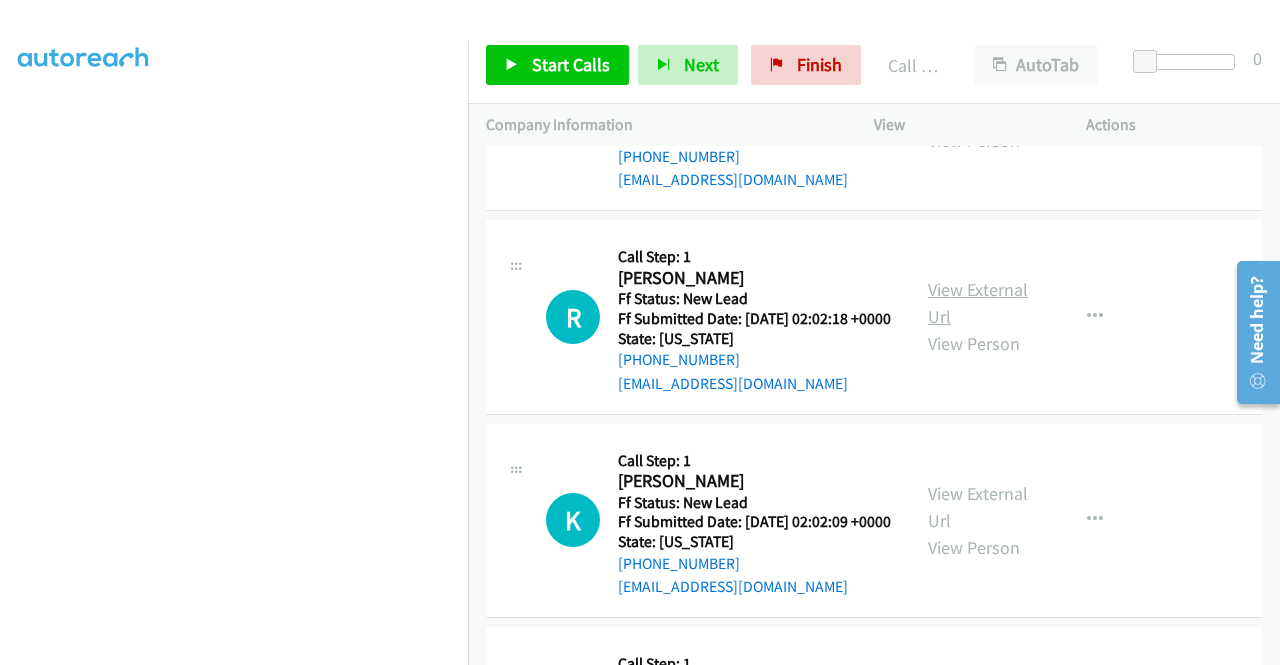 scroll, scrollTop: 2500, scrollLeft: 0, axis: vertical 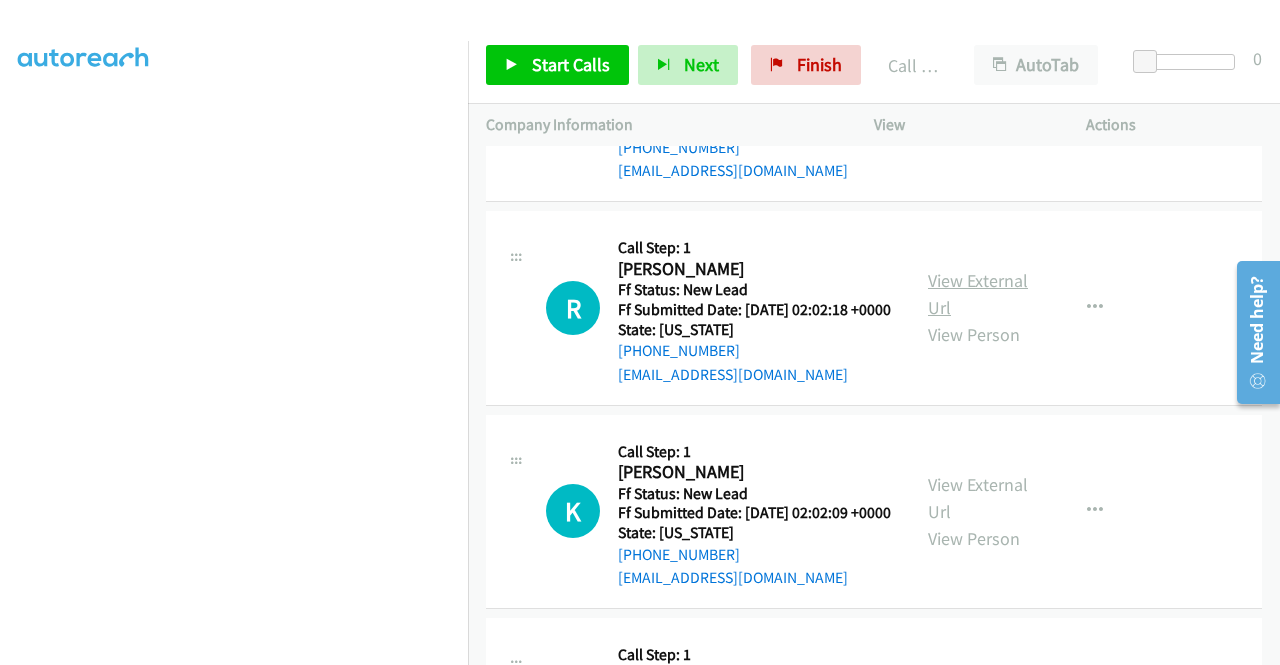 click on "View External Url" at bounding box center (978, 294) 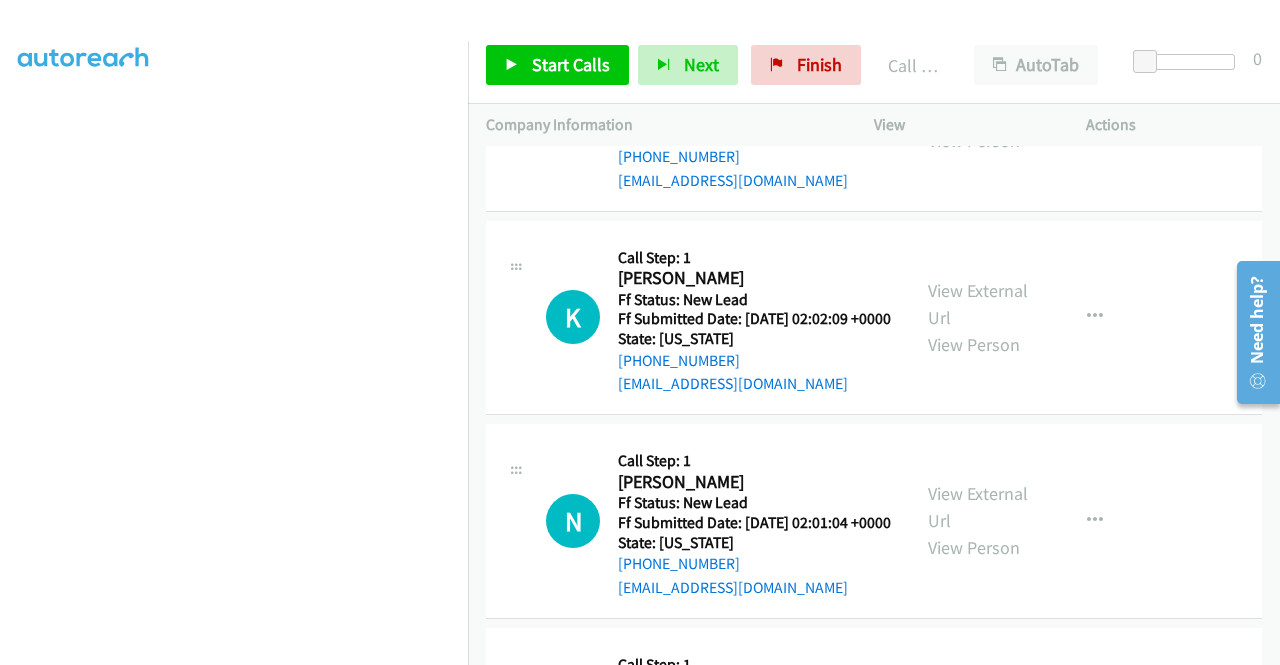 scroll, scrollTop: 2700, scrollLeft: 0, axis: vertical 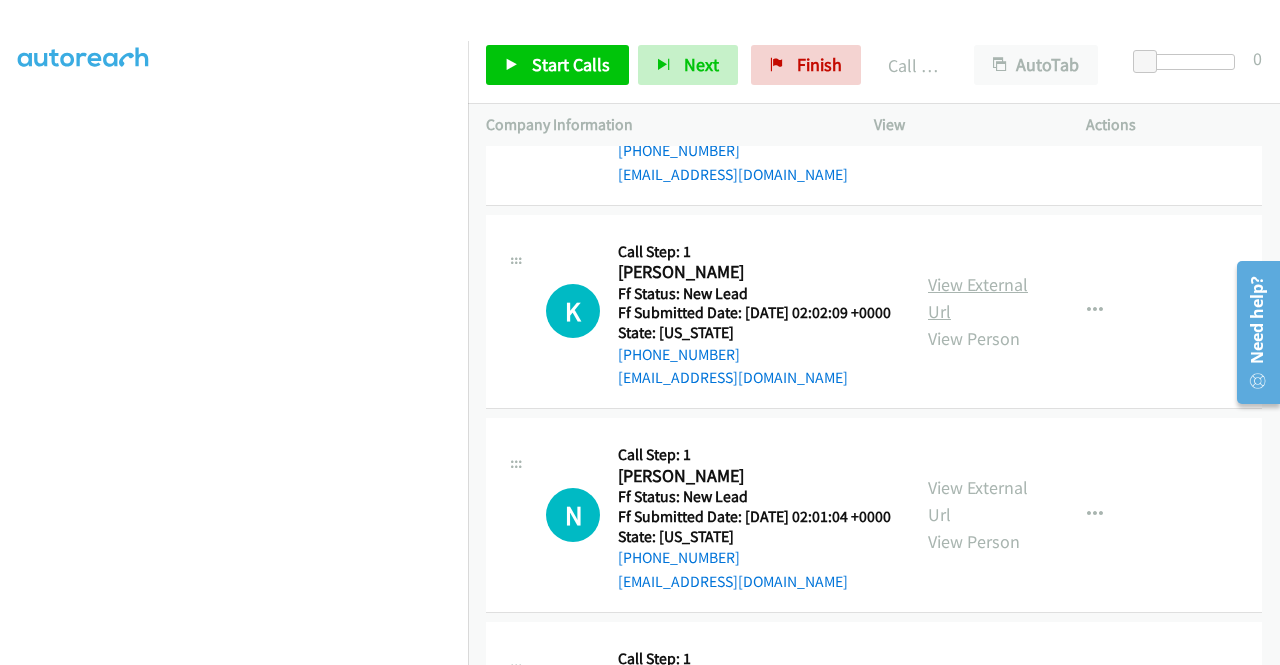 click on "View External Url" at bounding box center (978, 298) 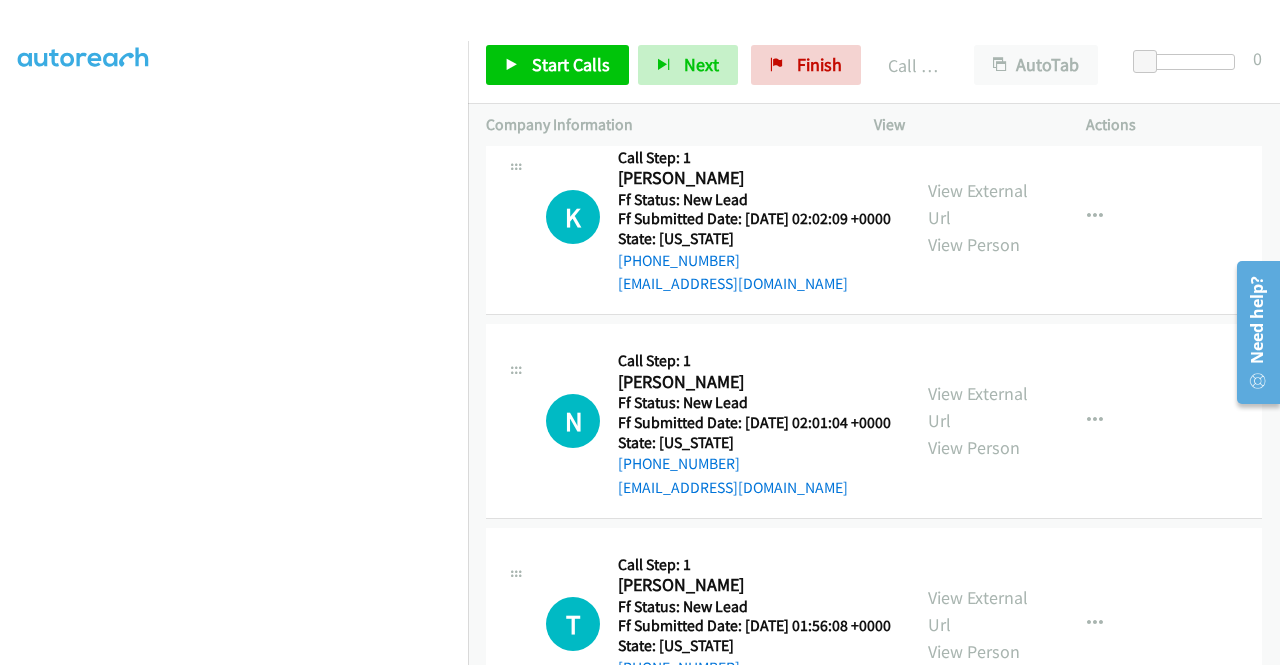 scroll, scrollTop: 2900, scrollLeft: 0, axis: vertical 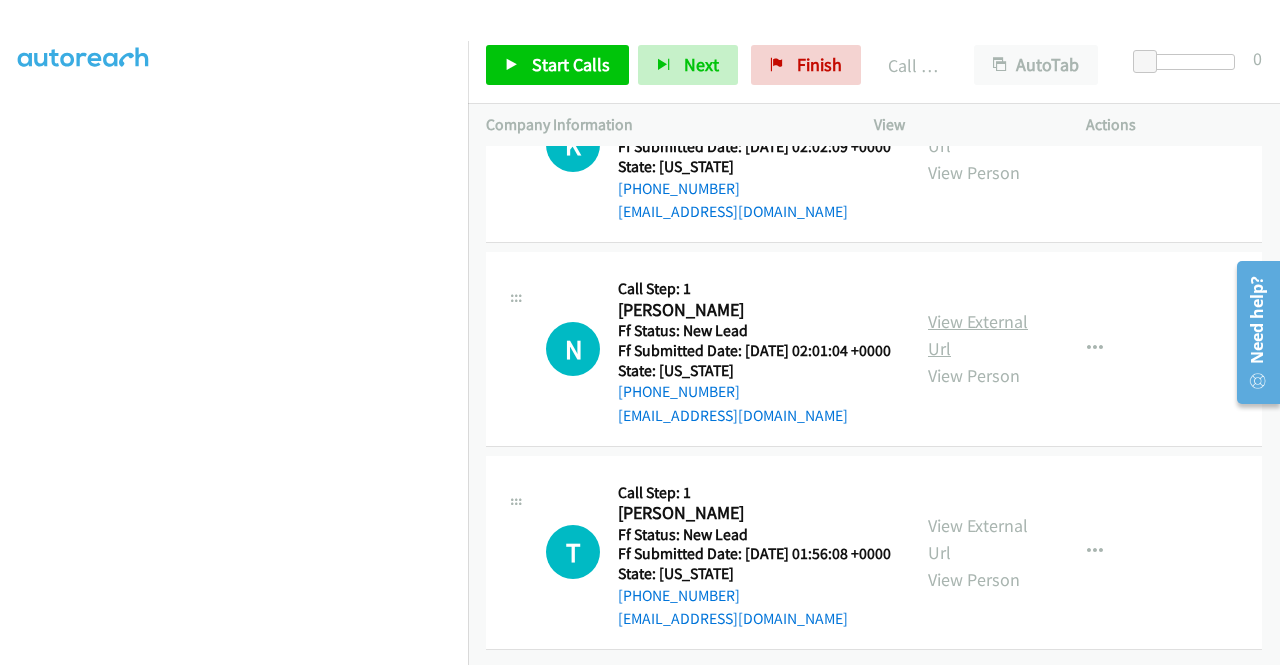 click on "View External Url" at bounding box center (978, 335) 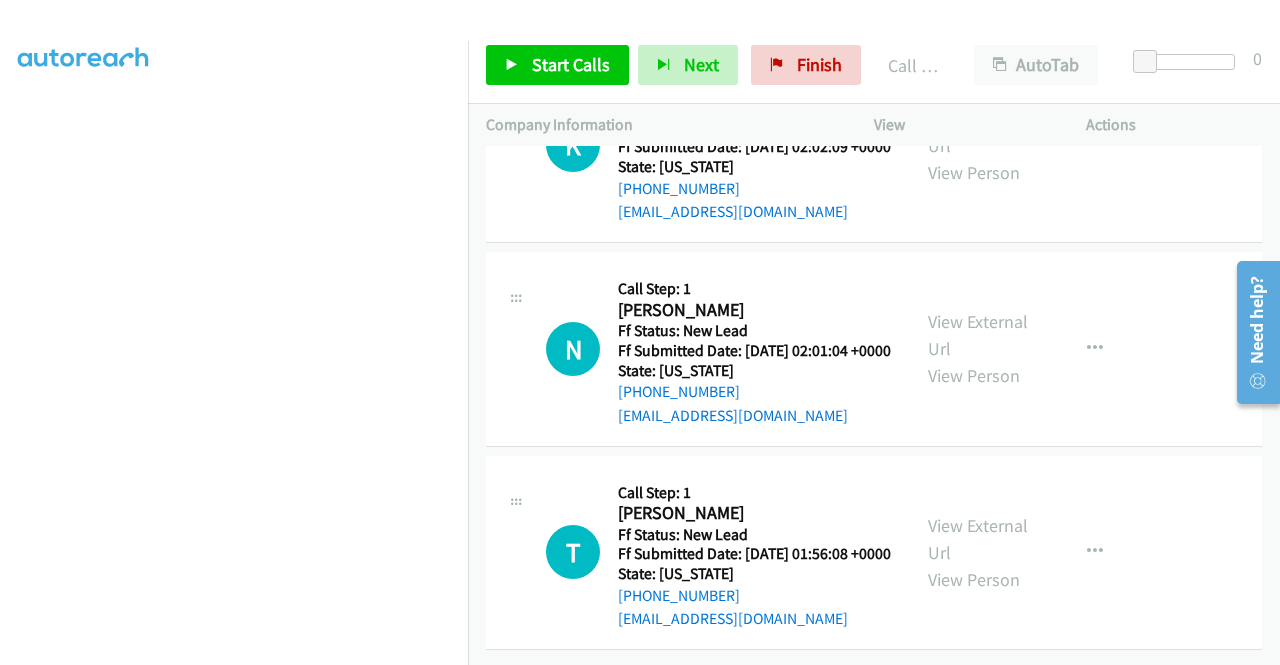 scroll, scrollTop: 3100, scrollLeft: 0, axis: vertical 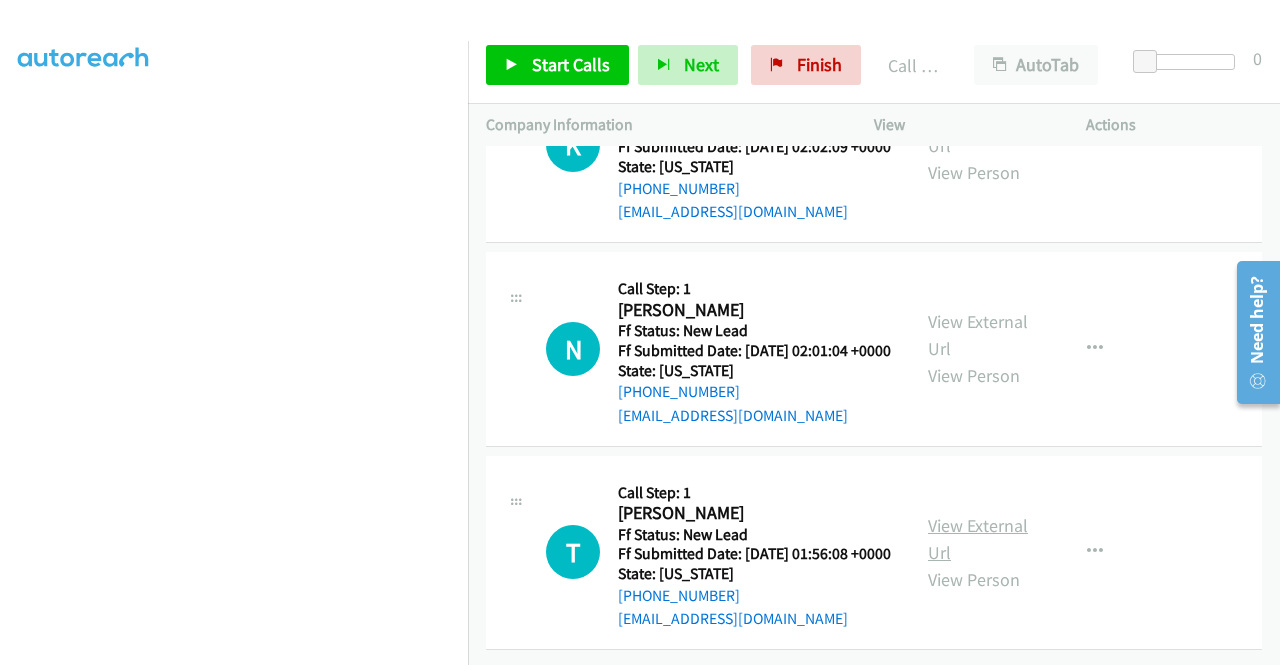 click on "View External Url" at bounding box center (978, 539) 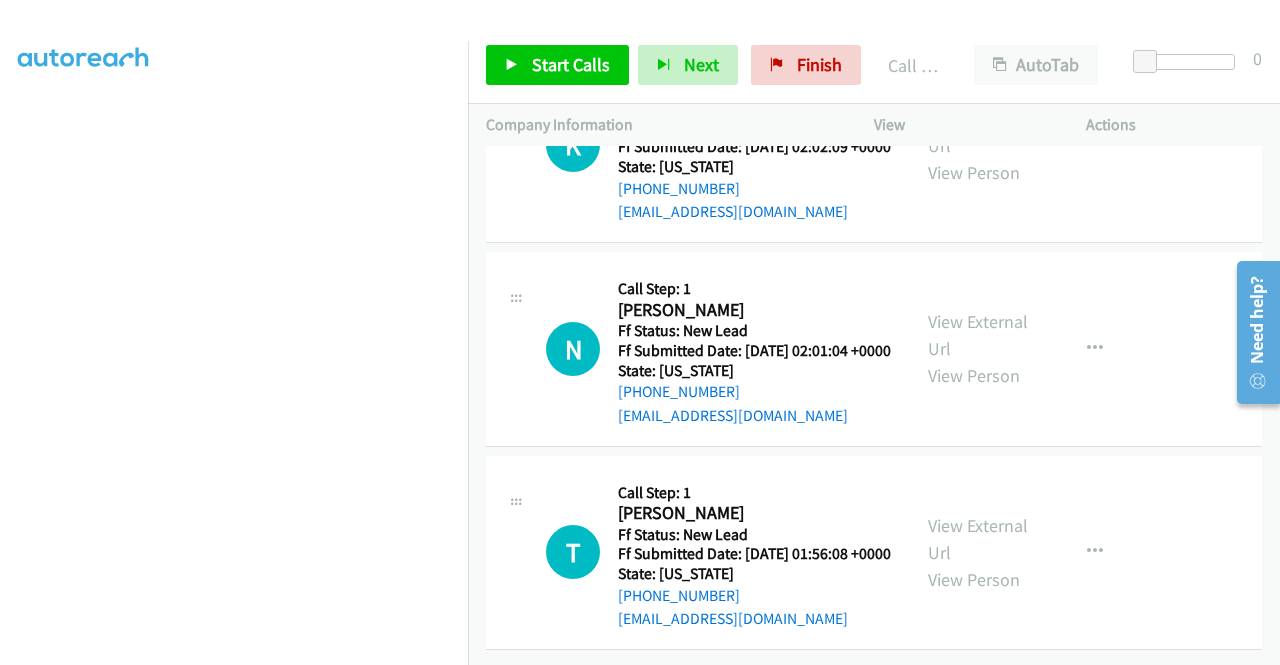 scroll, scrollTop: 3144, scrollLeft: 0, axis: vertical 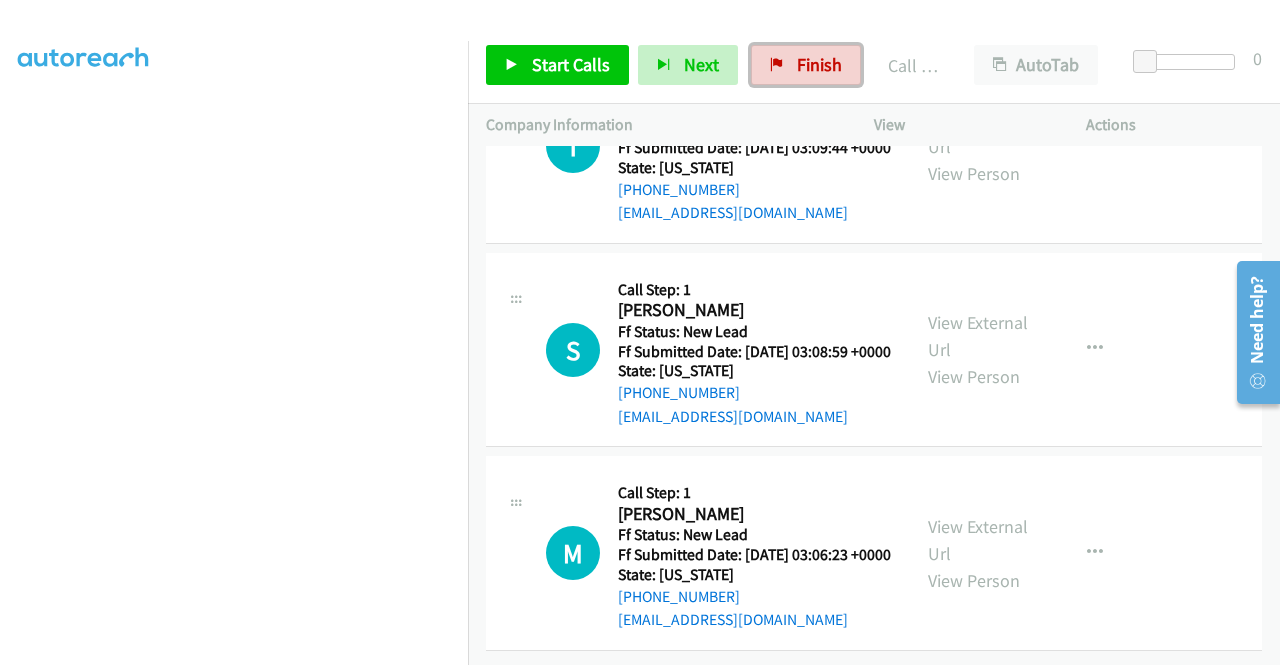 drag, startPoint x: 824, startPoint y: 75, endPoint x: 712, endPoint y: 103, distance: 115.44696 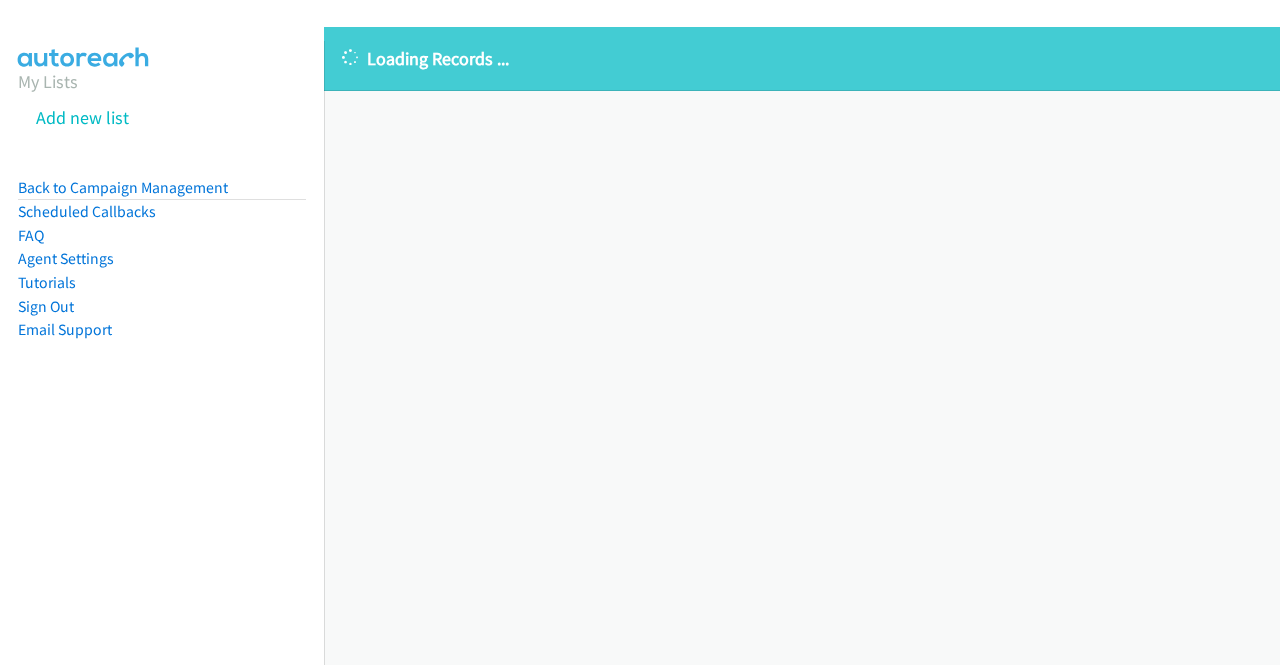 scroll, scrollTop: 0, scrollLeft: 0, axis: both 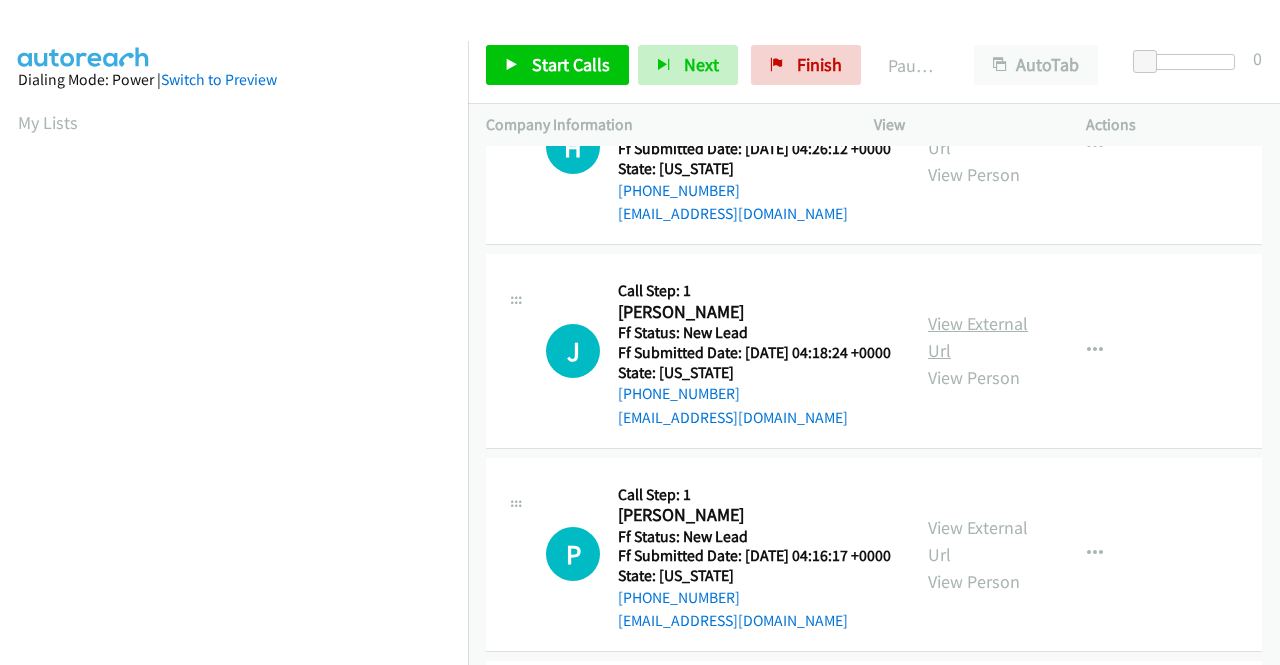 click on "View External Url" at bounding box center (978, 337) 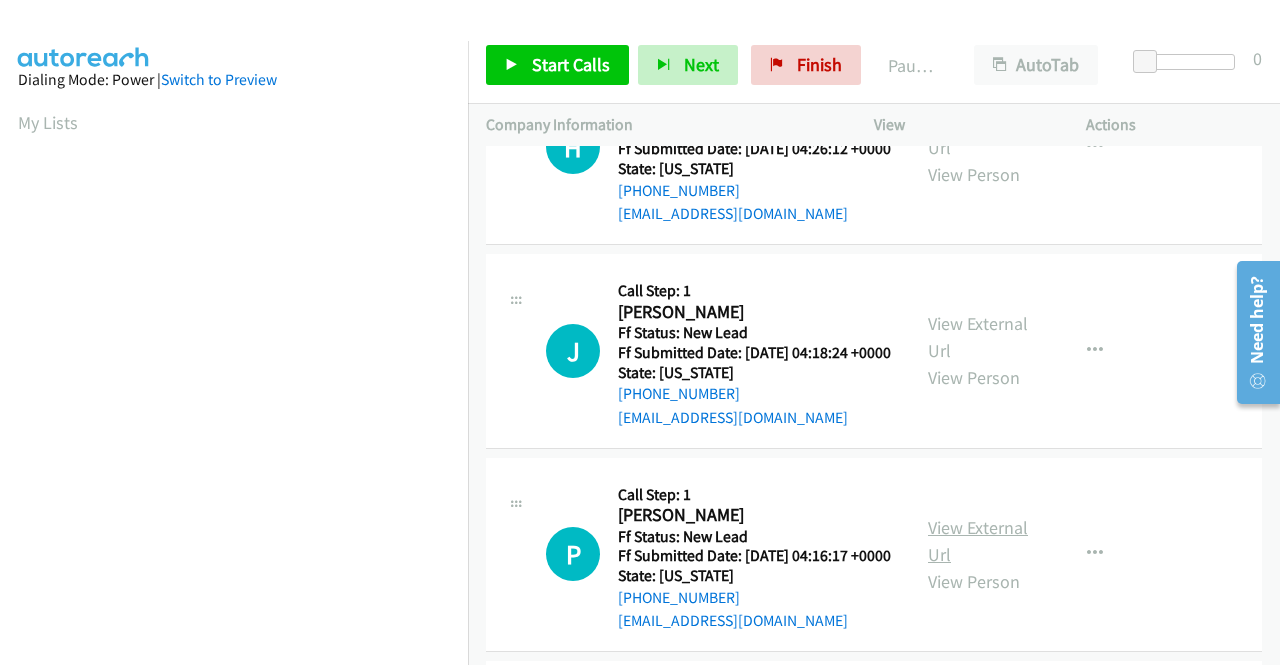click on "View External Url" at bounding box center (978, 541) 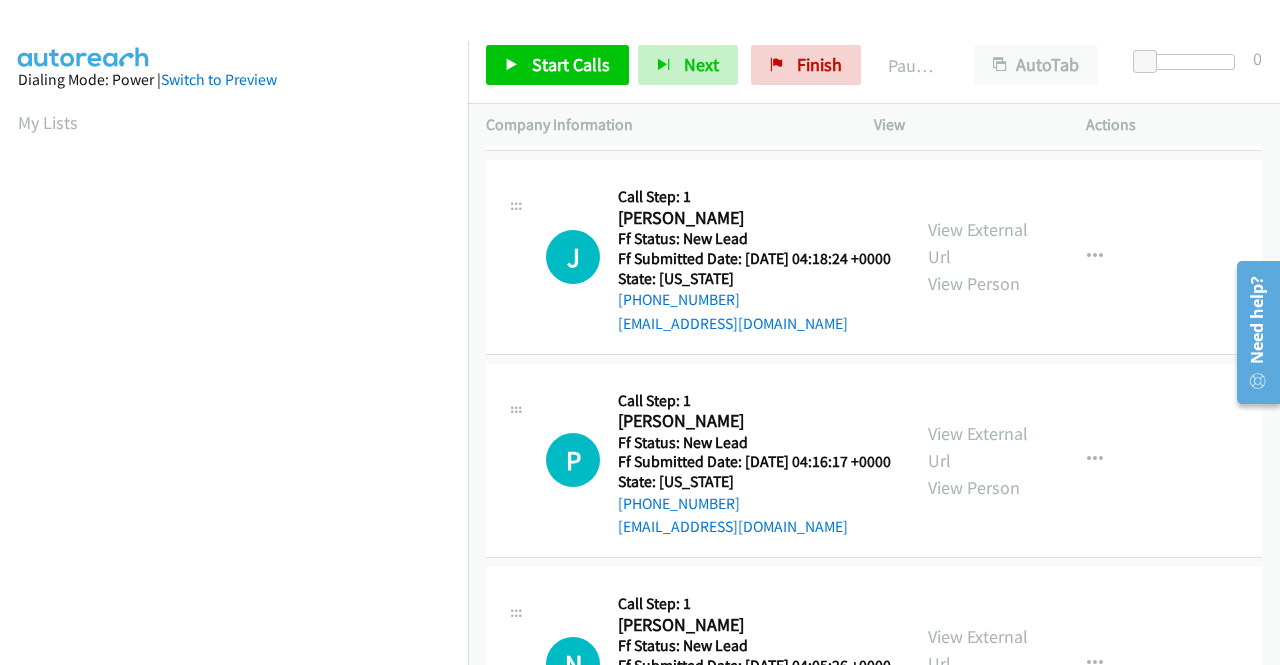 scroll, scrollTop: 400, scrollLeft: 0, axis: vertical 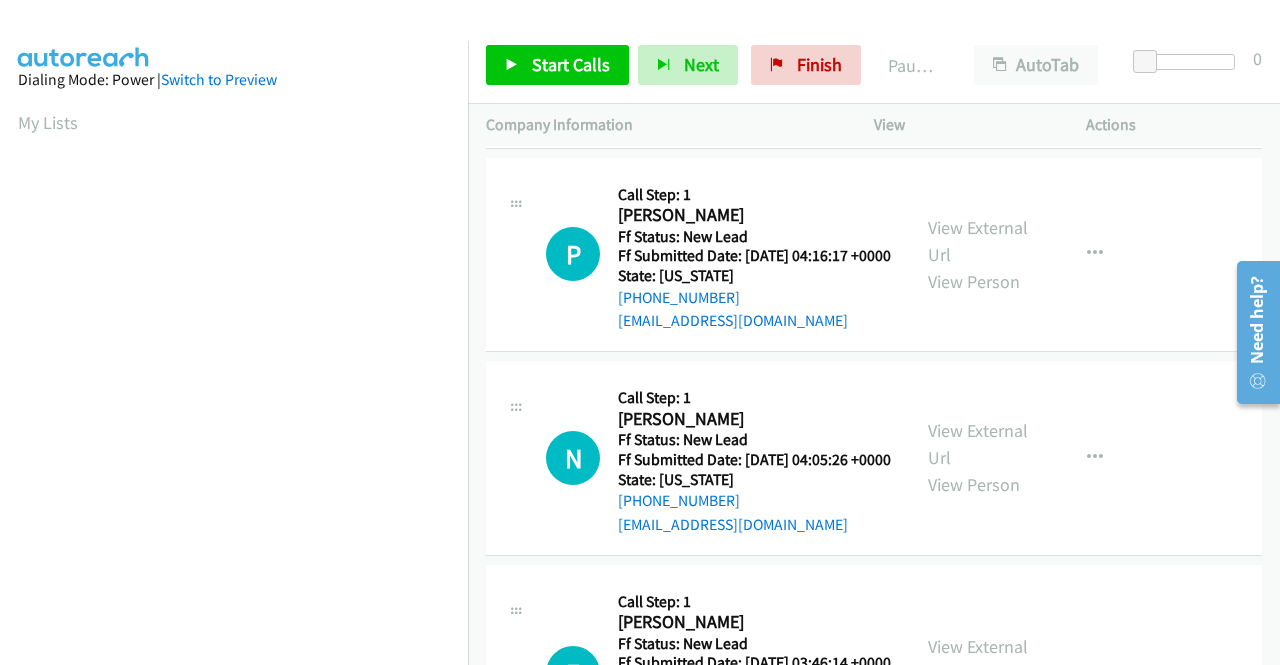 click on "View External Url
View Person" at bounding box center [980, 457] 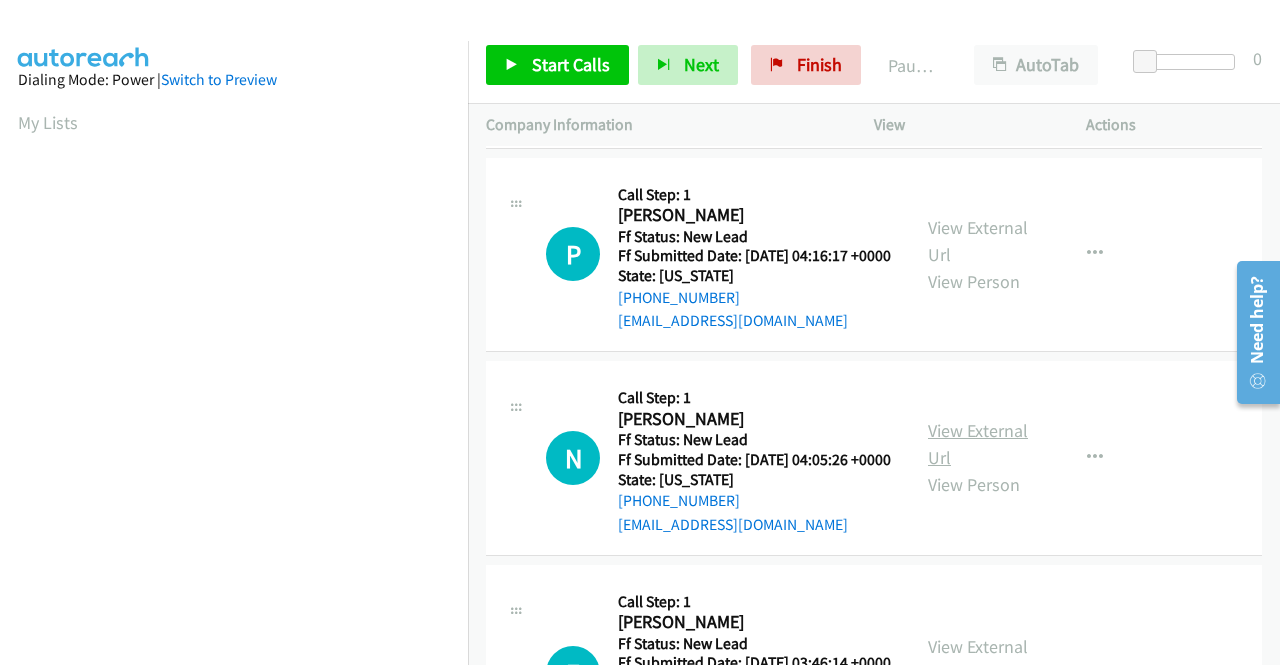 click on "View External Url" at bounding box center (978, 444) 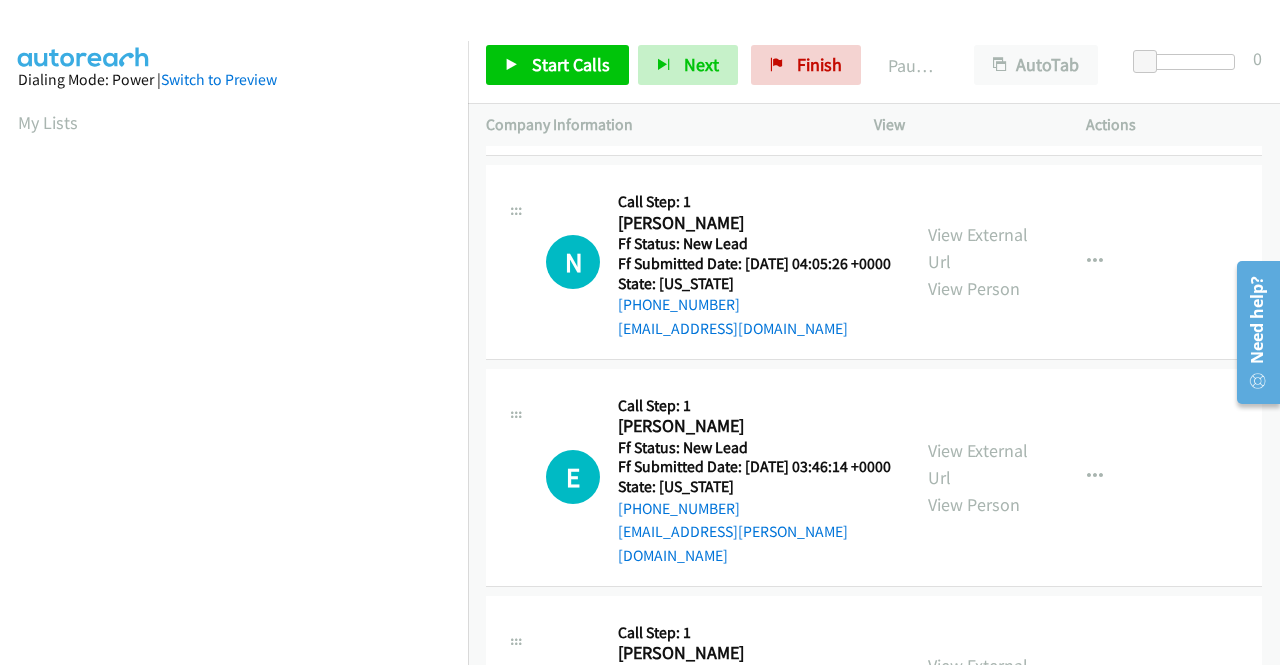 scroll, scrollTop: 600, scrollLeft: 0, axis: vertical 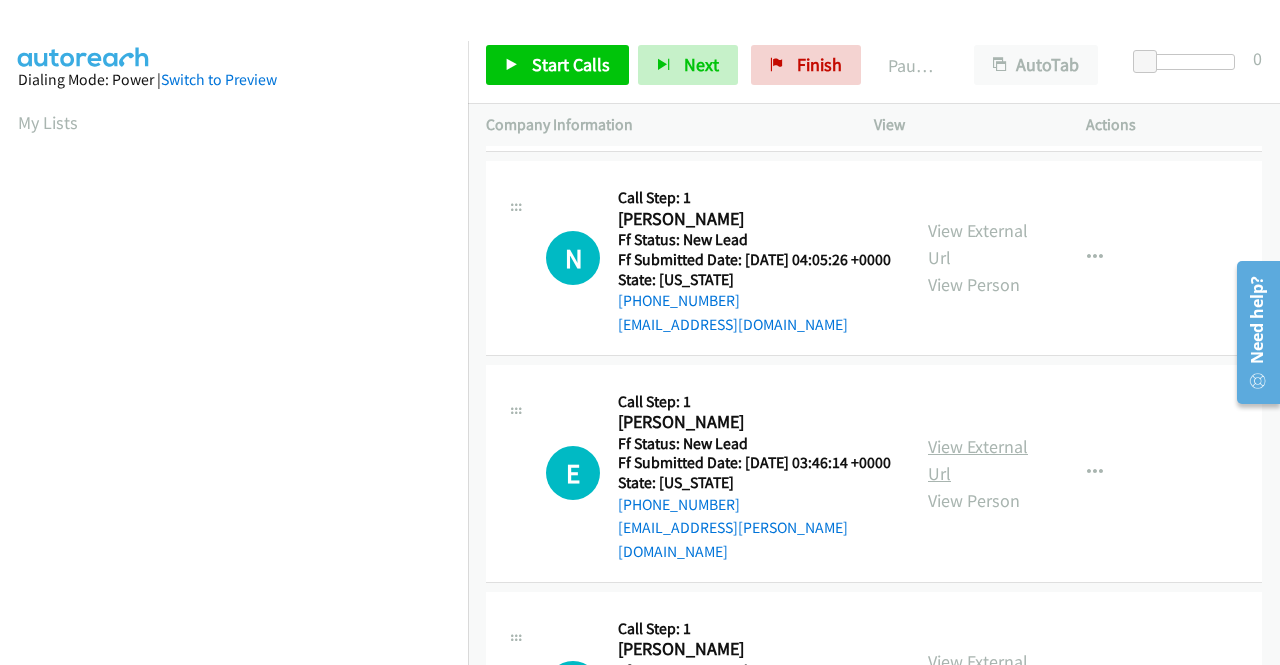 click on "View External Url" at bounding box center [978, 460] 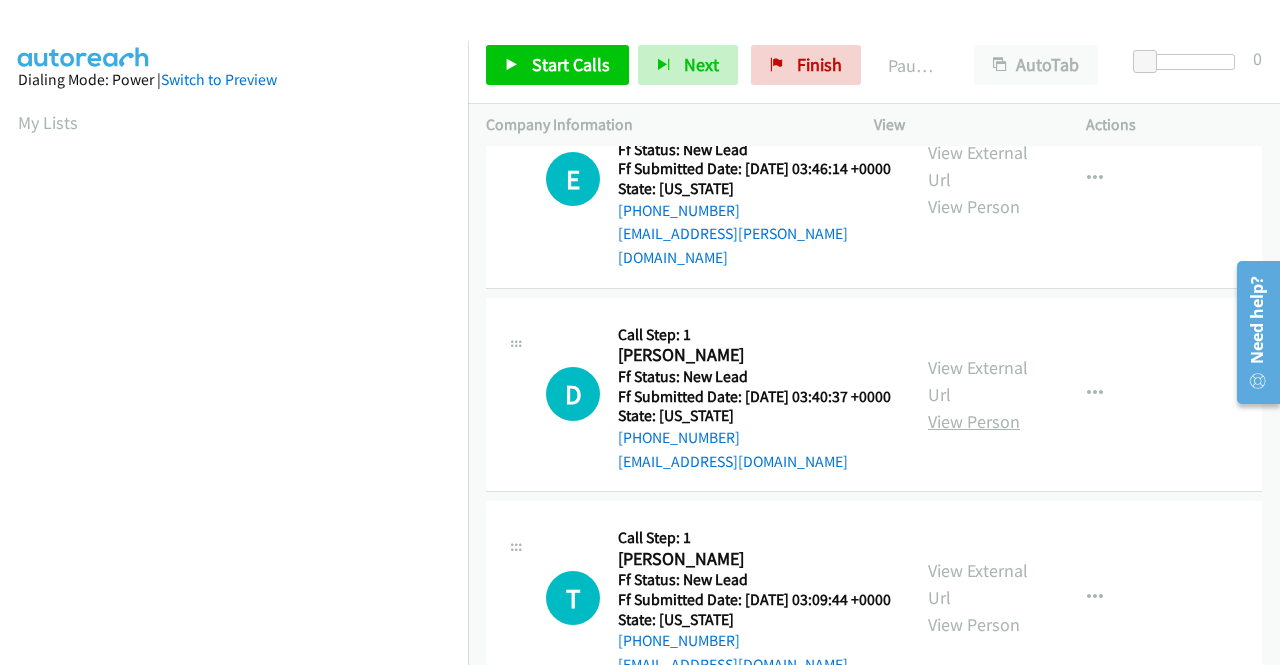 scroll, scrollTop: 900, scrollLeft: 0, axis: vertical 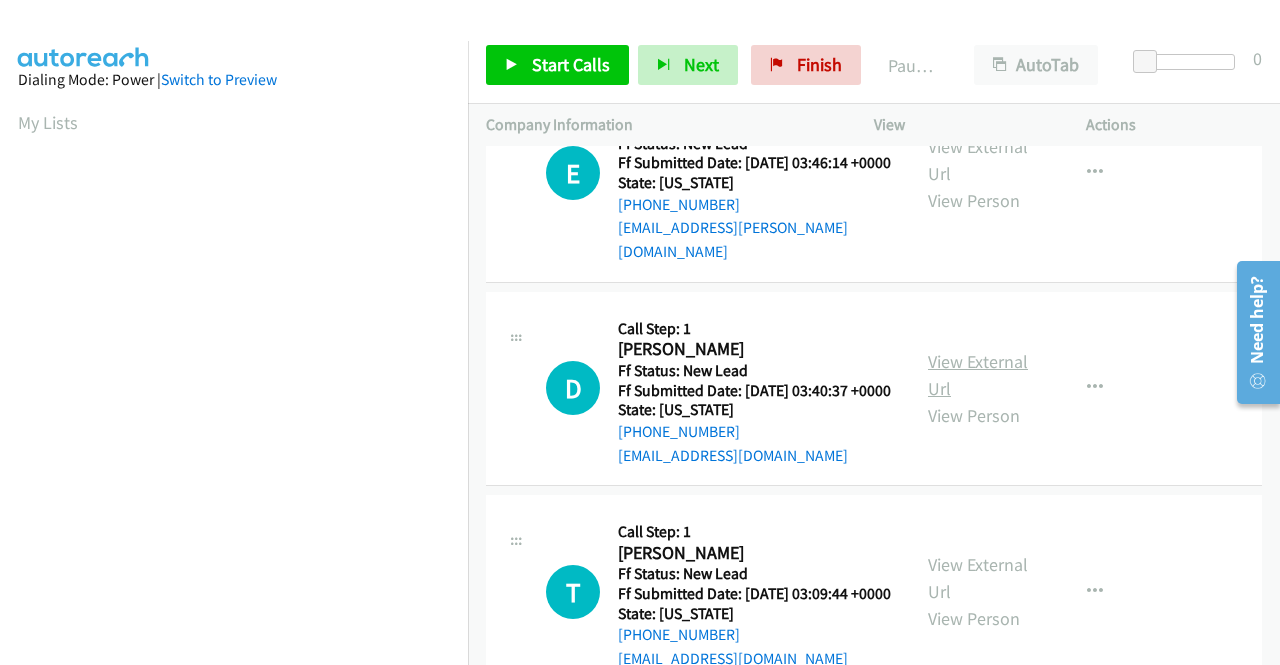 click on "View External Url" at bounding box center [978, 375] 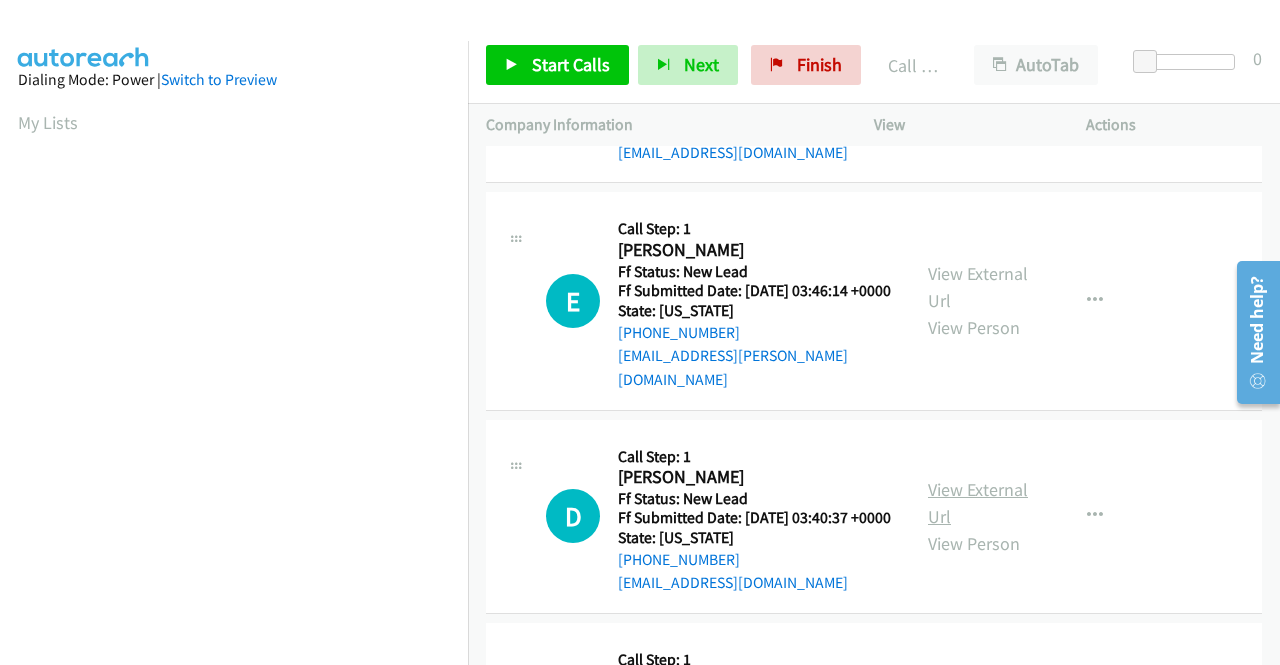 scroll, scrollTop: 456, scrollLeft: 0, axis: vertical 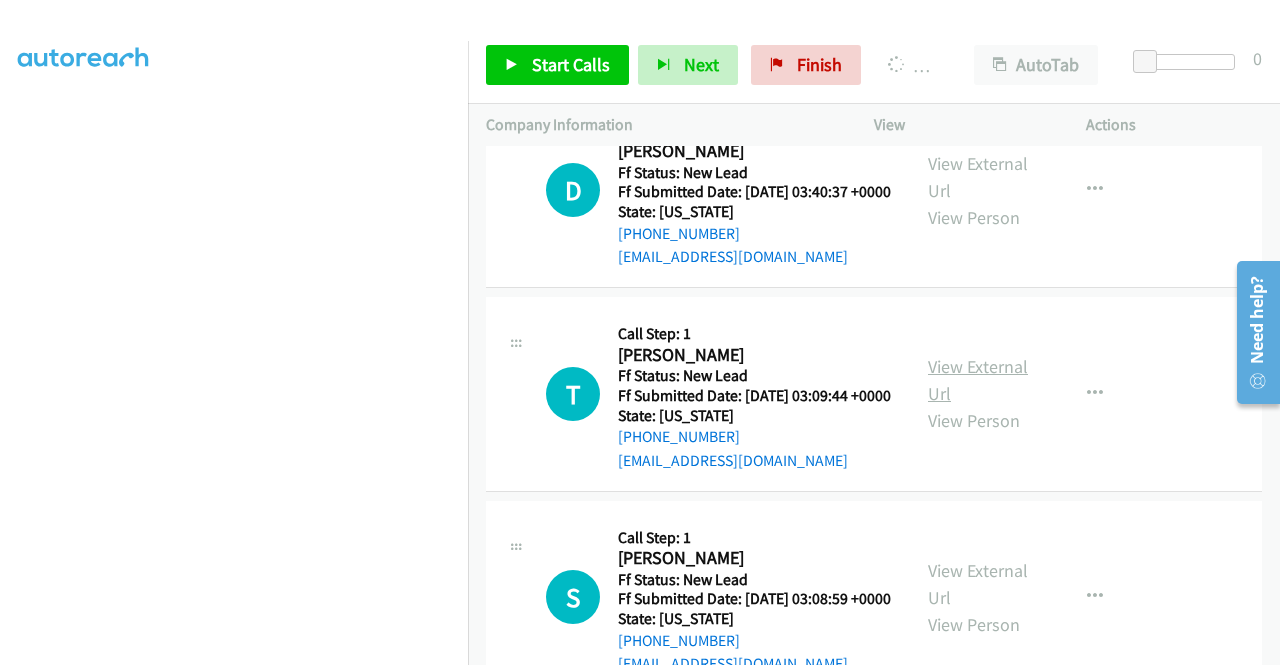 click on "View External Url" at bounding box center (978, 380) 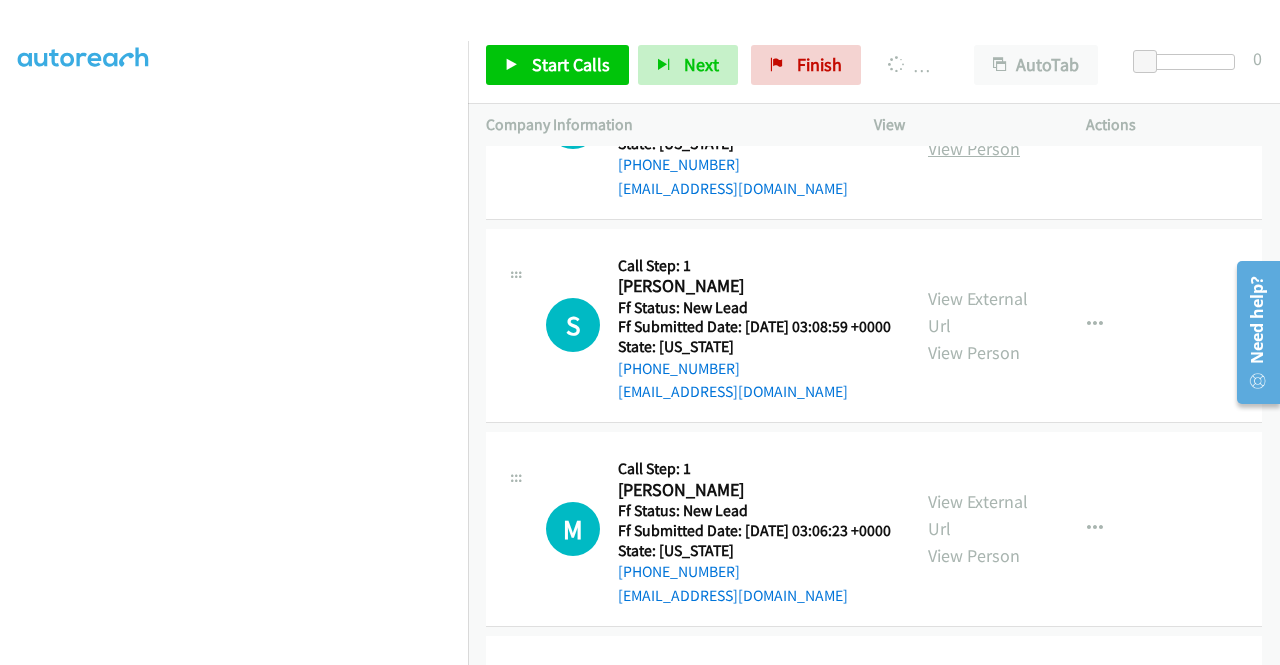 scroll, scrollTop: 1526, scrollLeft: 0, axis: vertical 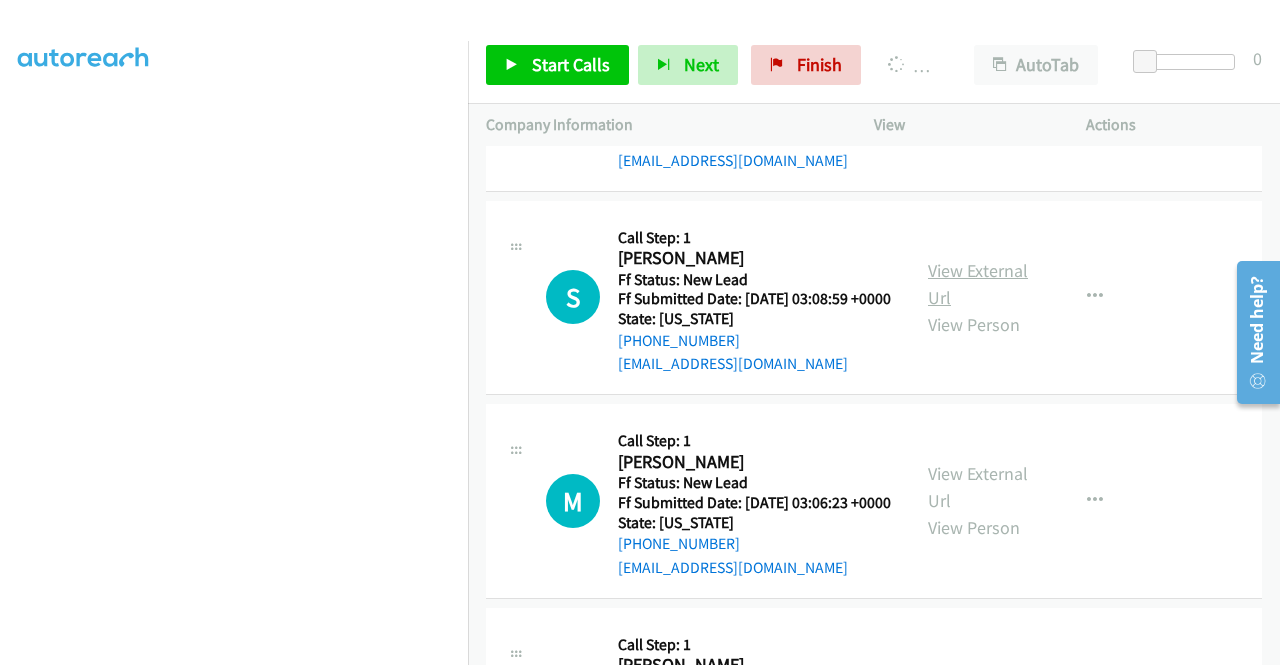 click on "View External Url" at bounding box center (978, 284) 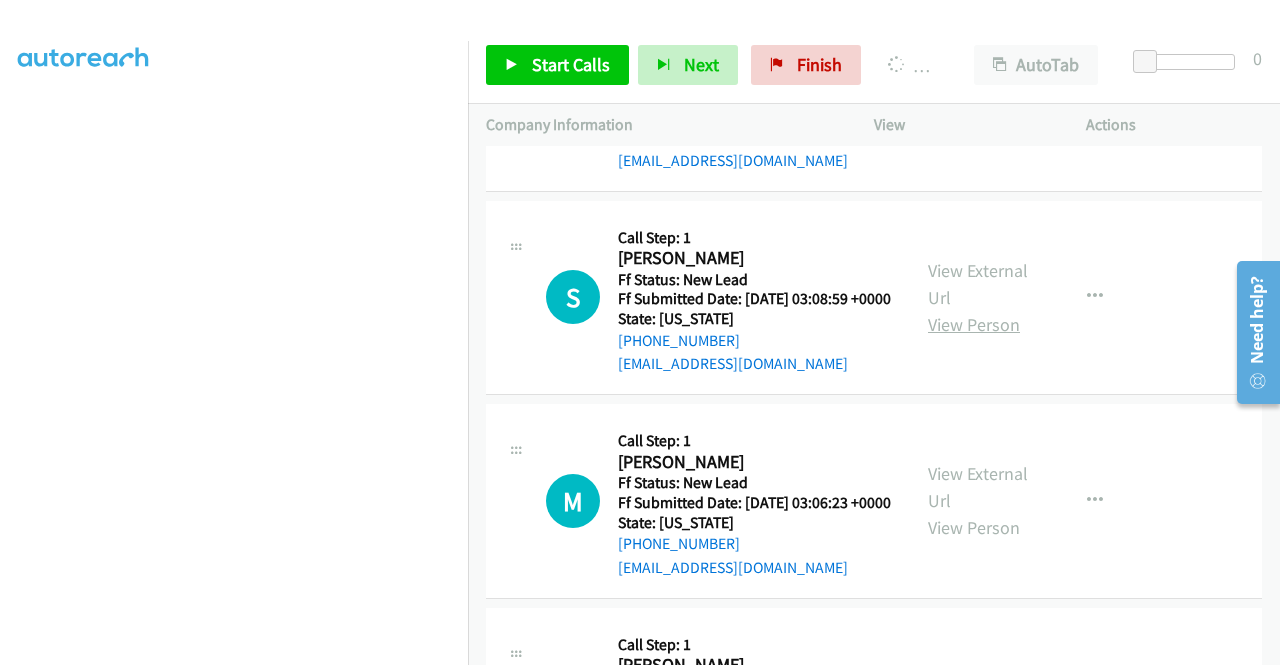 scroll, scrollTop: 1626, scrollLeft: 0, axis: vertical 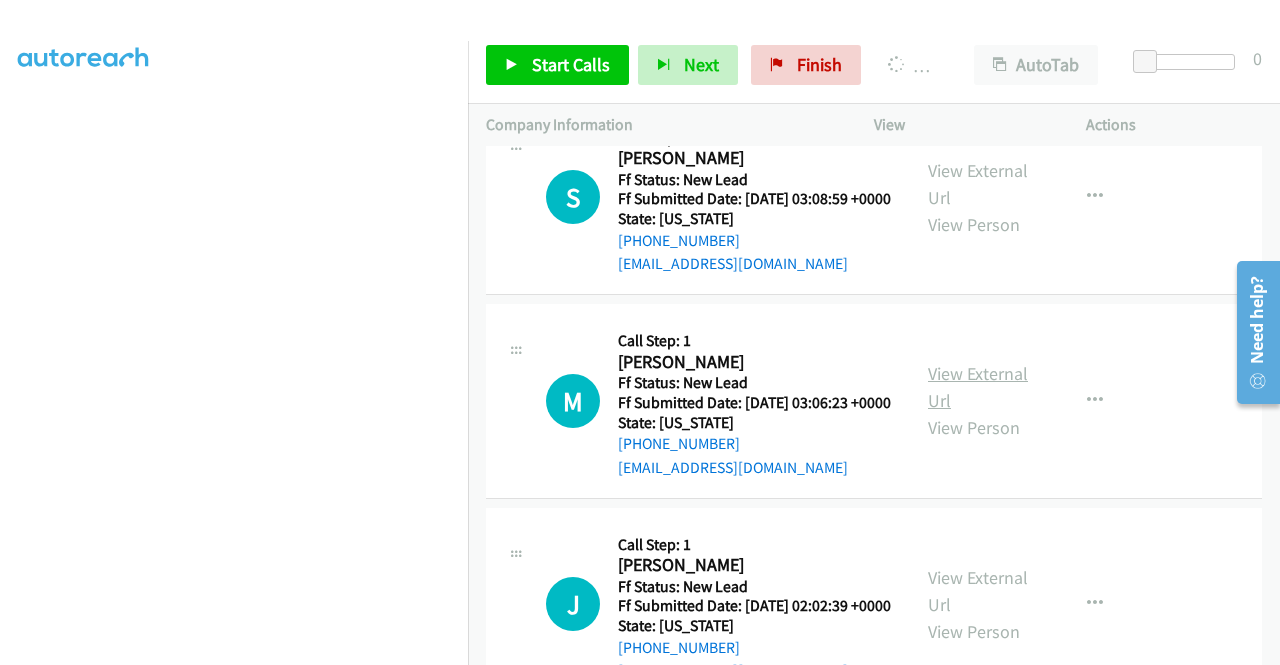 click on "View External Url" at bounding box center (978, 387) 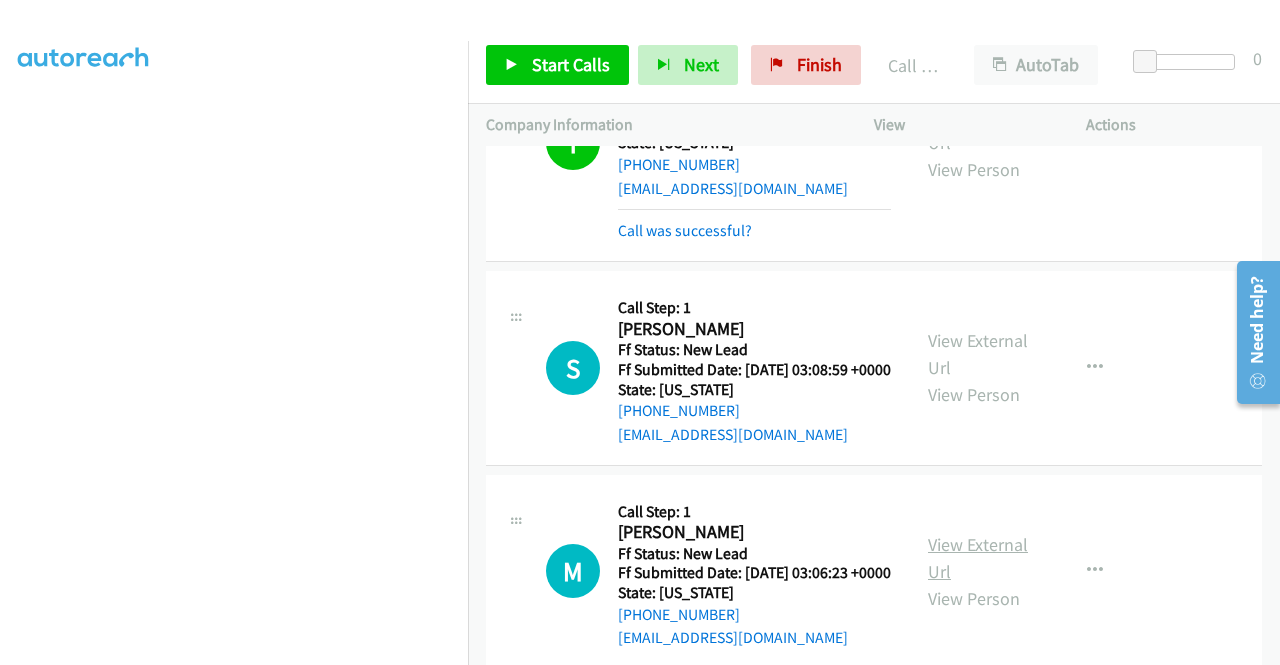 scroll, scrollTop: 456, scrollLeft: 0, axis: vertical 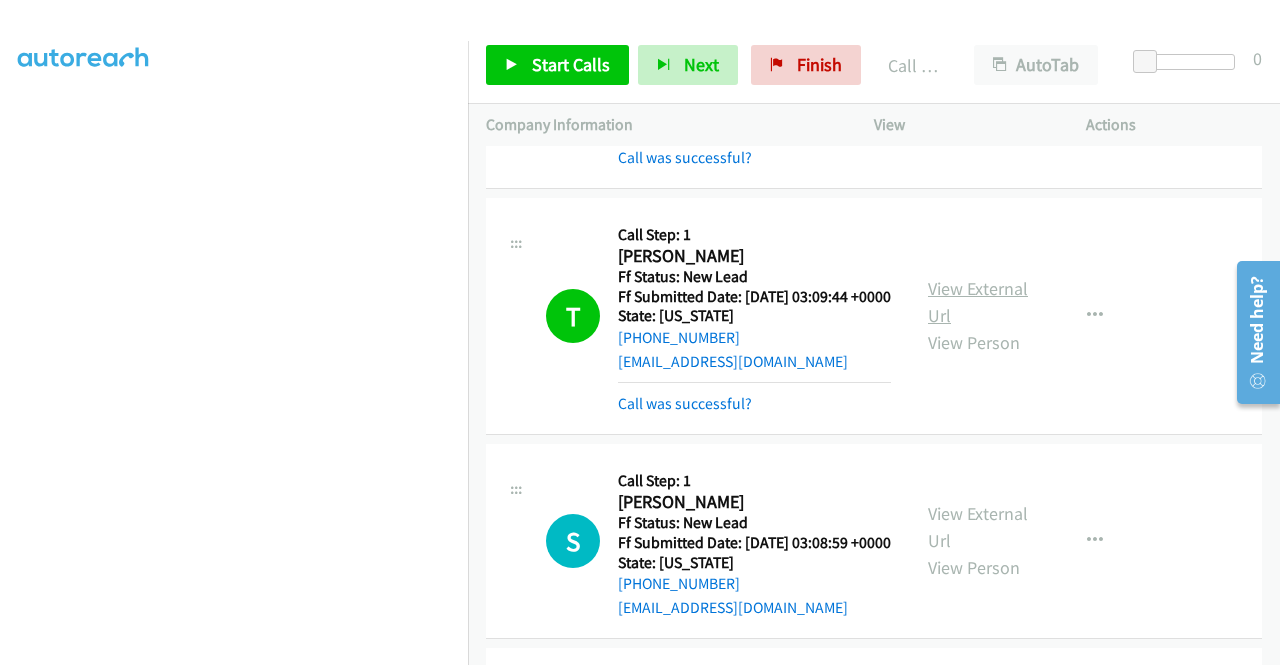 click on "View External Url" at bounding box center [978, 302] 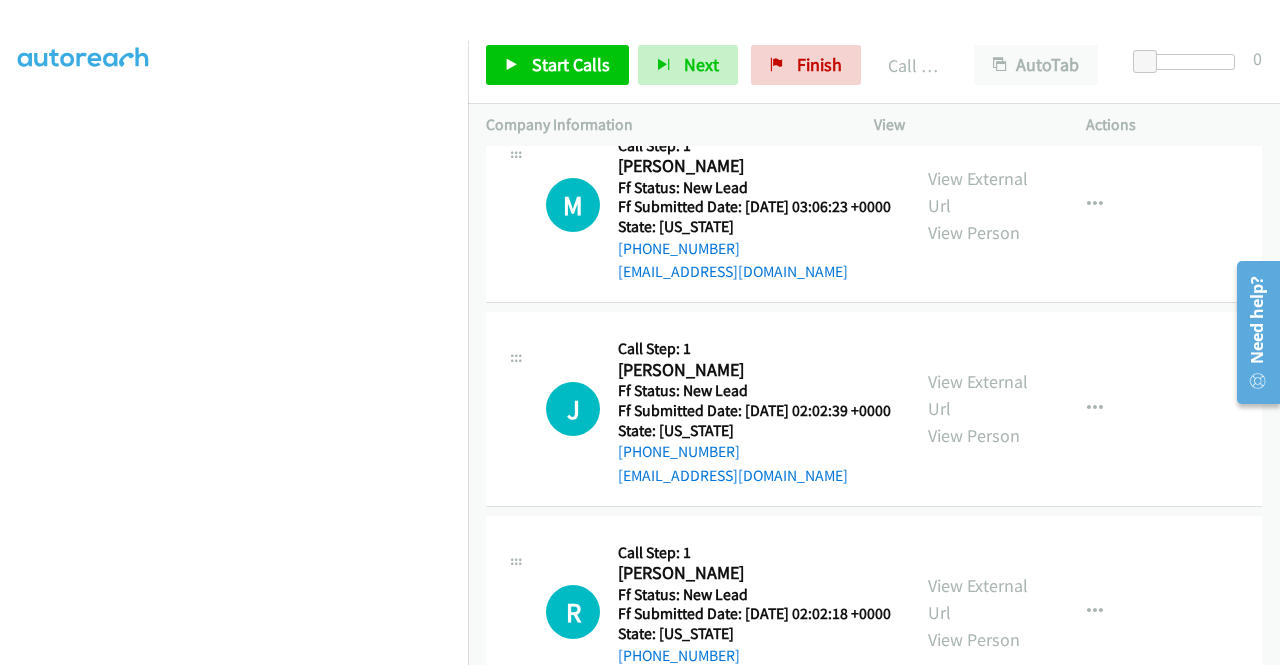 scroll, scrollTop: 2053, scrollLeft: 0, axis: vertical 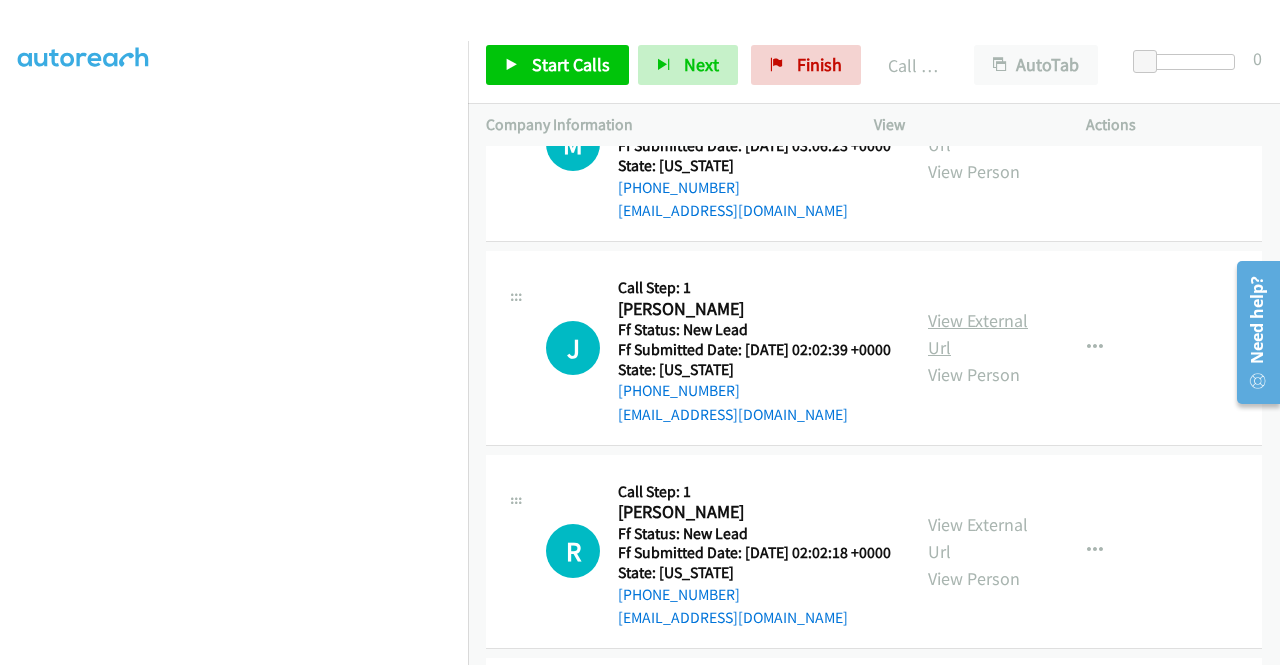 click on "View External Url" at bounding box center (978, 334) 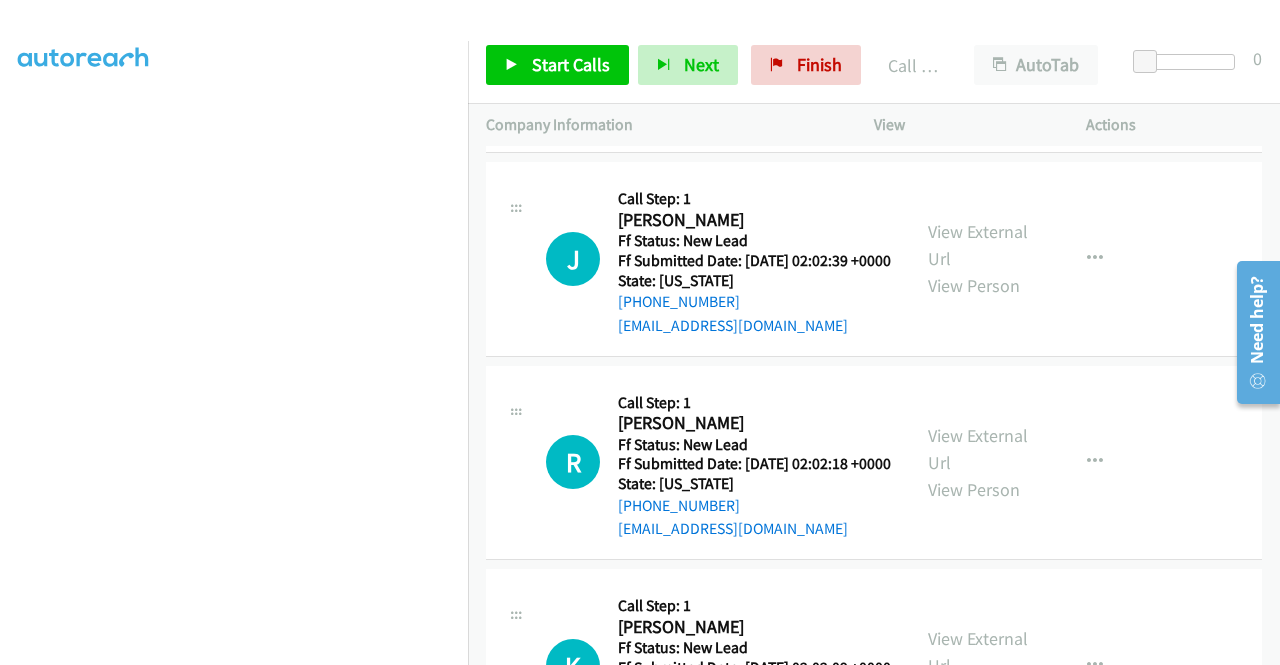 scroll, scrollTop: 2353, scrollLeft: 0, axis: vertical 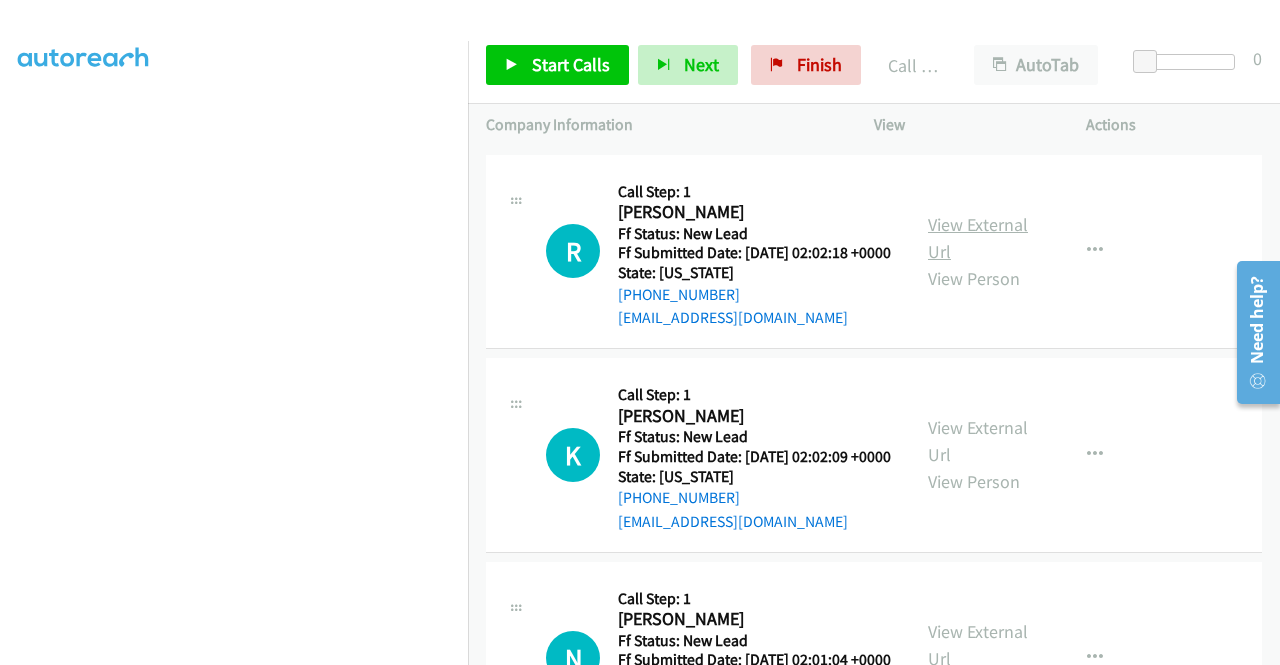 click on "View External Url" at bounding box center [978, 238] 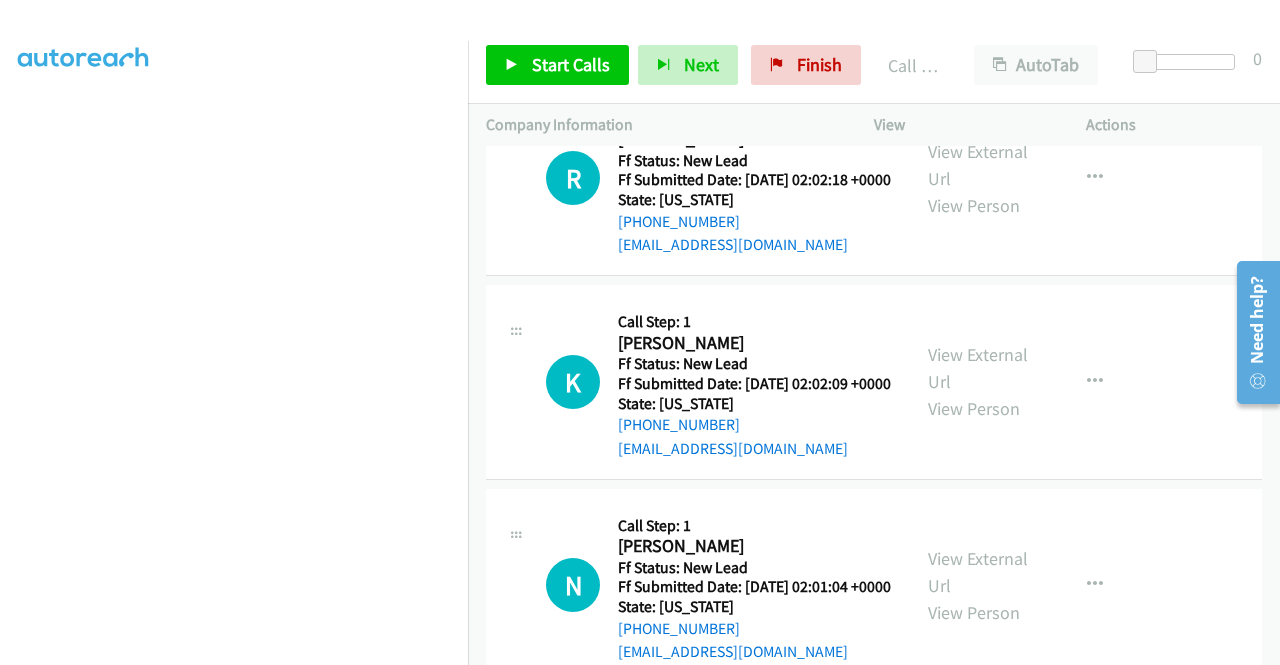 scroll, scrollTop: 2553, scrollLeft: 0, axis: vertical 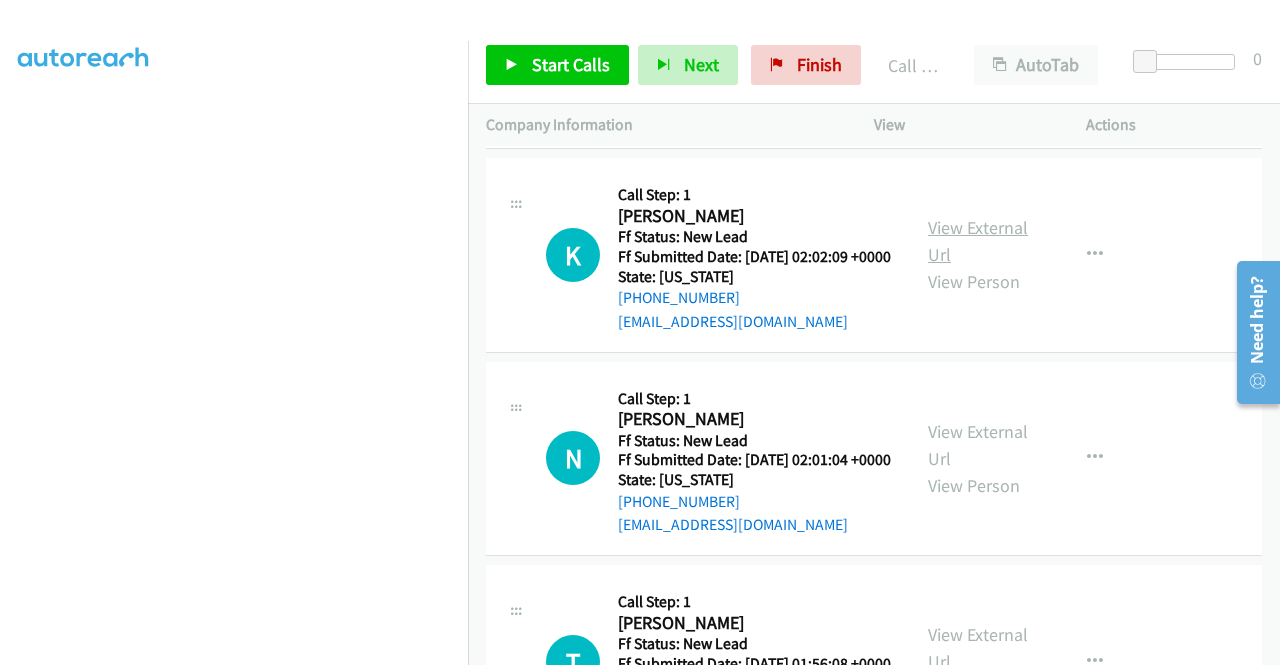 click on "View External Url" at bounding box center [978, 241] 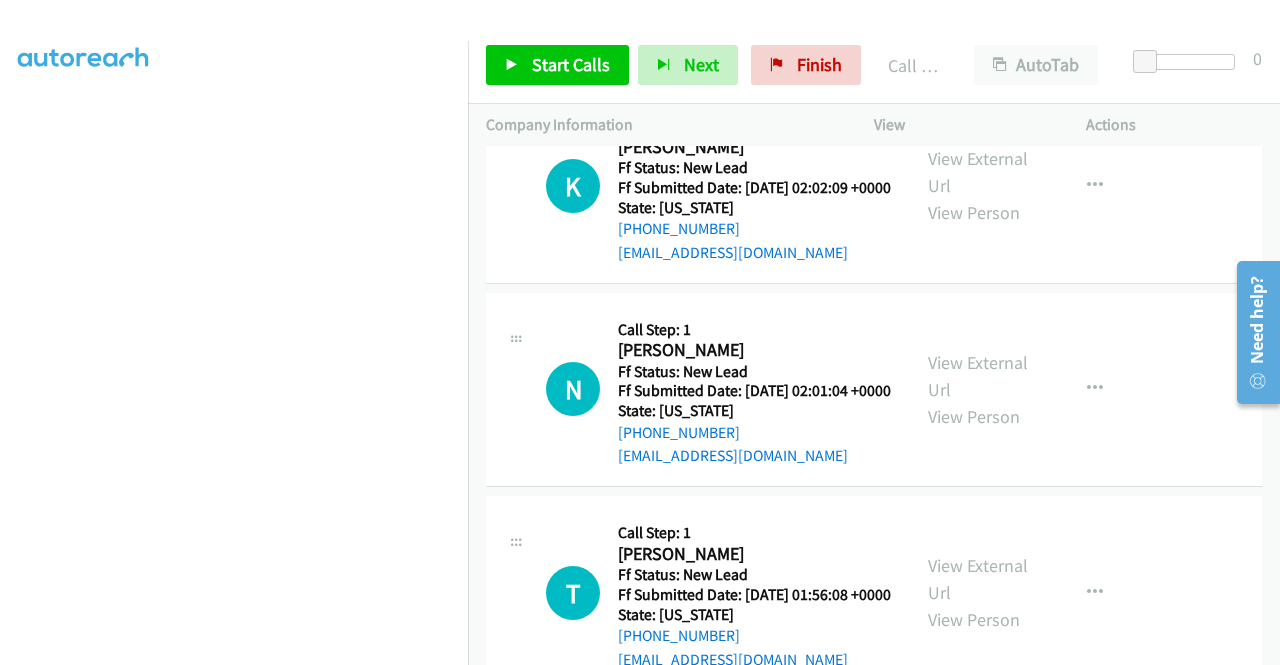 scroll, scrollTop: 2653, scrollLeft: 0, axis: vertical 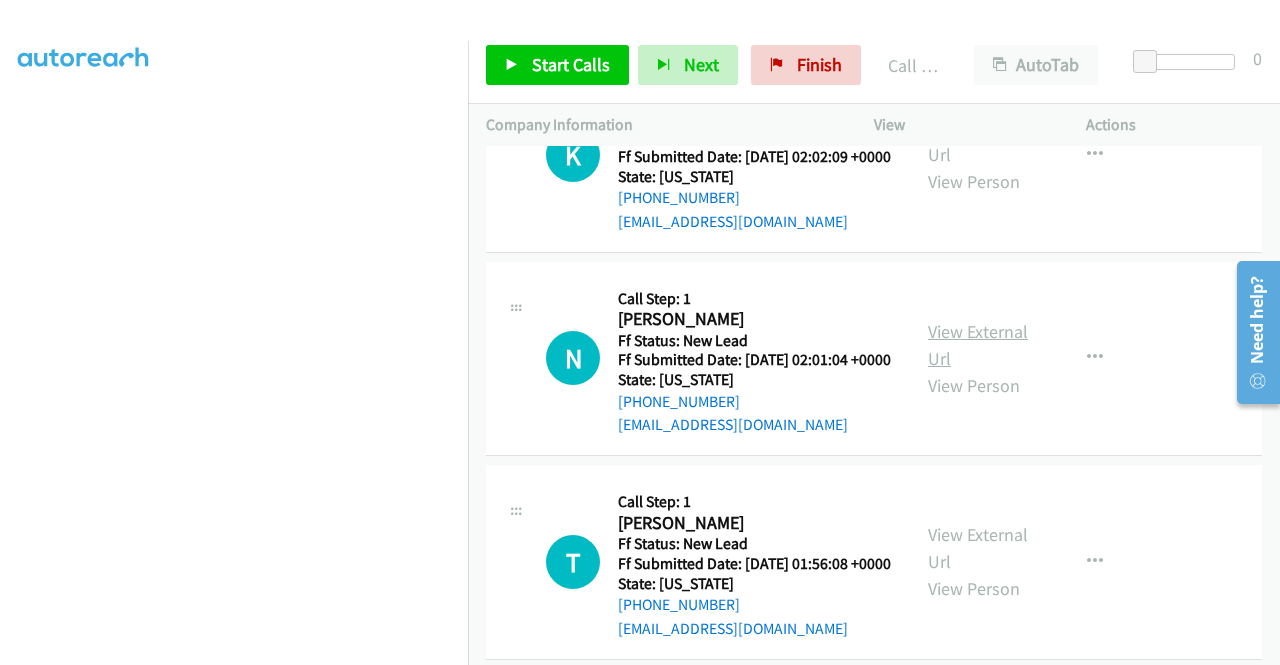 click on "View External Url" at bounding box center (978, 345) 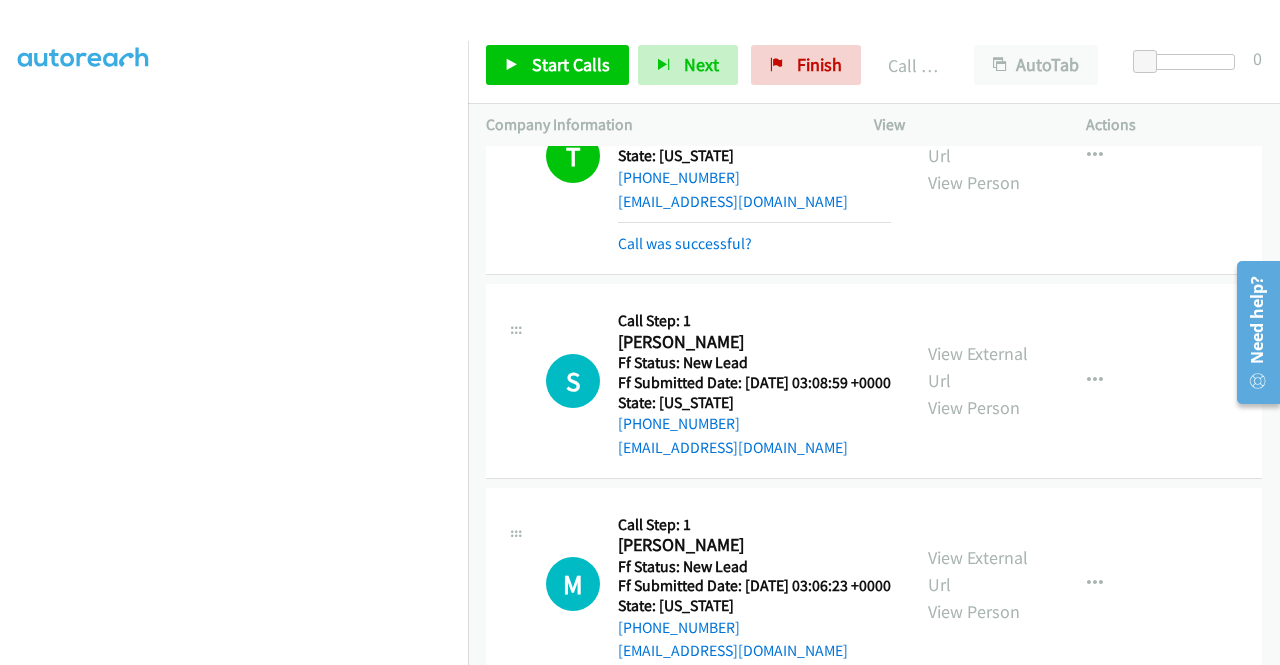 scroll, scrollTop: 1653, scrollLeft: 0, axis: vertical 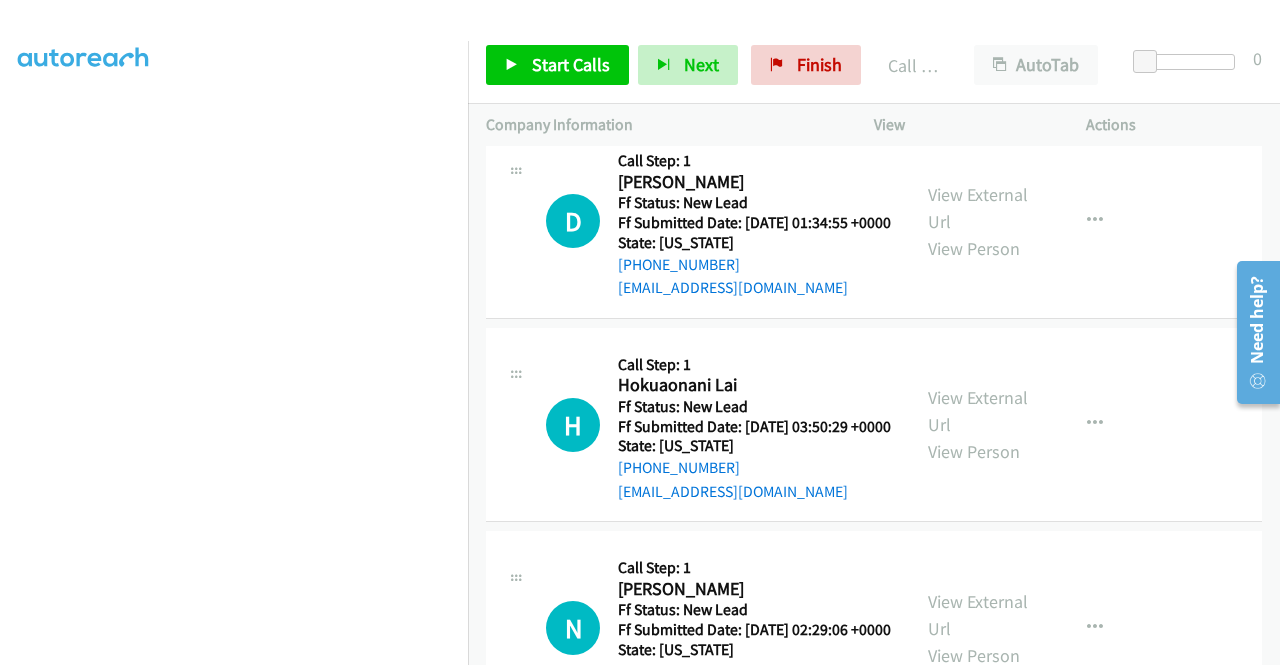 click on "View External Url" at bounding box center [978, 4] 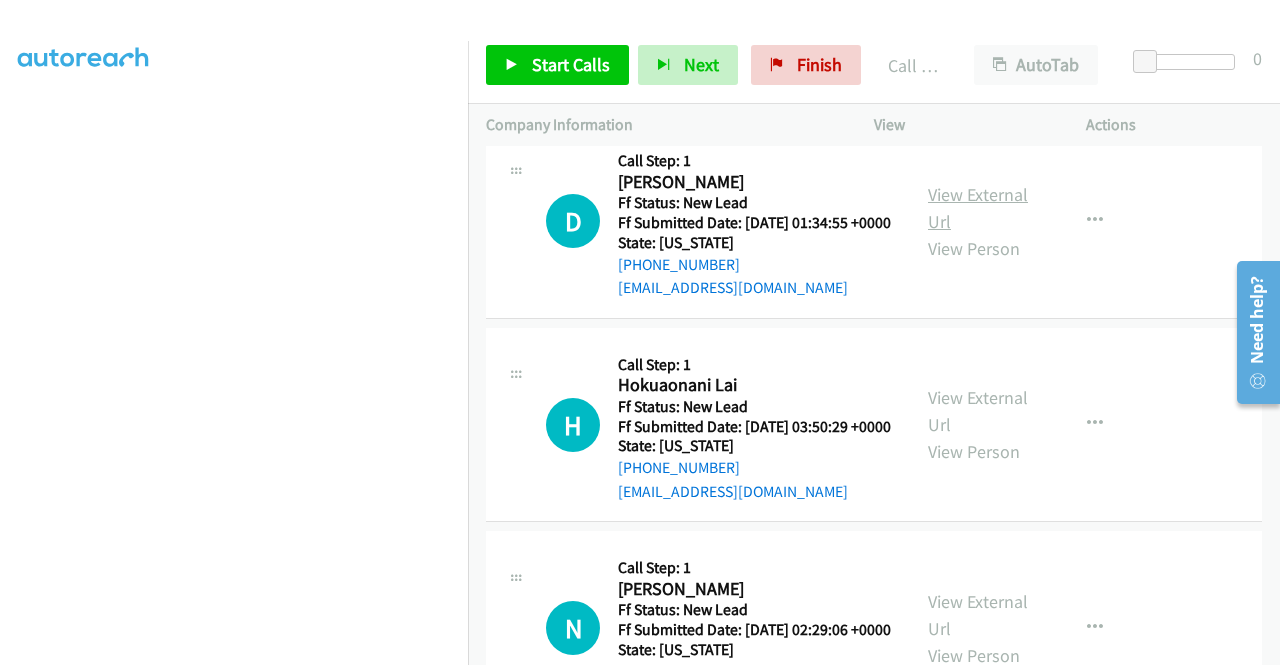 click on "View External Url" at bounding box center (978, 208) 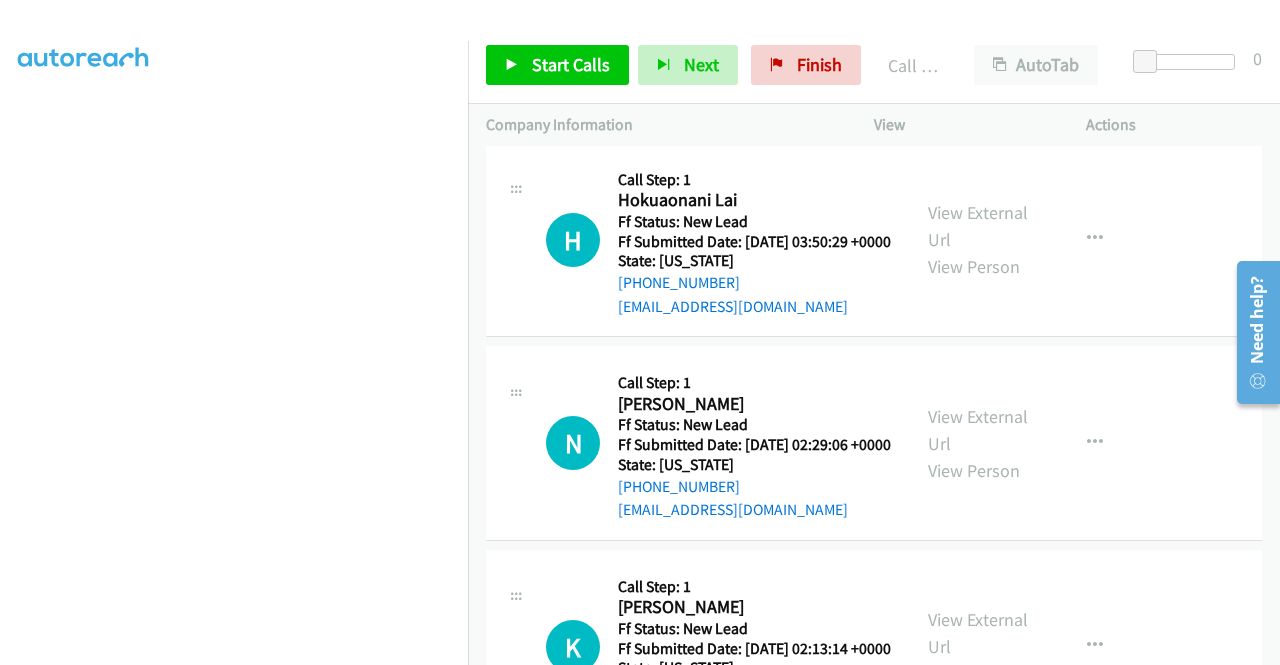scroll, scrollTop: 3653, scrollLeft: 0, axis: vertical 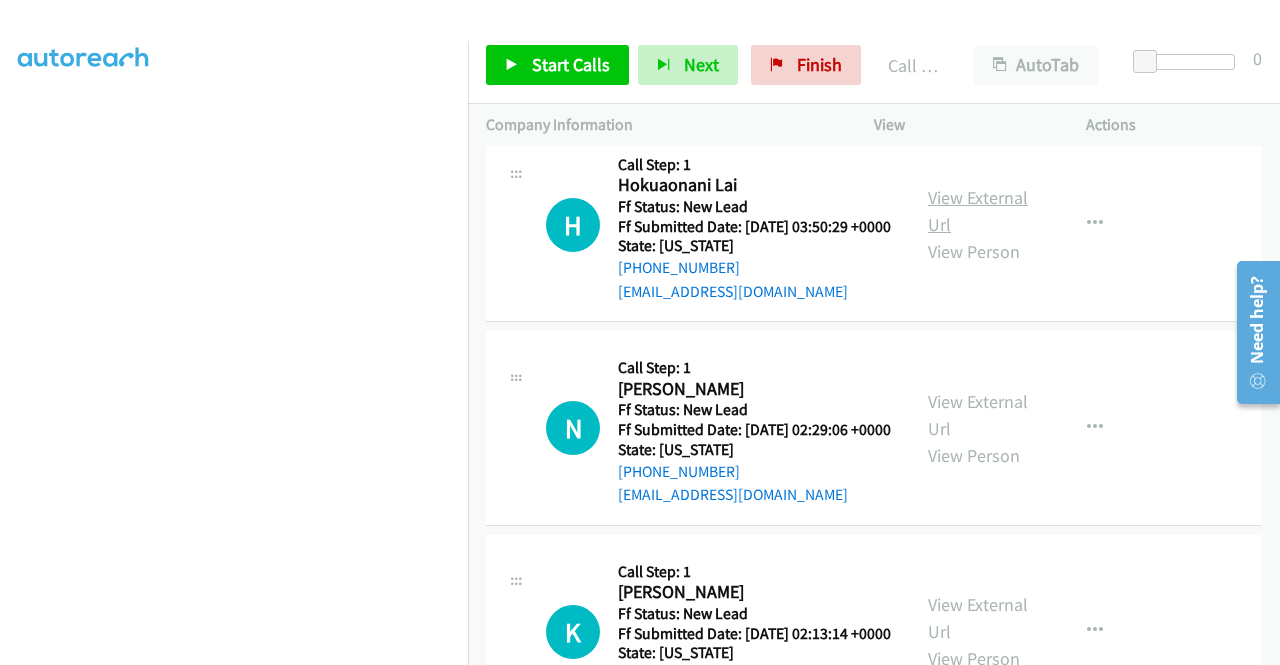 click on "View External Url" at bounding box center [978, 211] 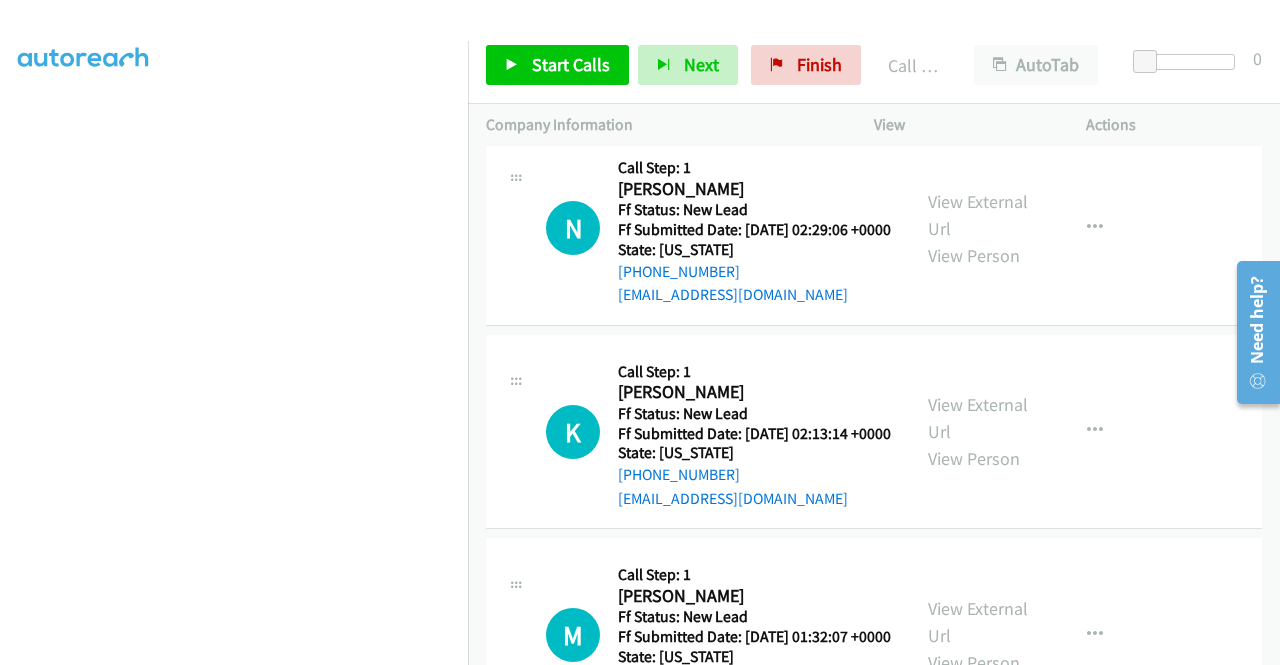 scroll, scrollTop: 4053, scrollLeft: 0, axis: vertical 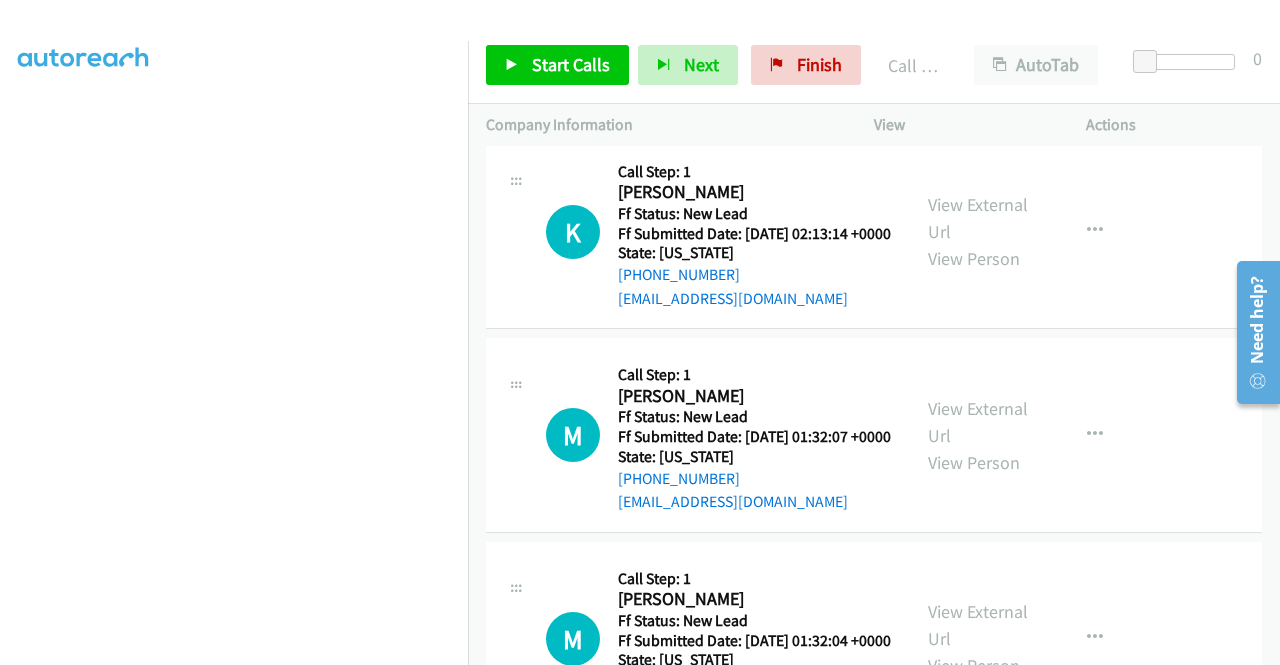 click on "View External Url" at bounding box center [978, 15] 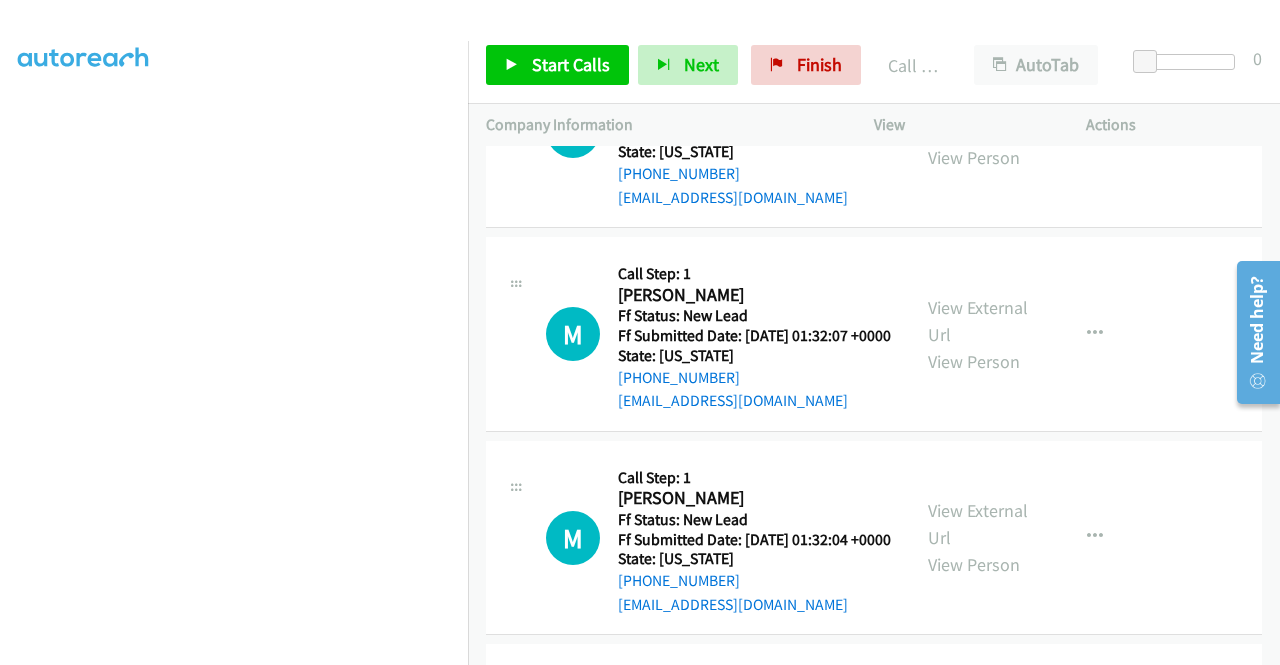 scroll, scrollTop: 4253, scrollLeft: 0, axis: vertical 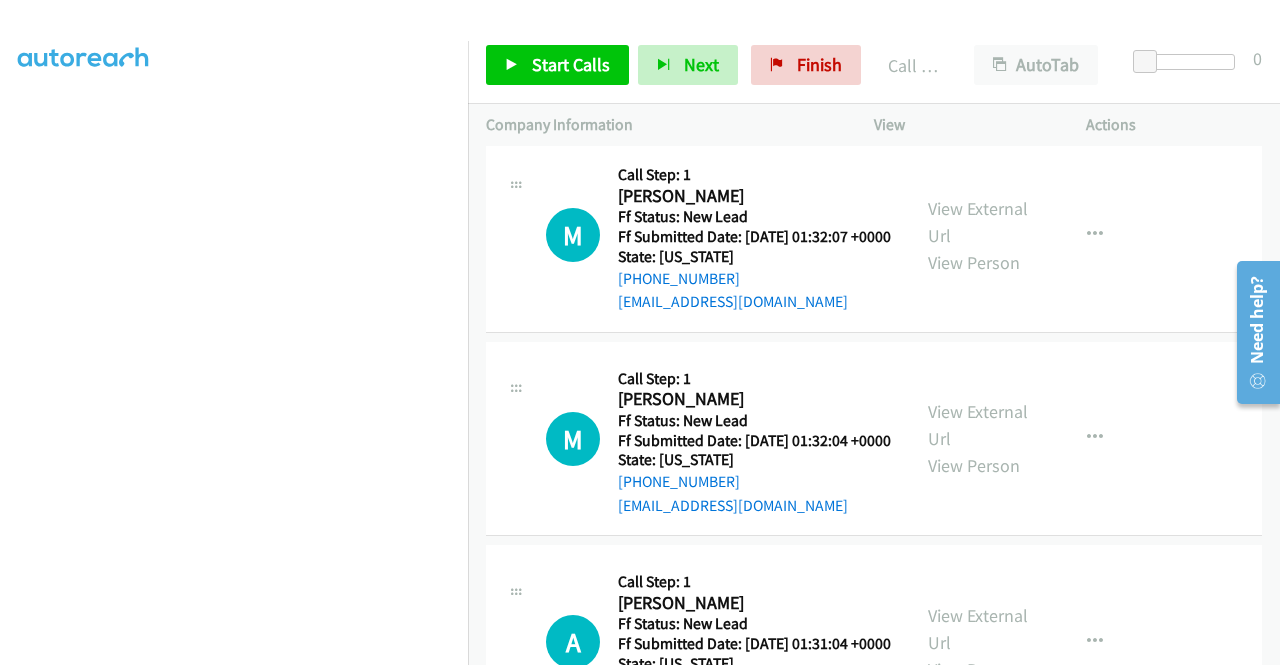 click on "View External Url" at bounding box center (978, 18) 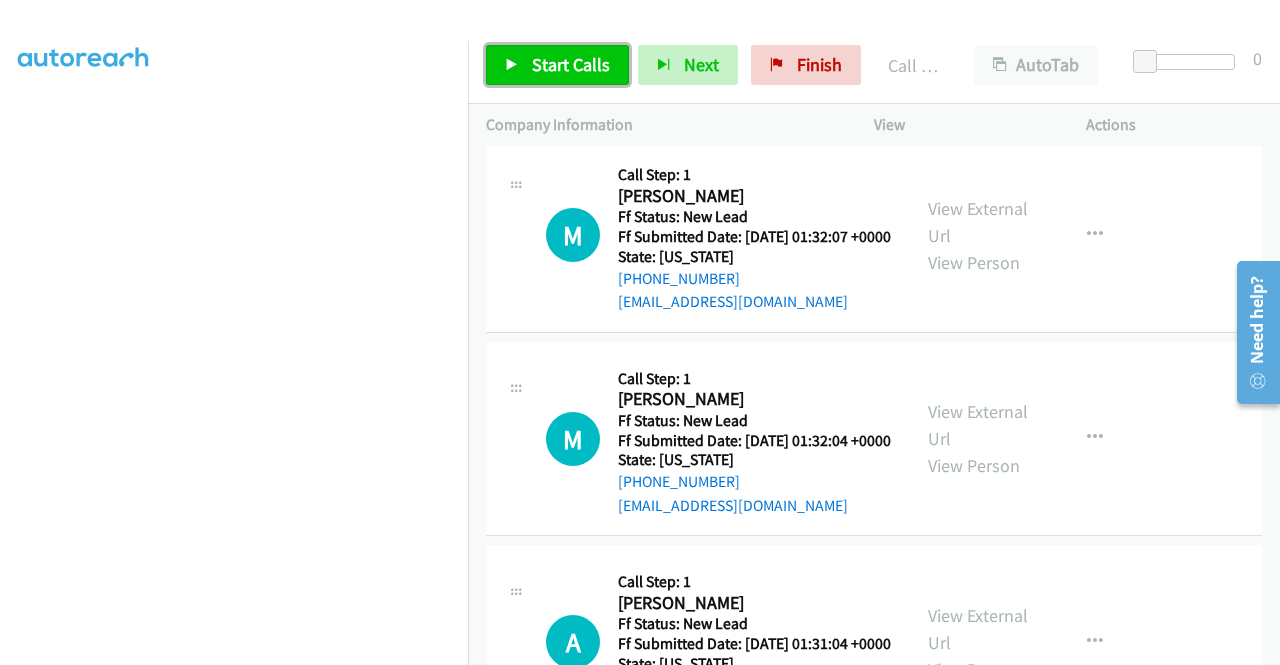 click on "Start Calls" at bounding box center (557, 65) 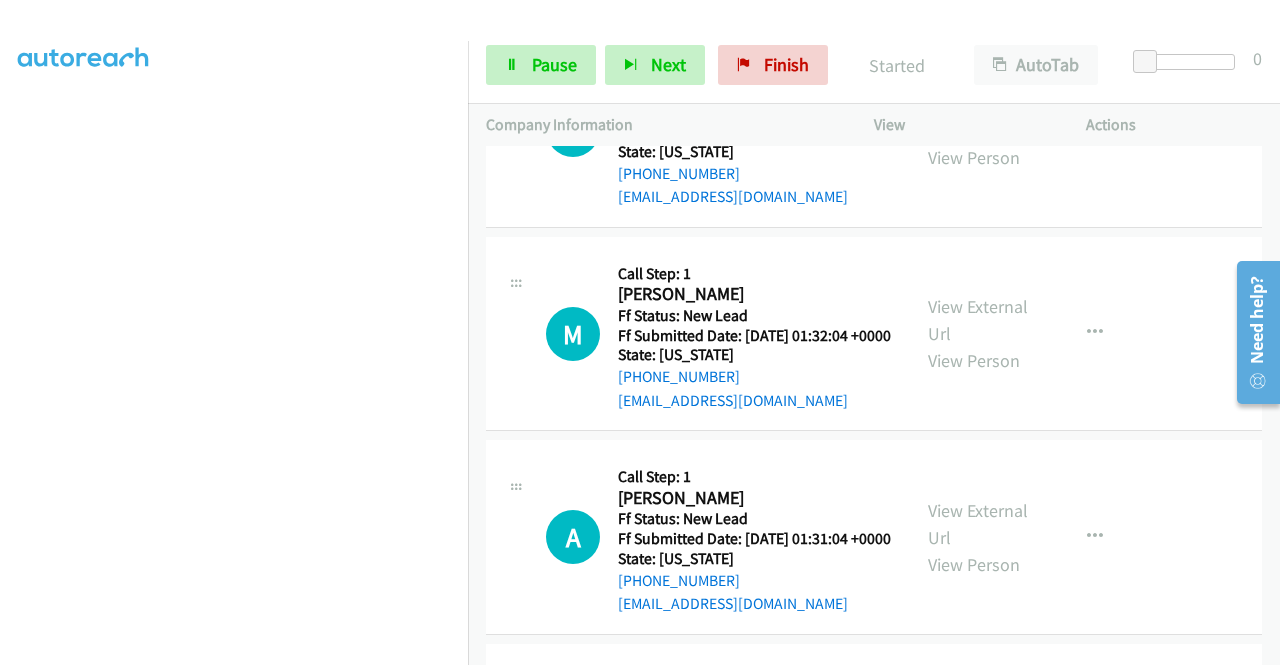 scroll, scrollTop: 4453, scrollLeft: 0, axis: vertical 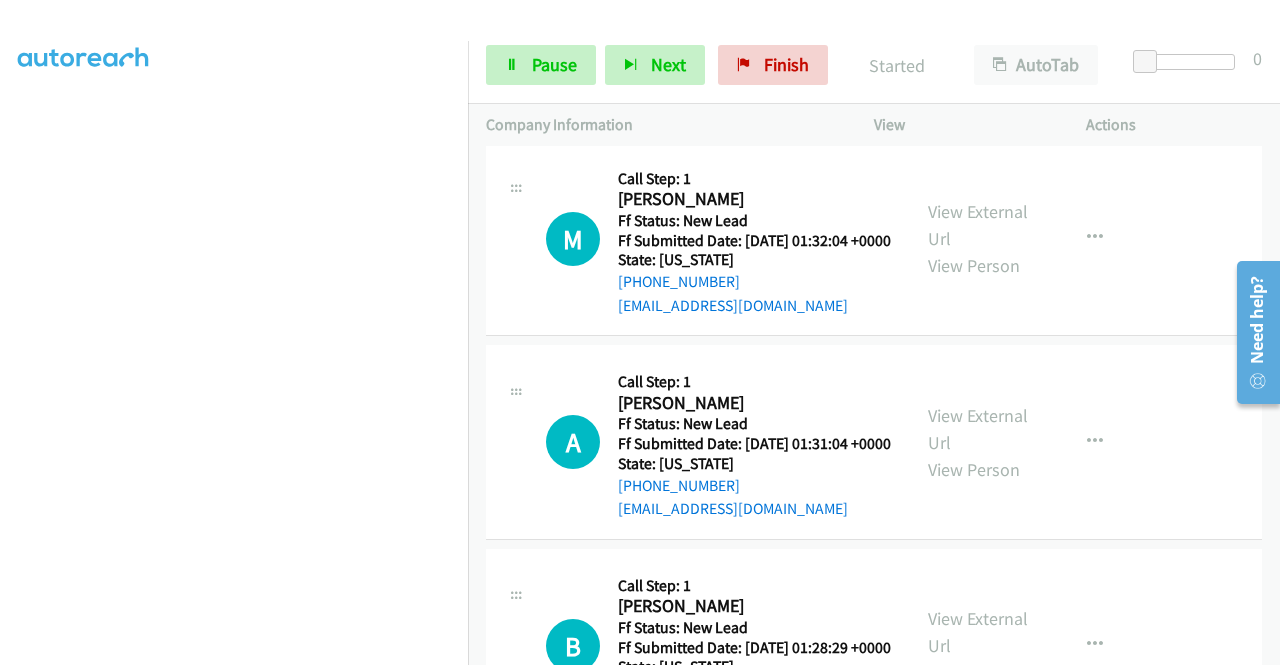 click on "View External Url" at bounding box center [978, 22] 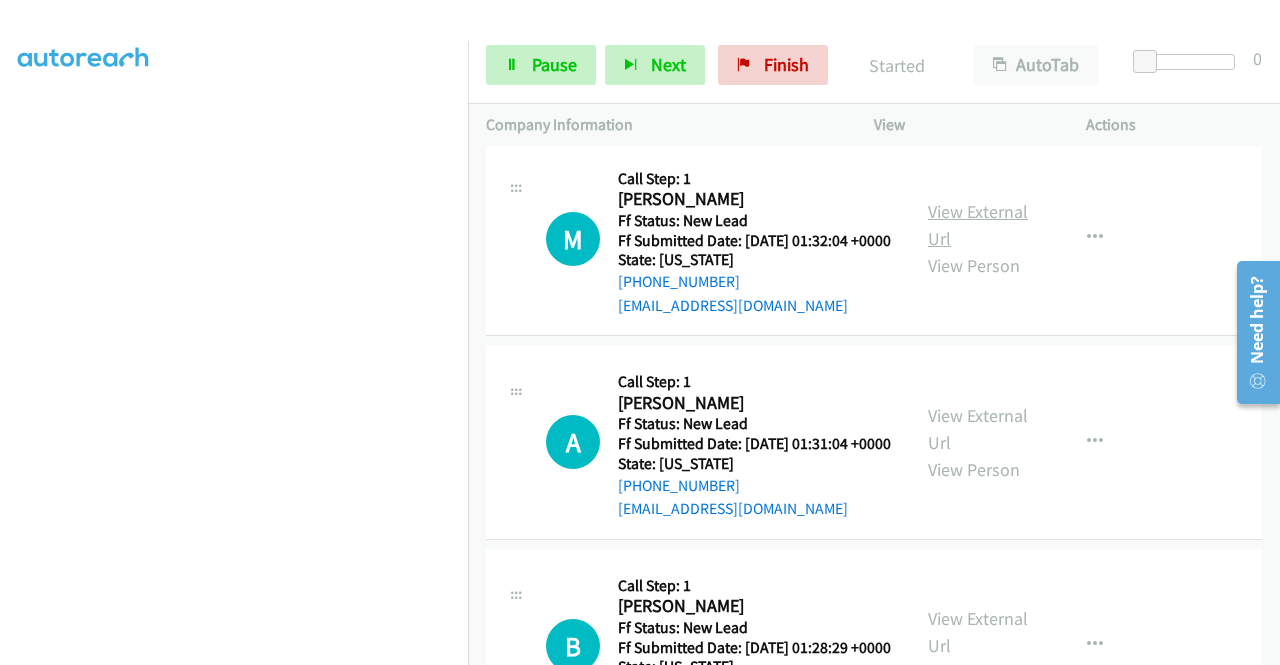 click on "View External Url" at bounding box center [978, 225] 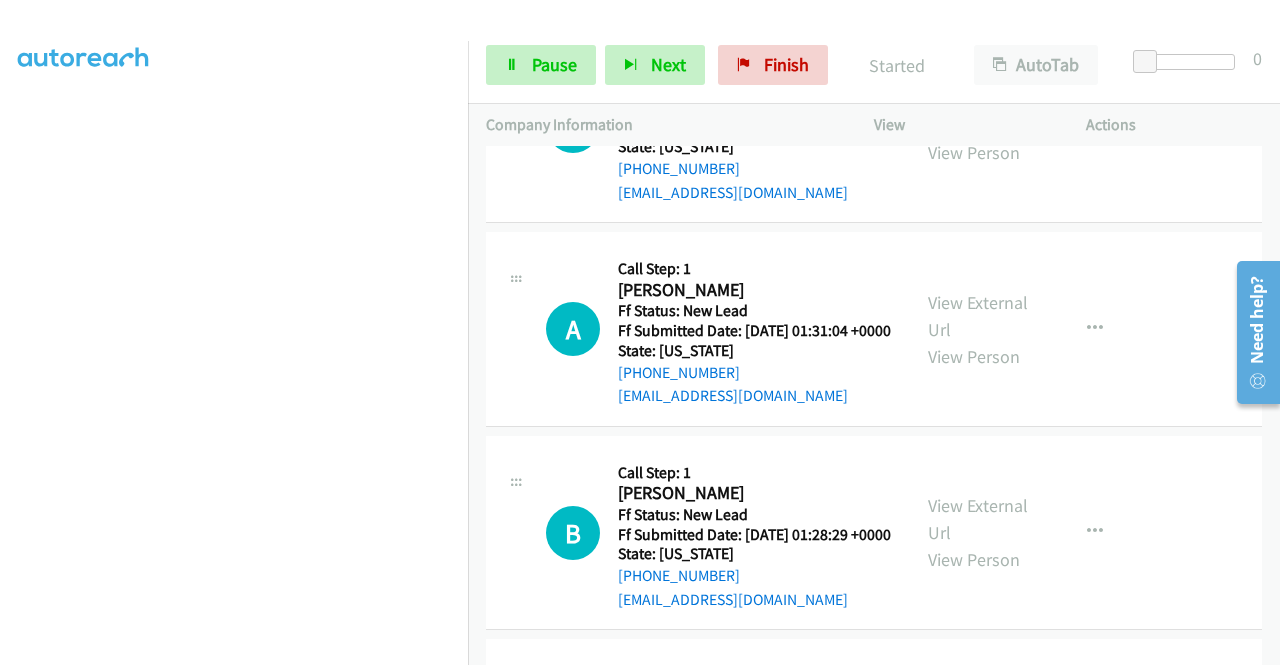scroll, scrollTop: 4653, scrollLeft: 0, axis: vertical 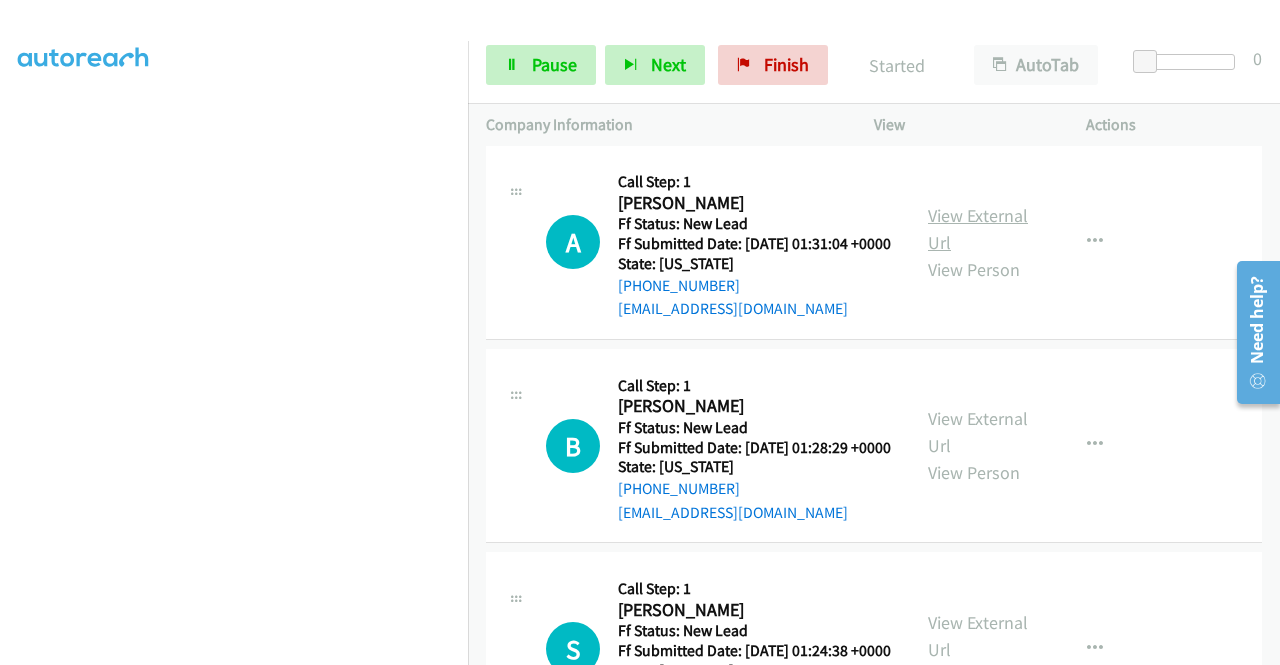 click on "View External Url" at bounding box center [978, 229] 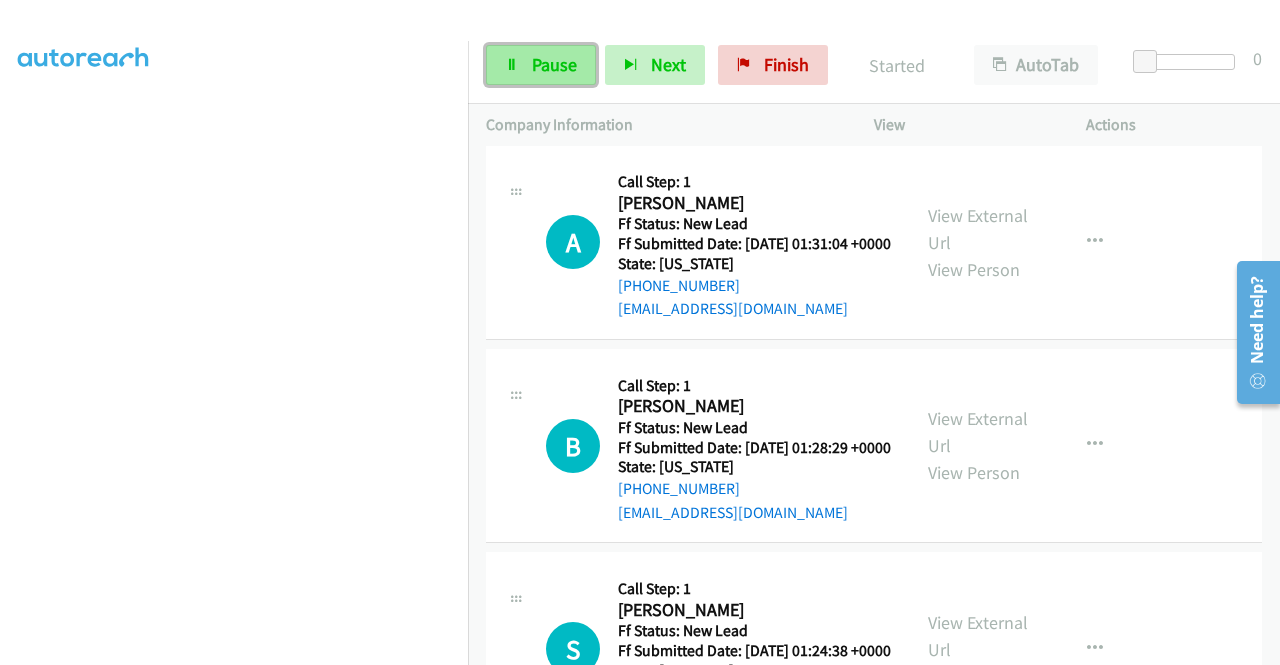 click on "Pause" at bounding box center [541, 65] 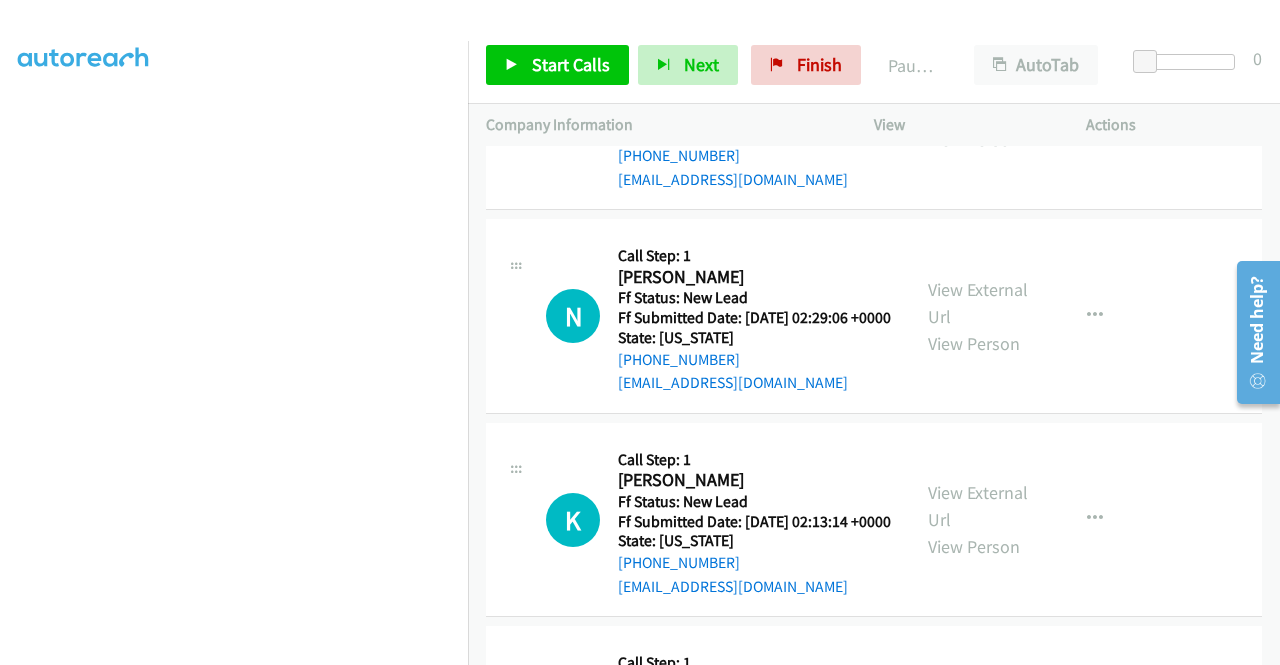 scroll, scrollTop: 3553, scrollLeft: 0, axis: vertical 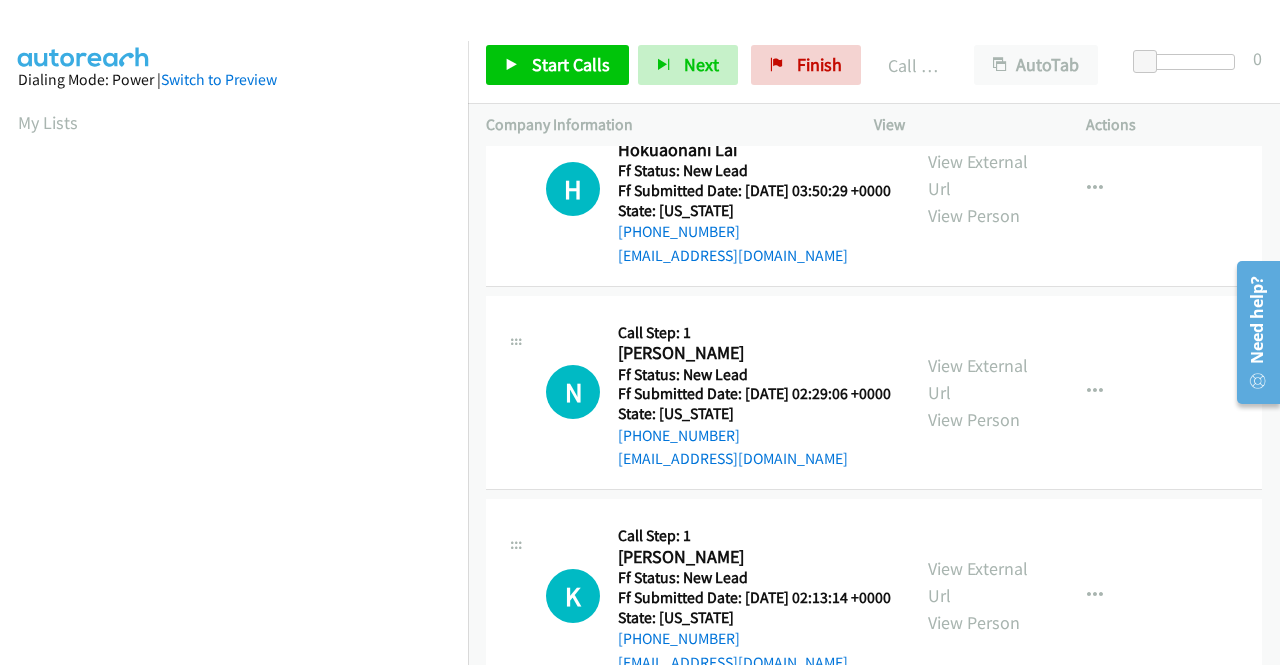 click on "+1 808-987-6981" at bounding box center [754, 232] 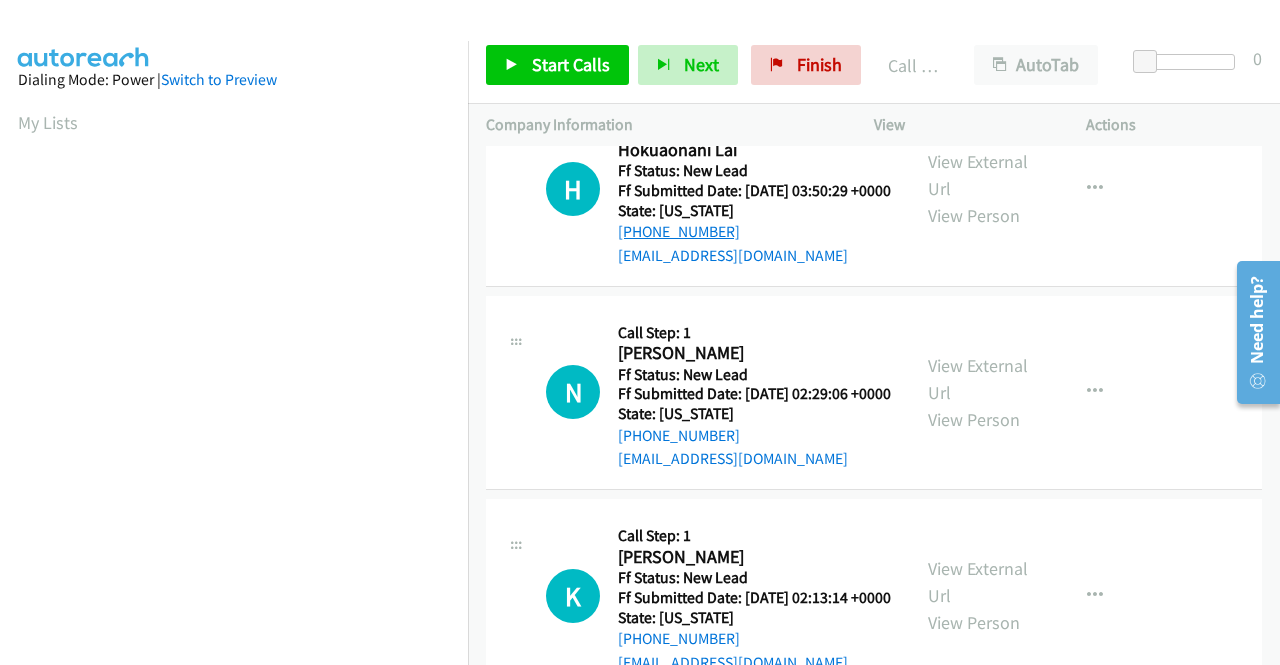 drag, startPoint x: 734, startPoint y: 507, endPoint x: 630, endPoint y: 509, distance: 104.019226 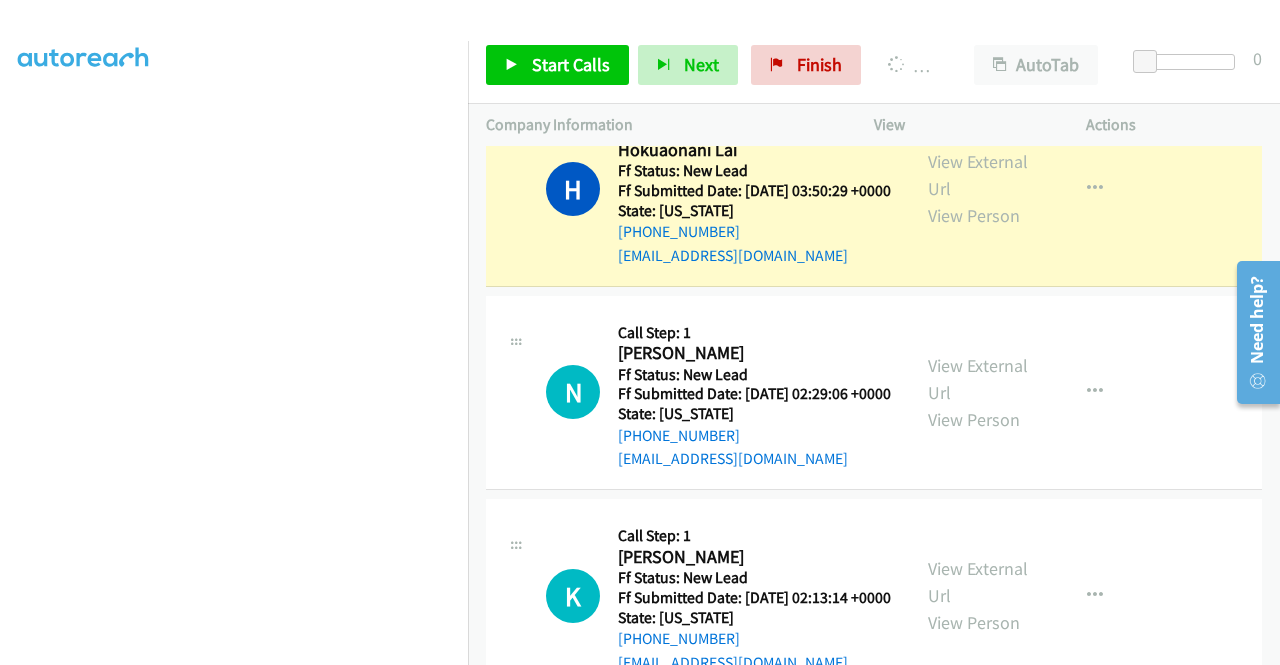 scroll, scrollTop: 400, scrollLeft: 0, axis: vertical 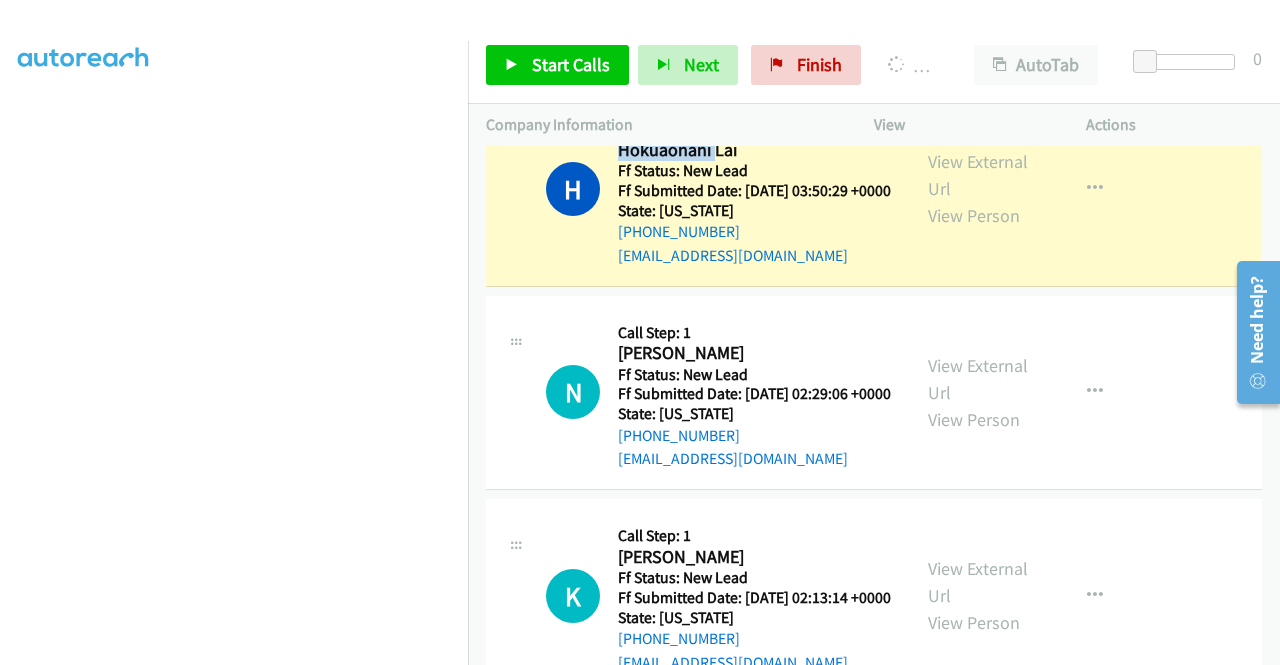 drag, startPoint x: 713, startPoint y: 412, endPoint x: 618, endPoint y: 407, distance: 95.131485 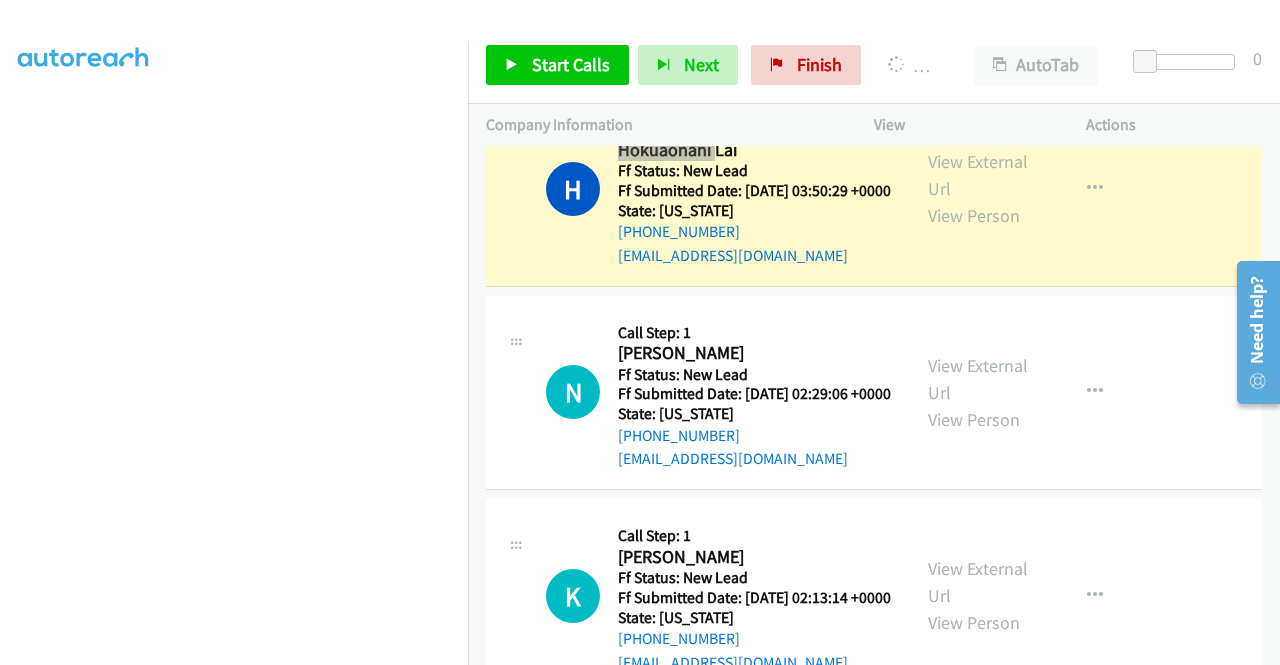 scroll, scrollTop: 456, scrollLeft: 0, axis: vertical 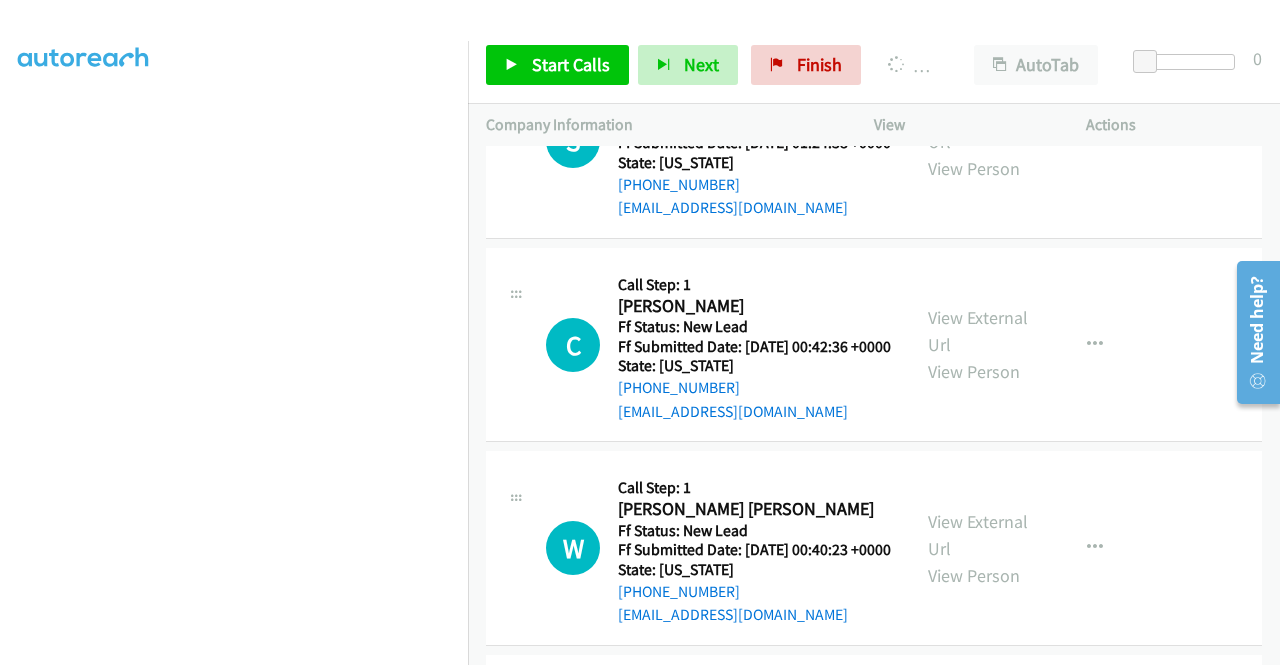 click on "View External Url" at bounding box center [978, -76] 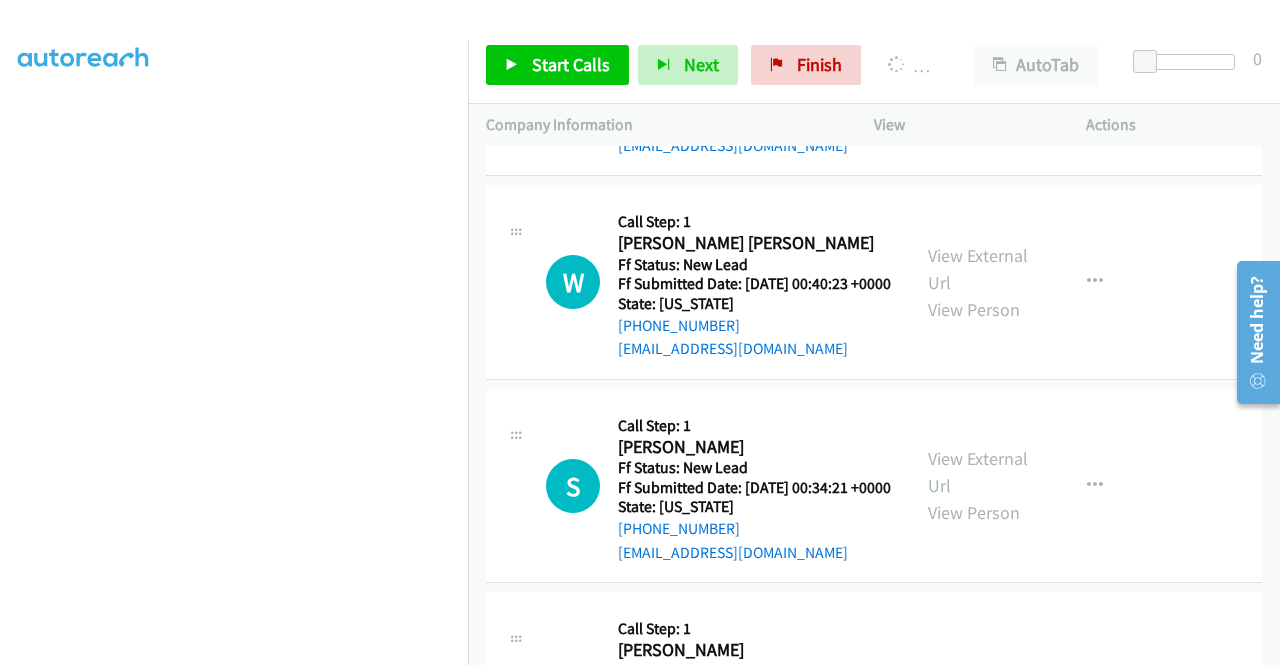 scroll, scrollTop: 5674, scrollLeft: 0, axis: vertical 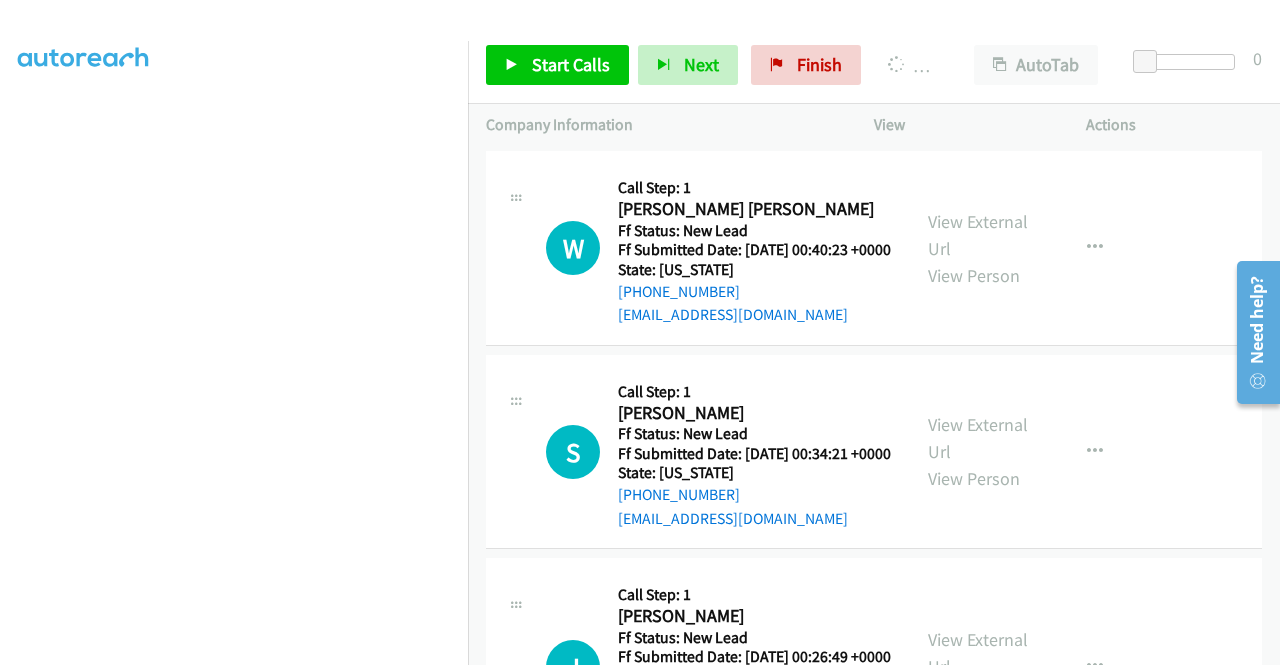 click on "View External Url" at bounding box center [978, -172] 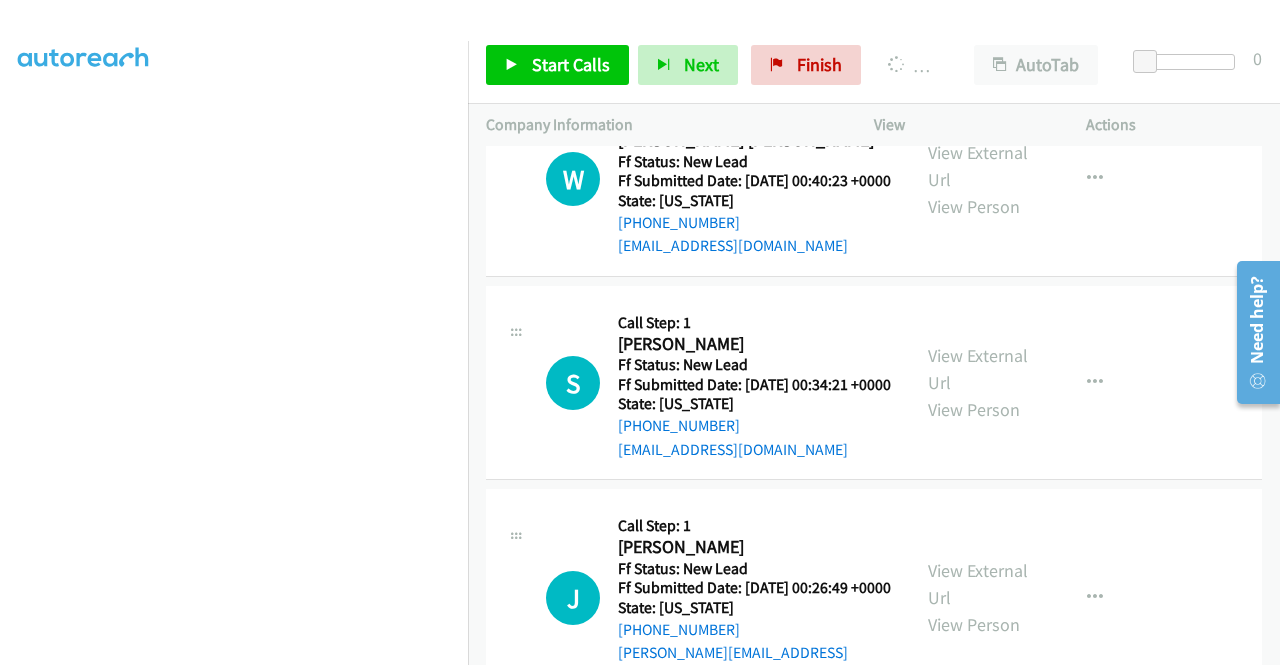 scroll, scrollTop: 5774, scrollLeft: 0, axis: vertical 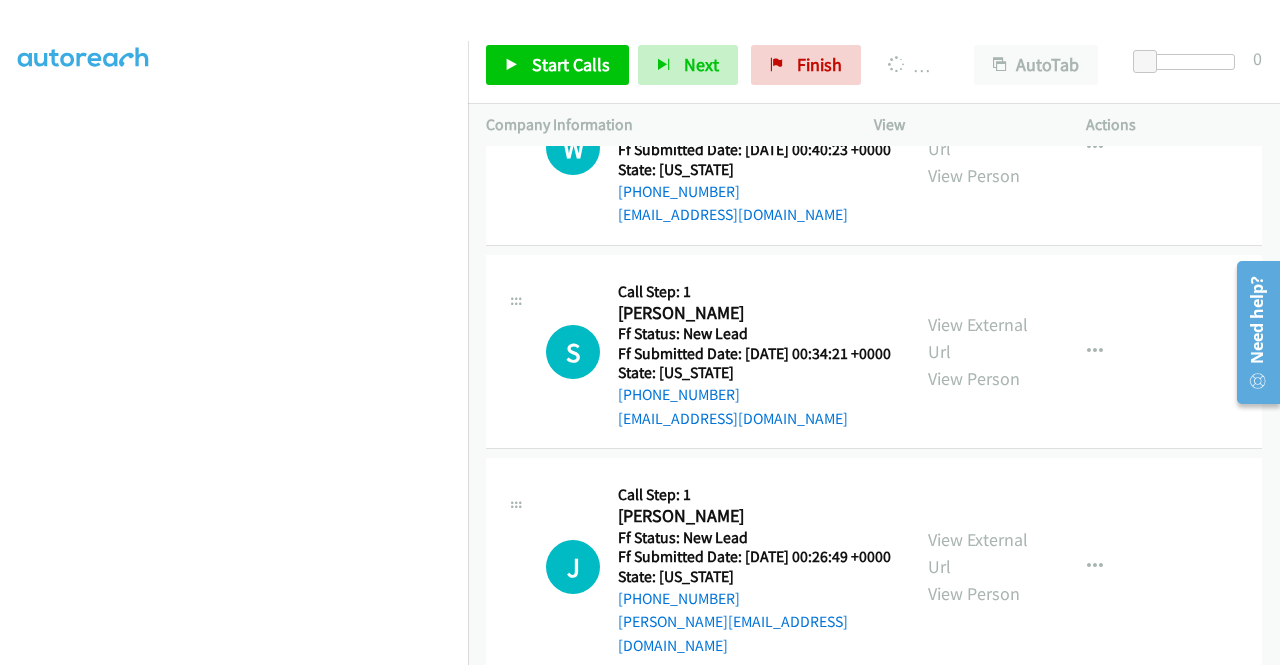 click on "View External Url" at bounding box center (978, -69) 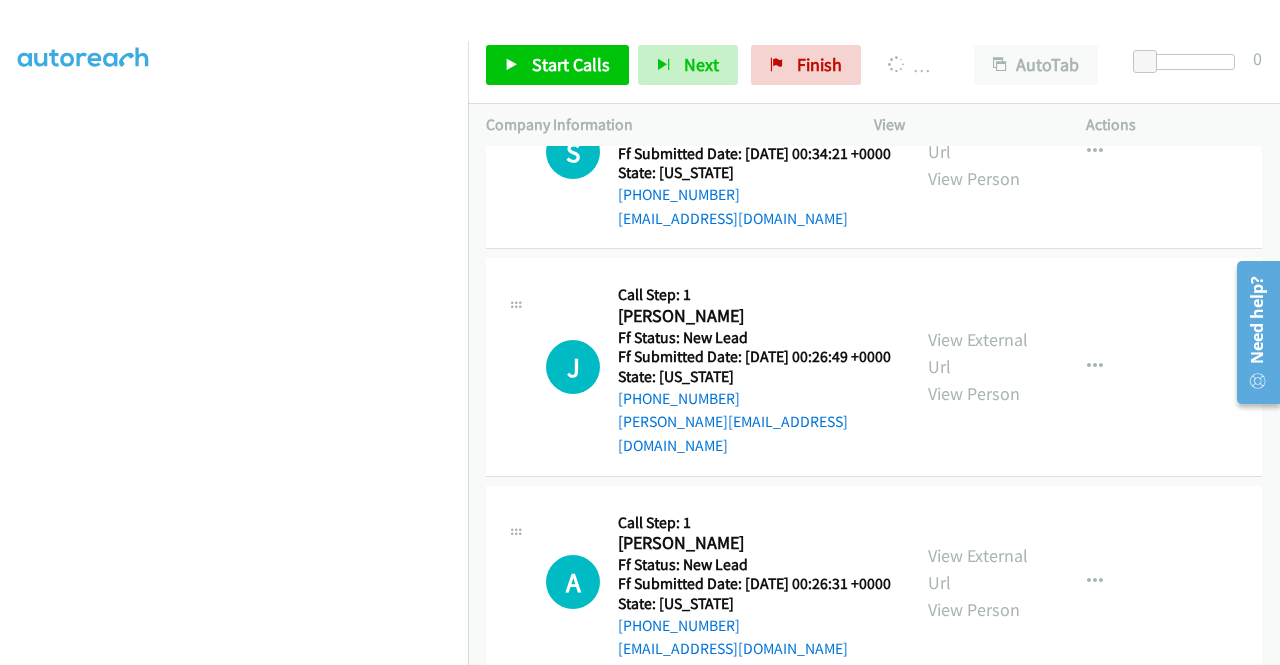 click on "View External Url" at bounding box center [978, -65] 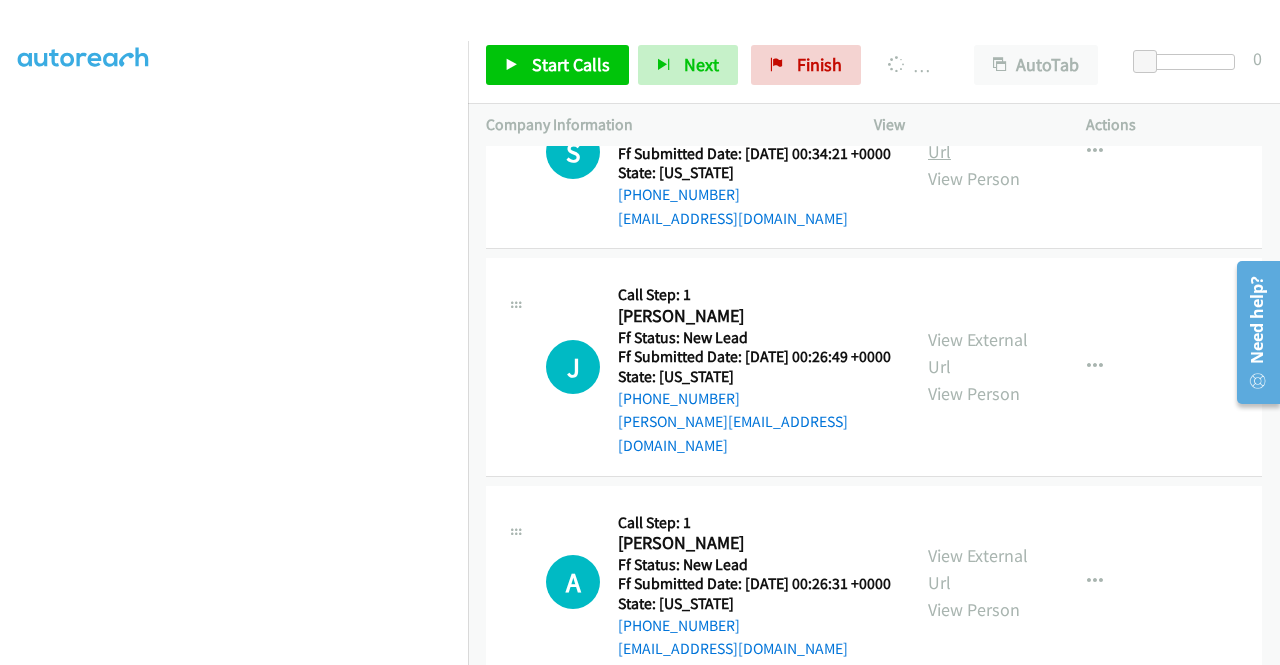 click on "View External Url" at bounding box center (978, 138) 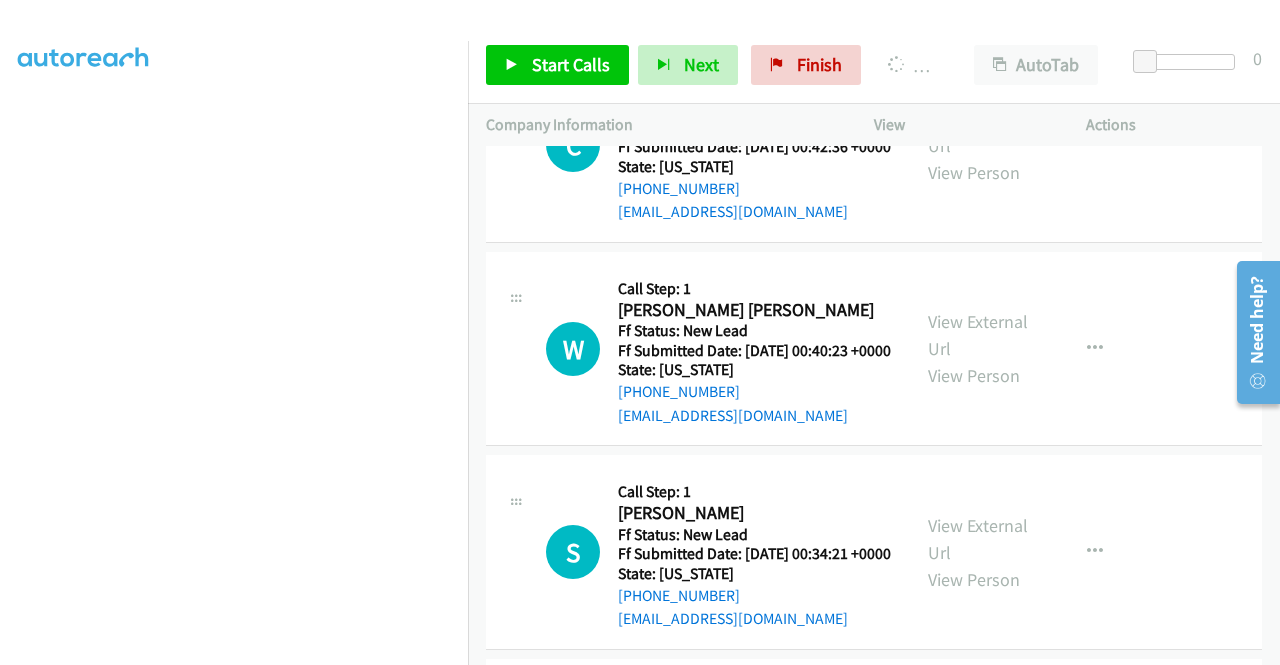 scroll, scrollTop: 5644, scrollLeft: 0, axis: vertical 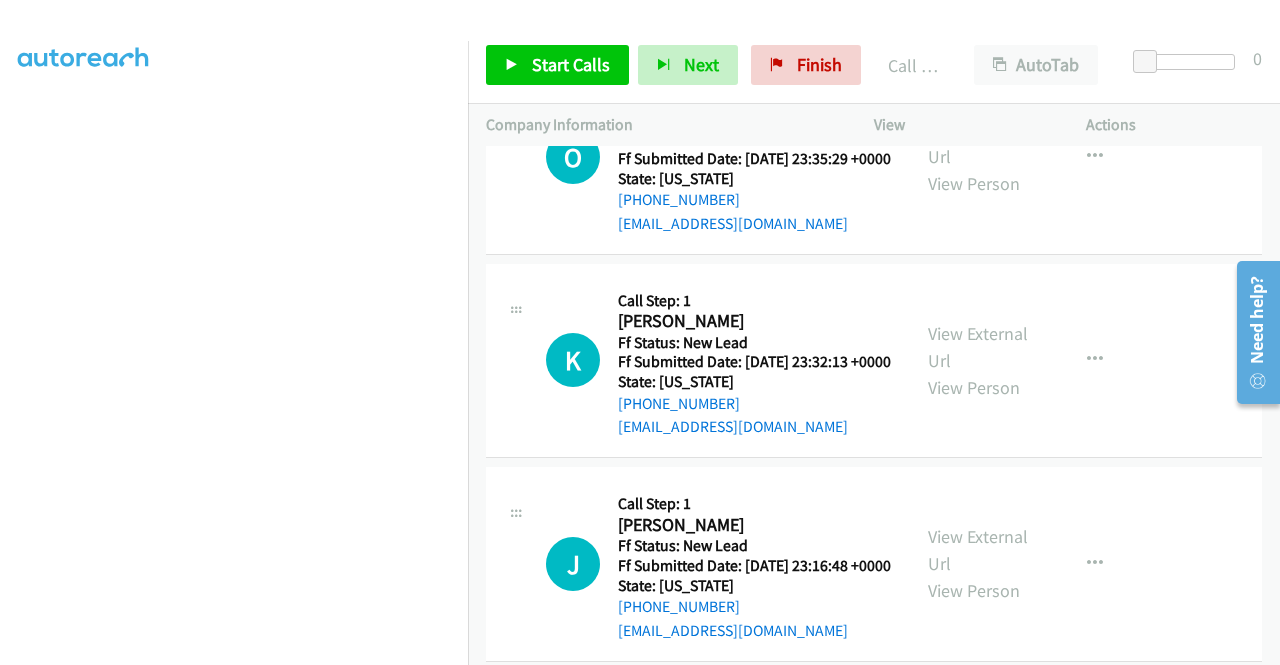 click on "View External Url" at bounding box center [978, -276] 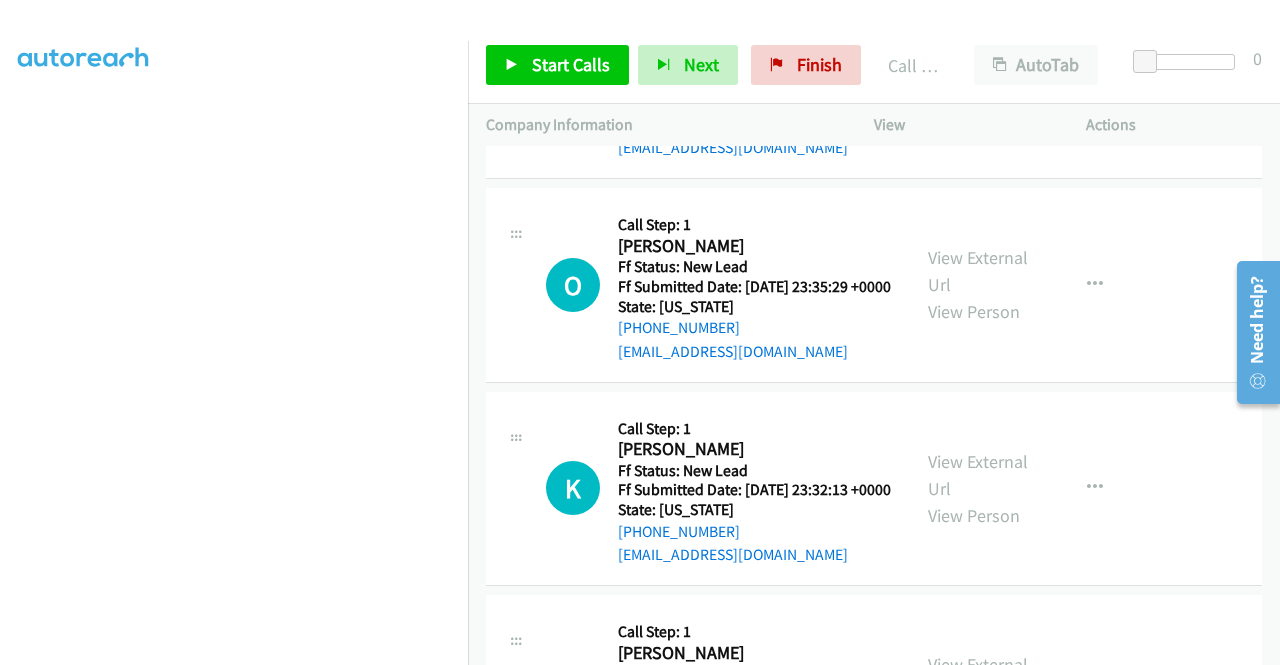 scroll, scrollTop: 6844, scrollLeft: 0, axis: vertical 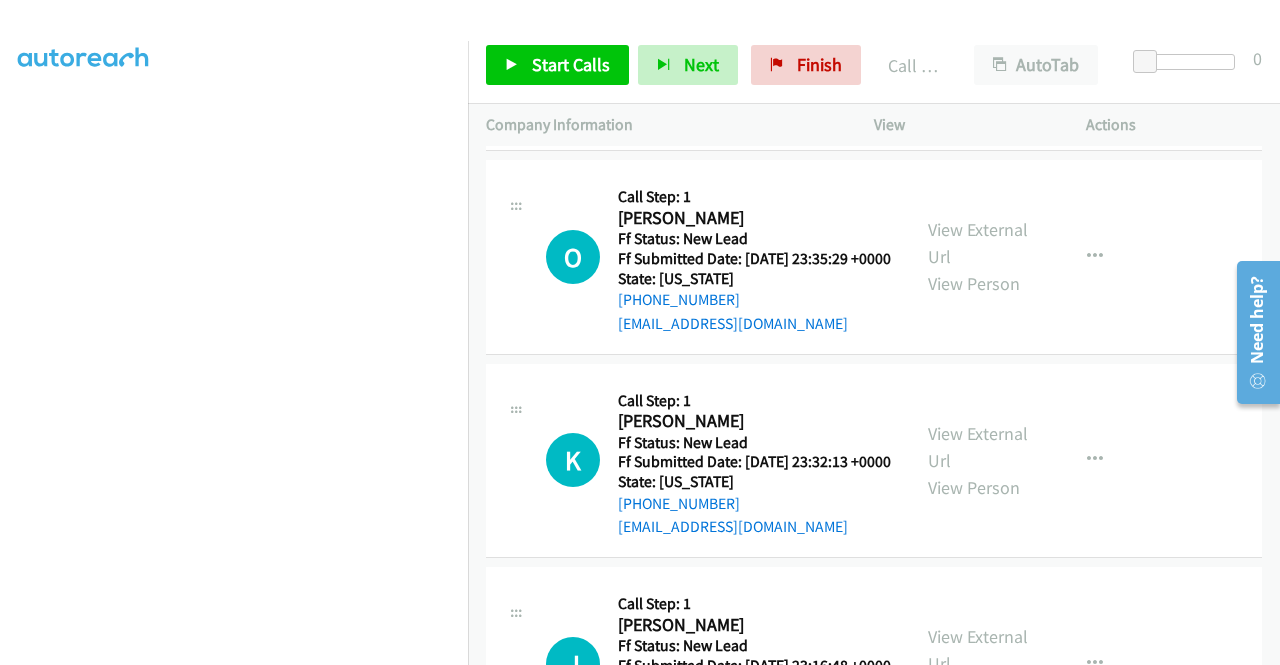 click on "View External Url" at bounding box center (978, -176) 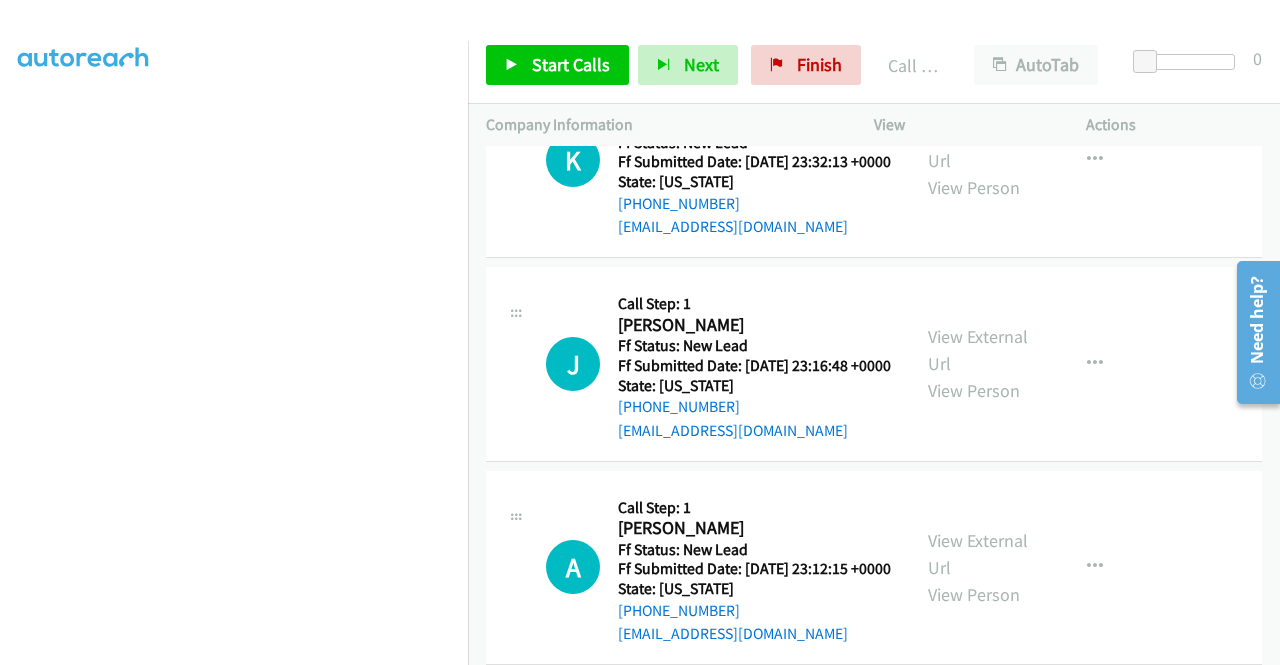 click on "View External Url" at bounding box center (978, -57) 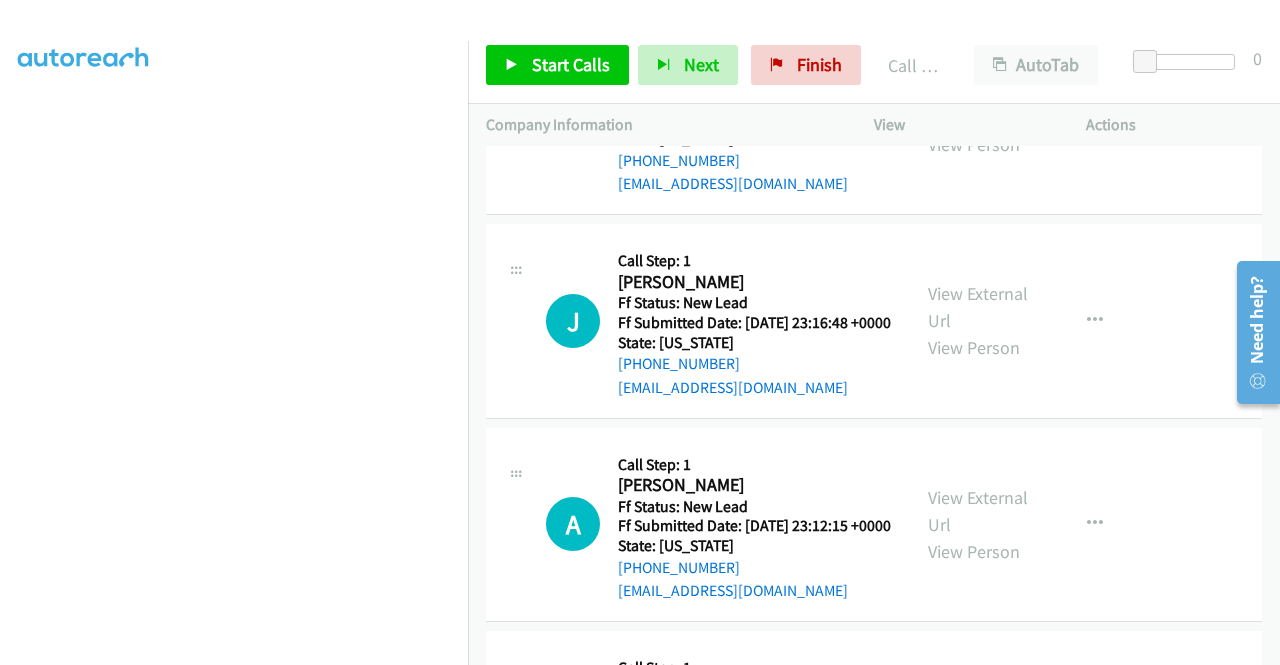 scroll, scrollTop: 7344, scrollLeft: 0, axis: vertical 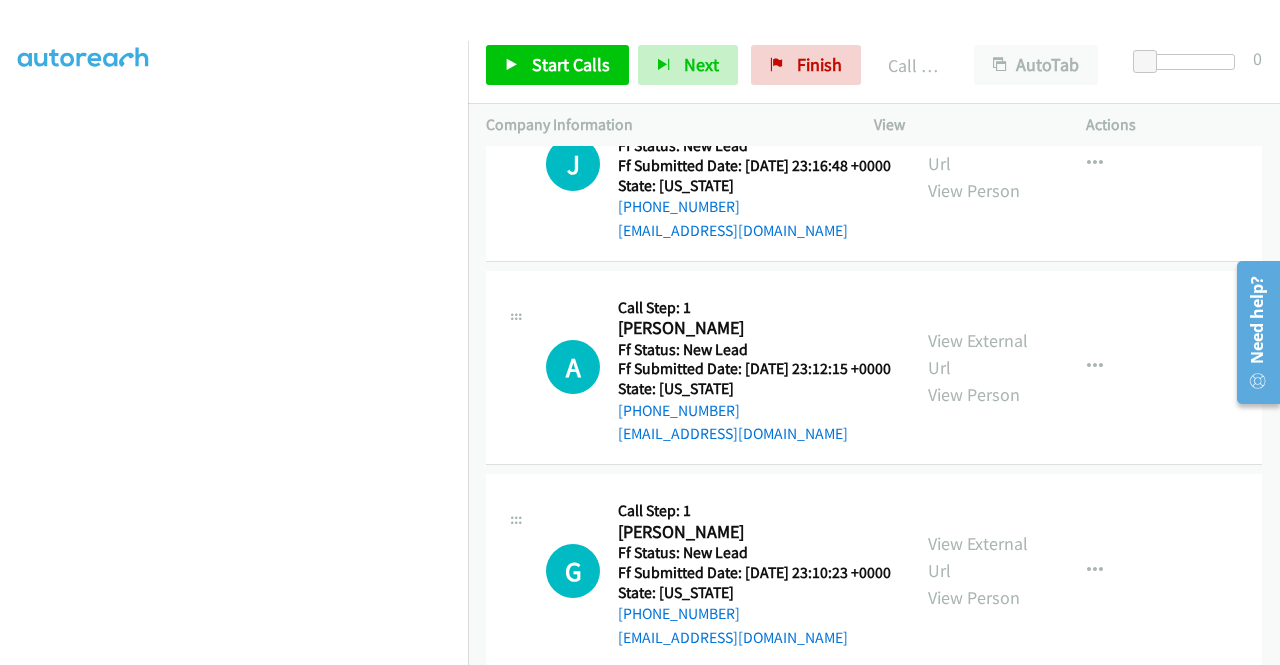 click on "View External Url" at bounding box center [978, -53] 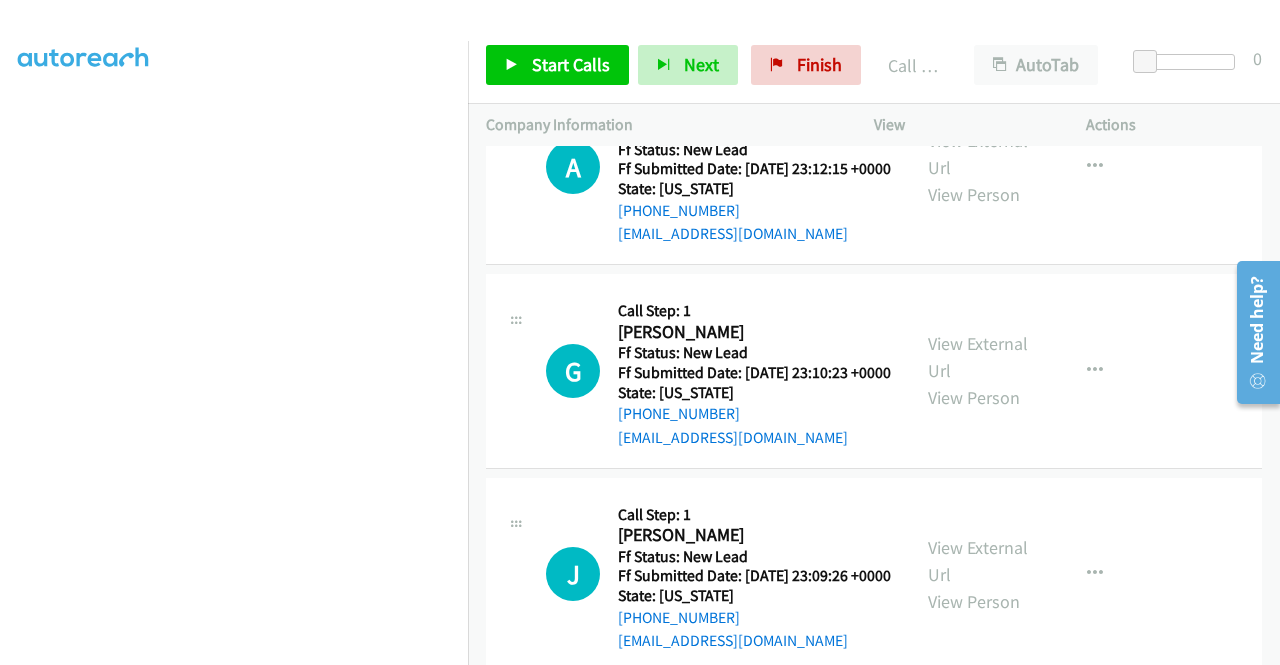 click on "View External Url" at bounding box center [978, -50] 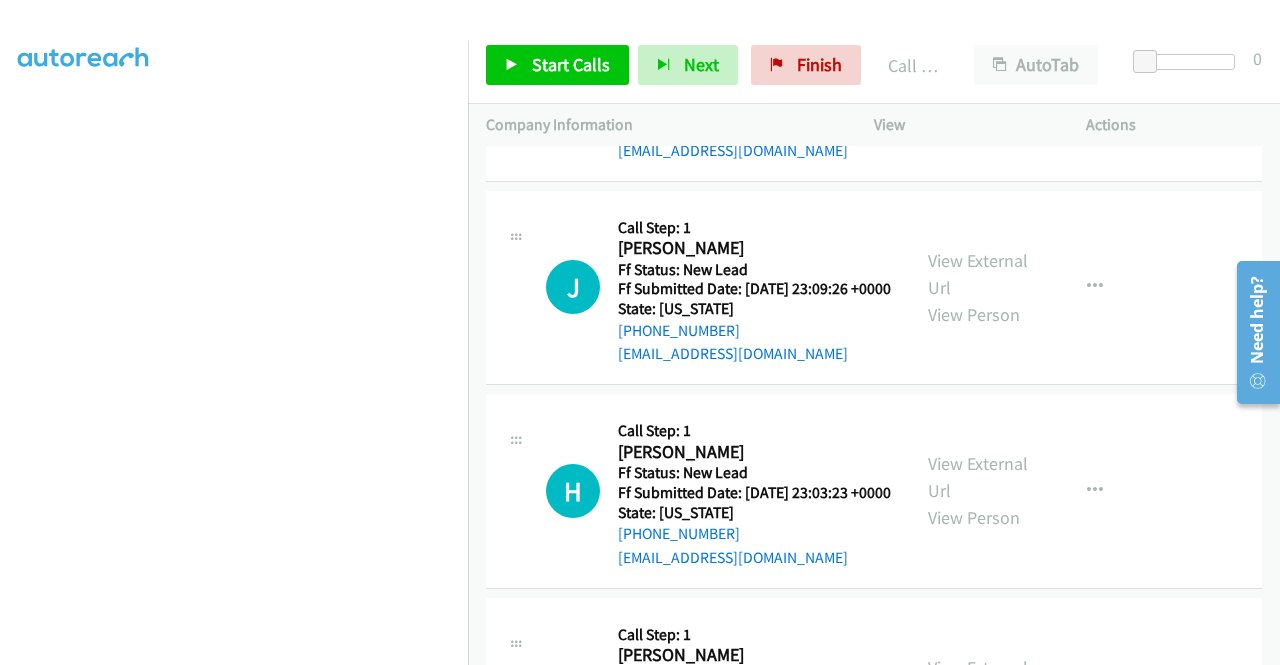 scroll, scrollTop: 7944, scrollLeft: 0, axis: vertical 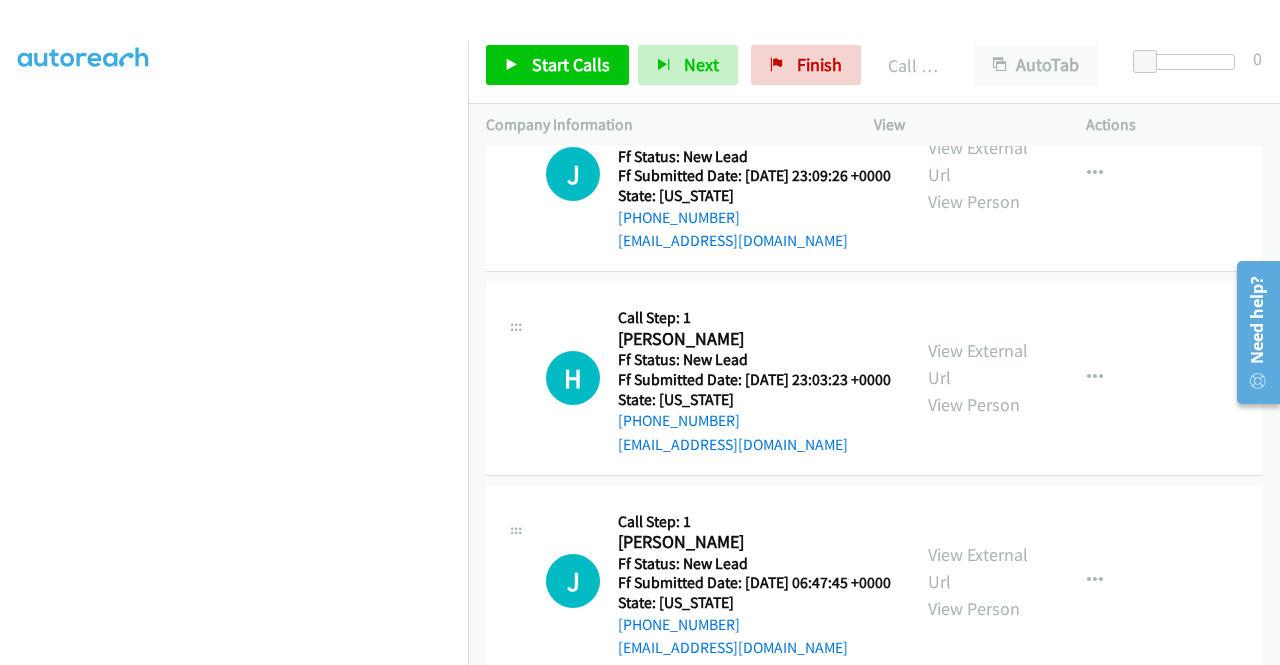 click on "View External Url" at bounding box center [978, -246] 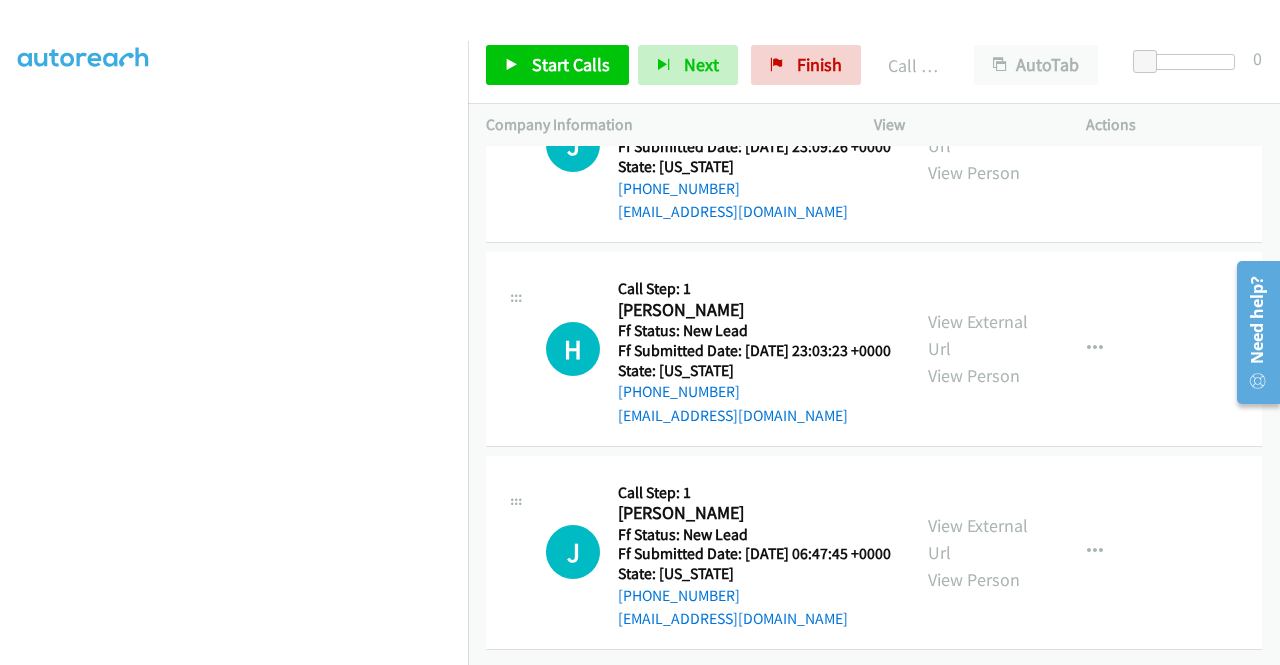 scroll, scrollTop: 8244, scrollLeft: 0, axis: vertical 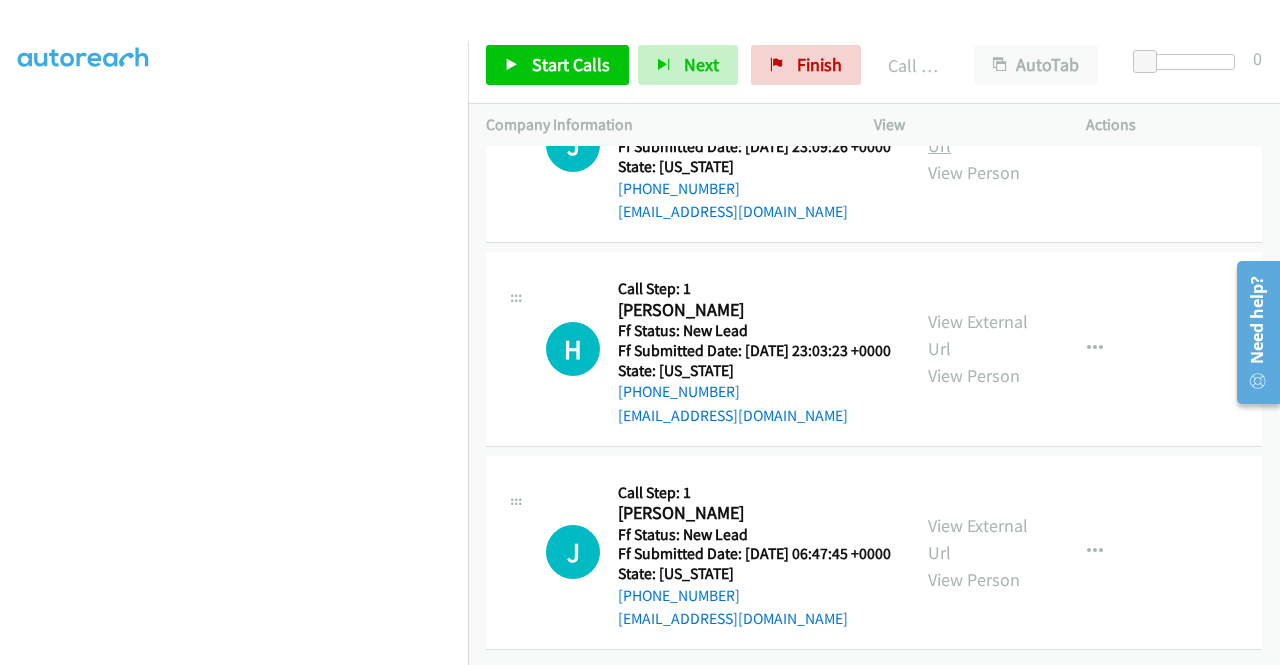 click on "View External Url" at bounding box center (978, 132) 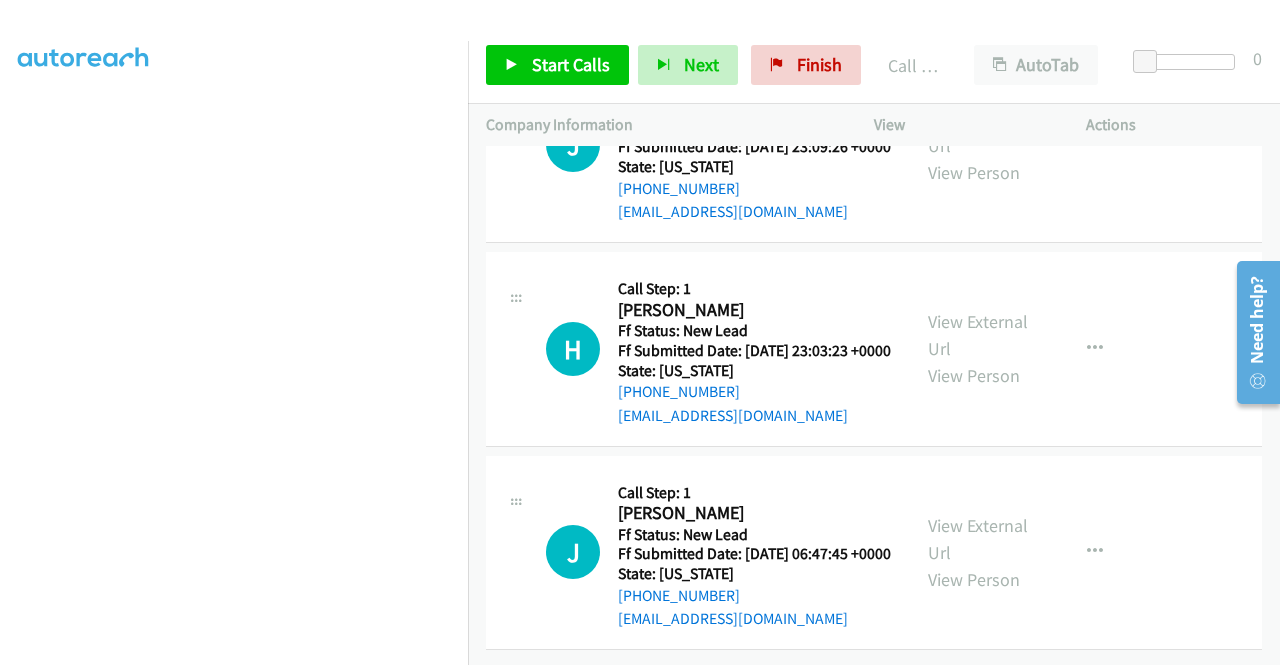 scroll, scrollTop: 8444, scrollLeft: 0, axis: vertical 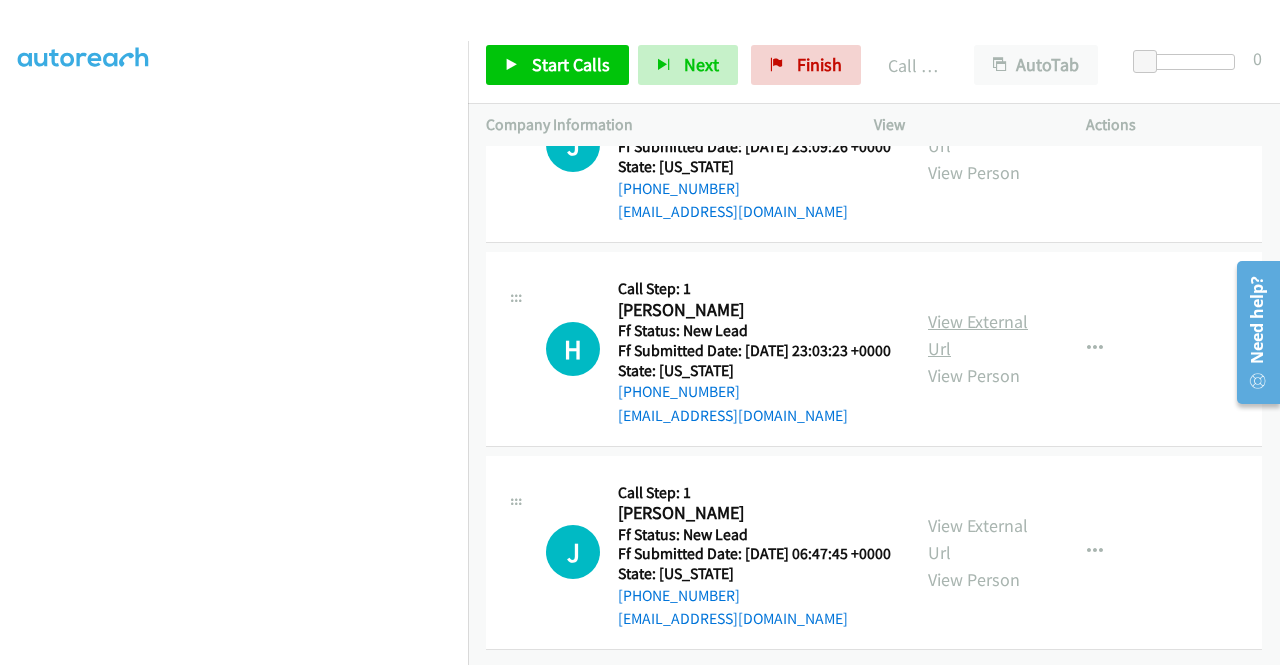 click on "View External Url" at bounding box center (978, 335) 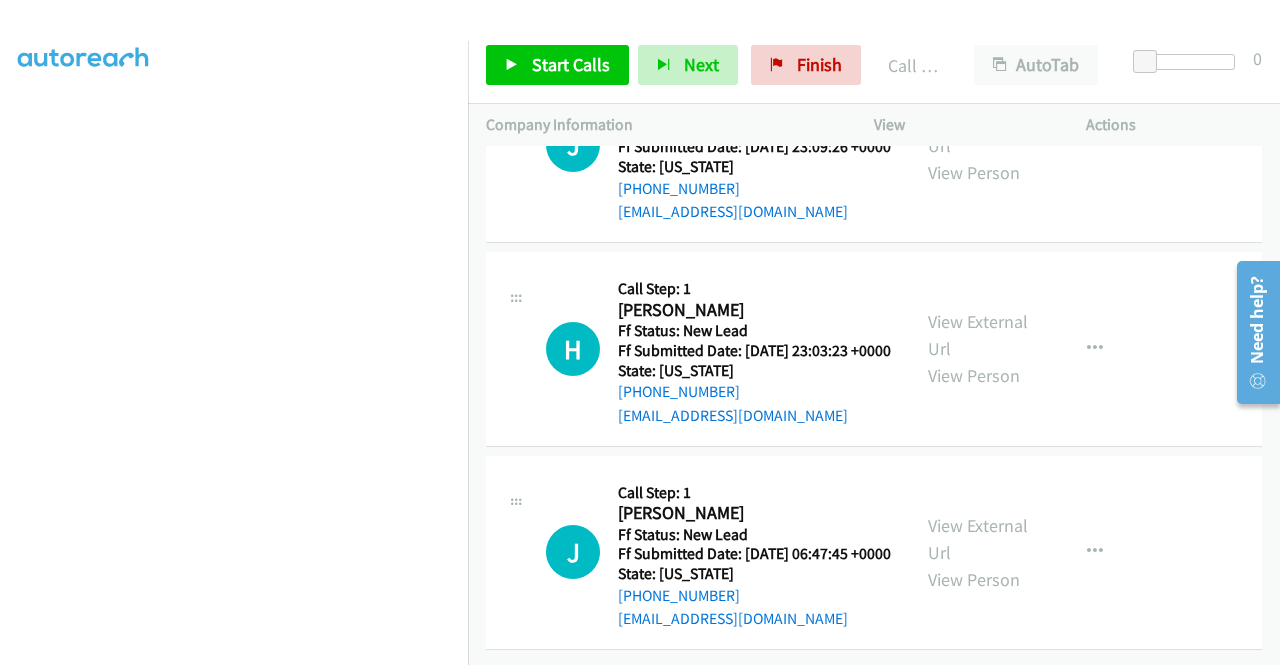 scroll, scrollTop: 8544, scrollLeft: 0, axis: vertical 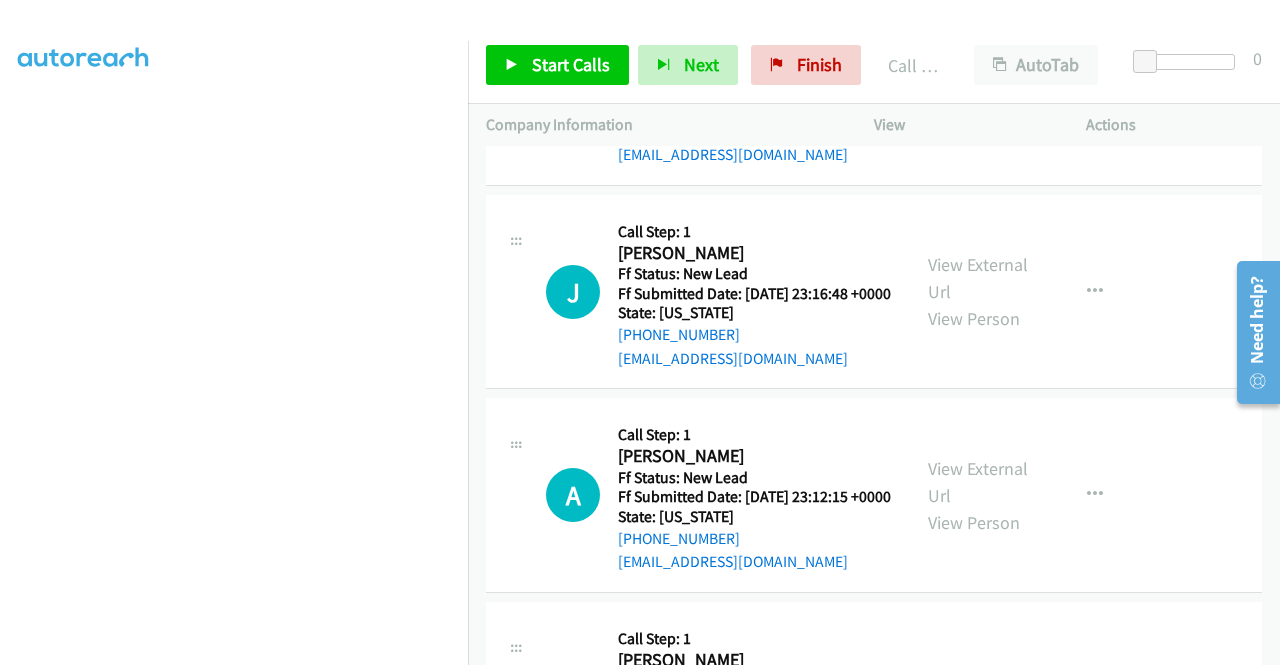click on "View External Url
View Person" at bounding box center [980, -137] 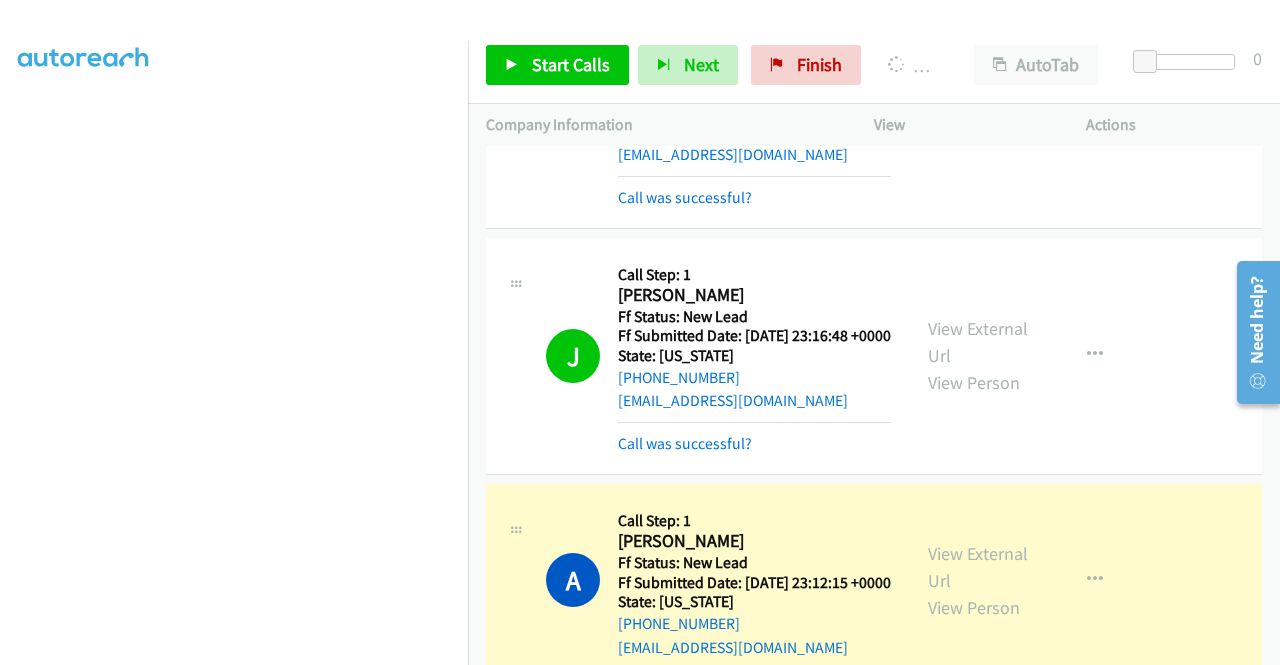 scroll, scrollTop: 456, scrollLeft: 0, axis: vertical 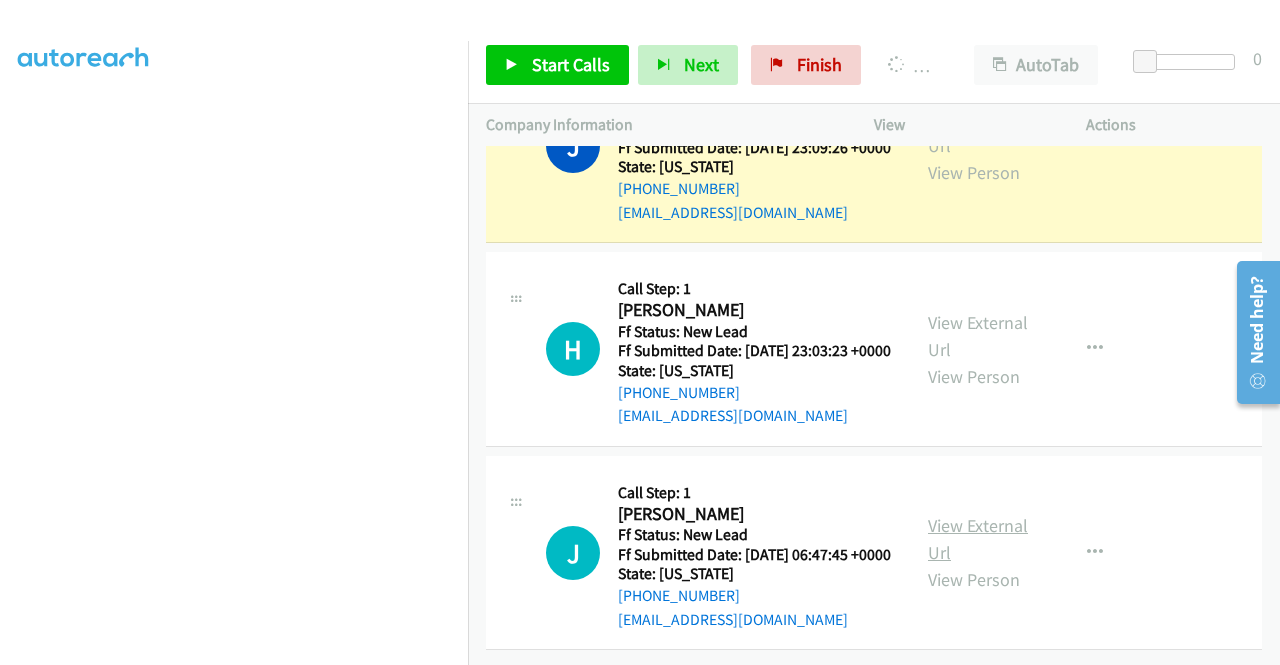 click on "View External Url" at bounding box center [978, 539] 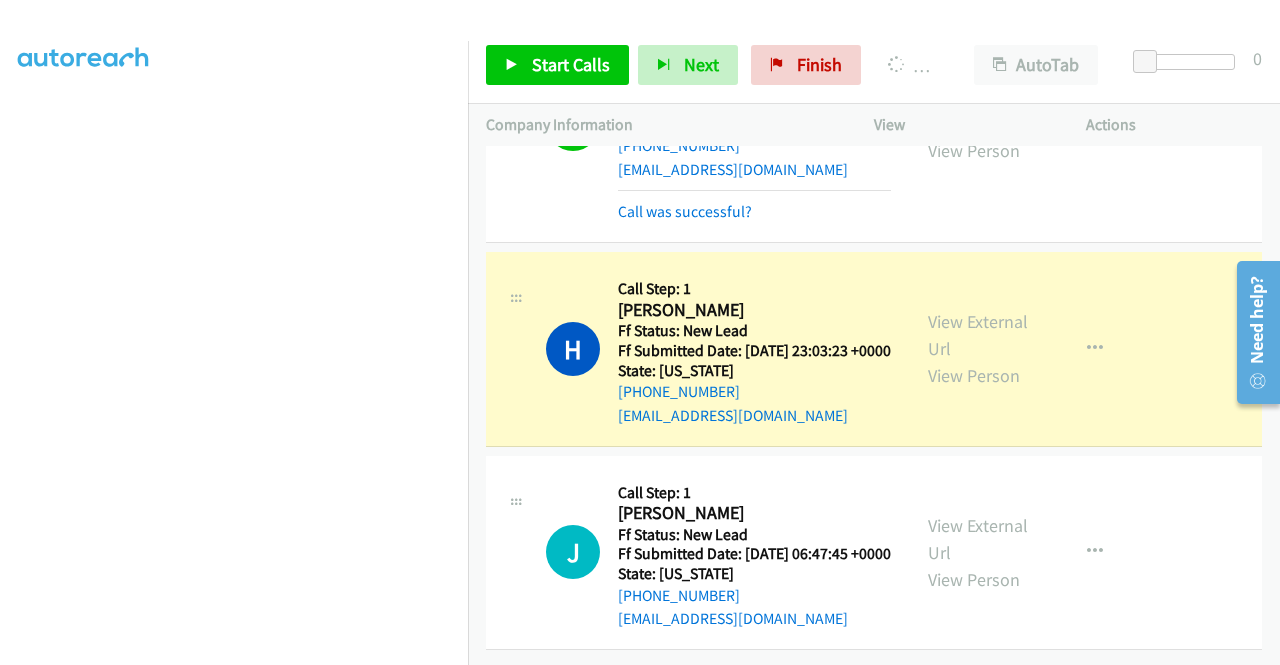 scroll, scrollTop: 8966, scrollLeft: 0, axis: vertical 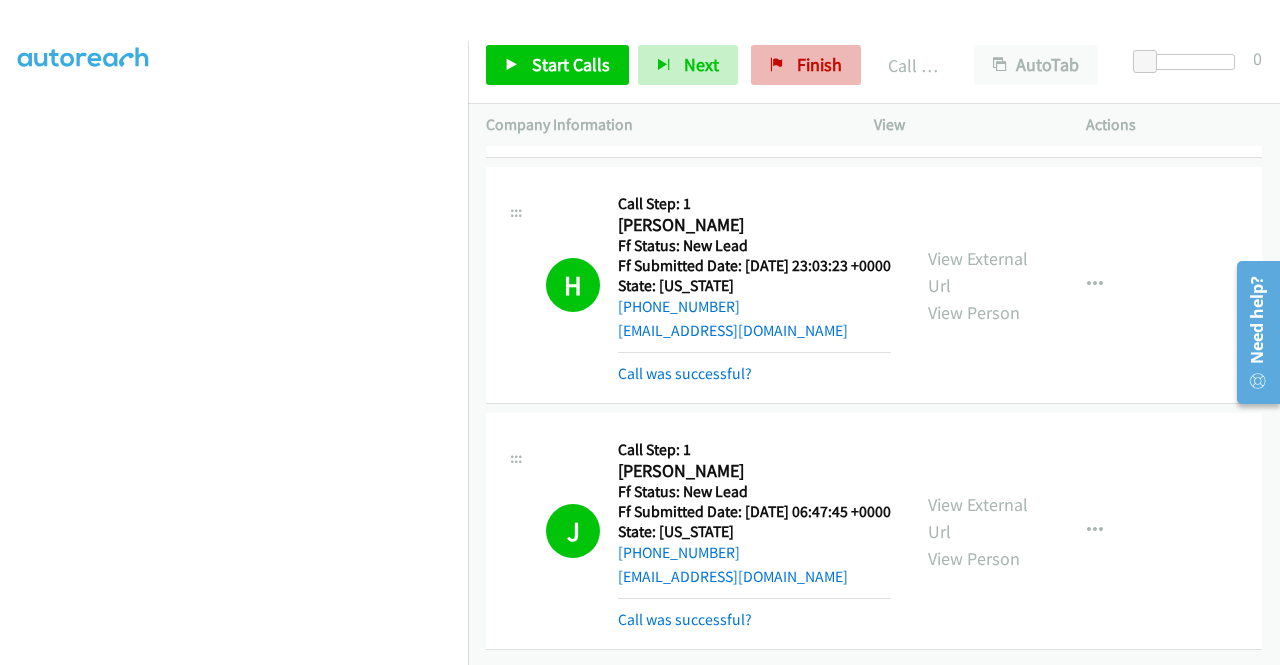 drag, startPoint x: 812, startPoint y: 95, endPoint x: 788, endPoint y: 62, distance: 40.804413 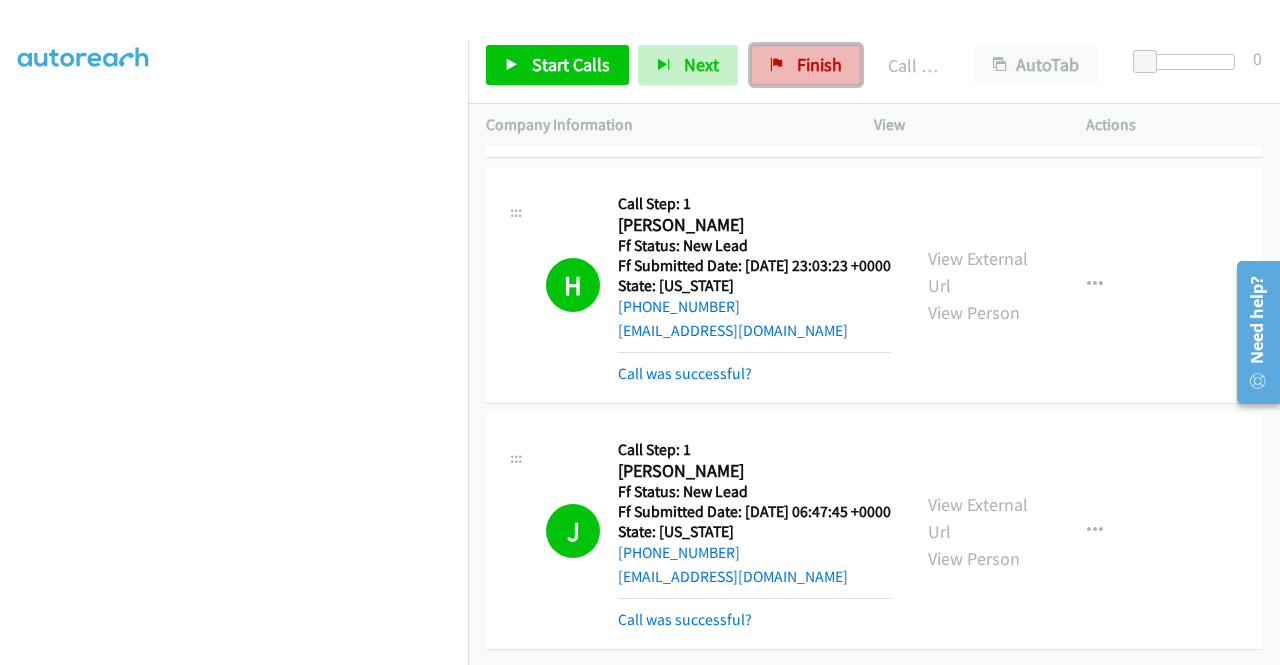 click on "Finish" at bounding box center [806, 65] 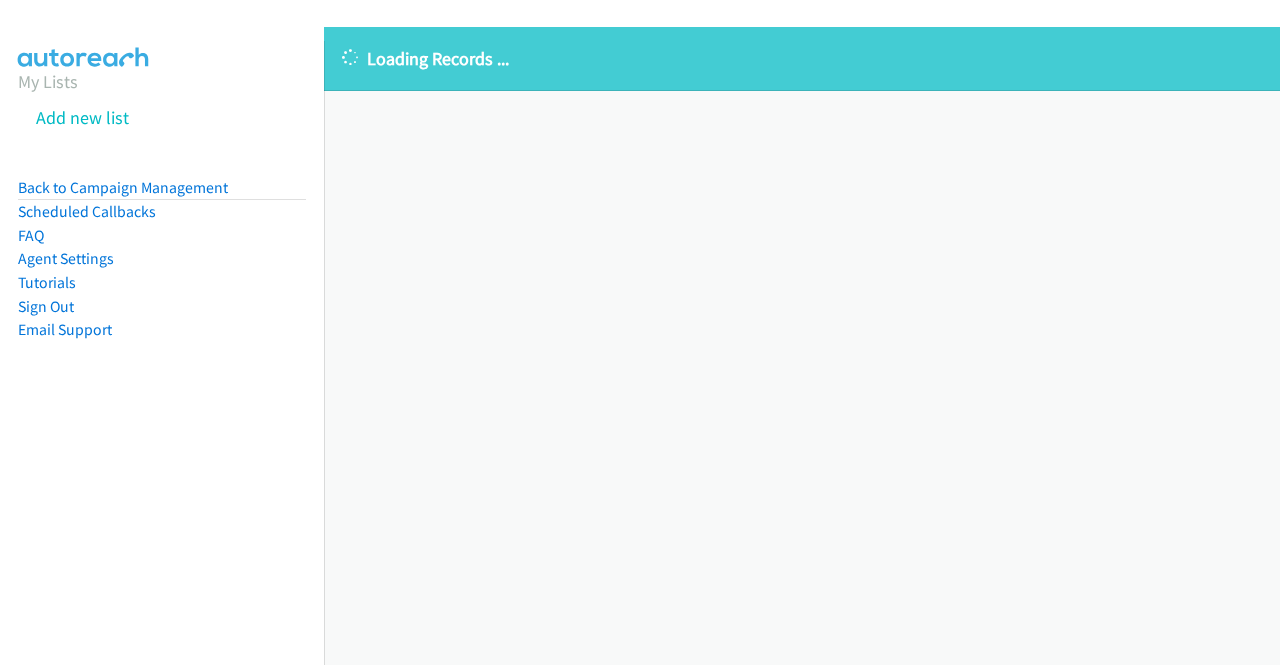 scroll, scrollTop: 0, scrollLeft: 0, axis: both 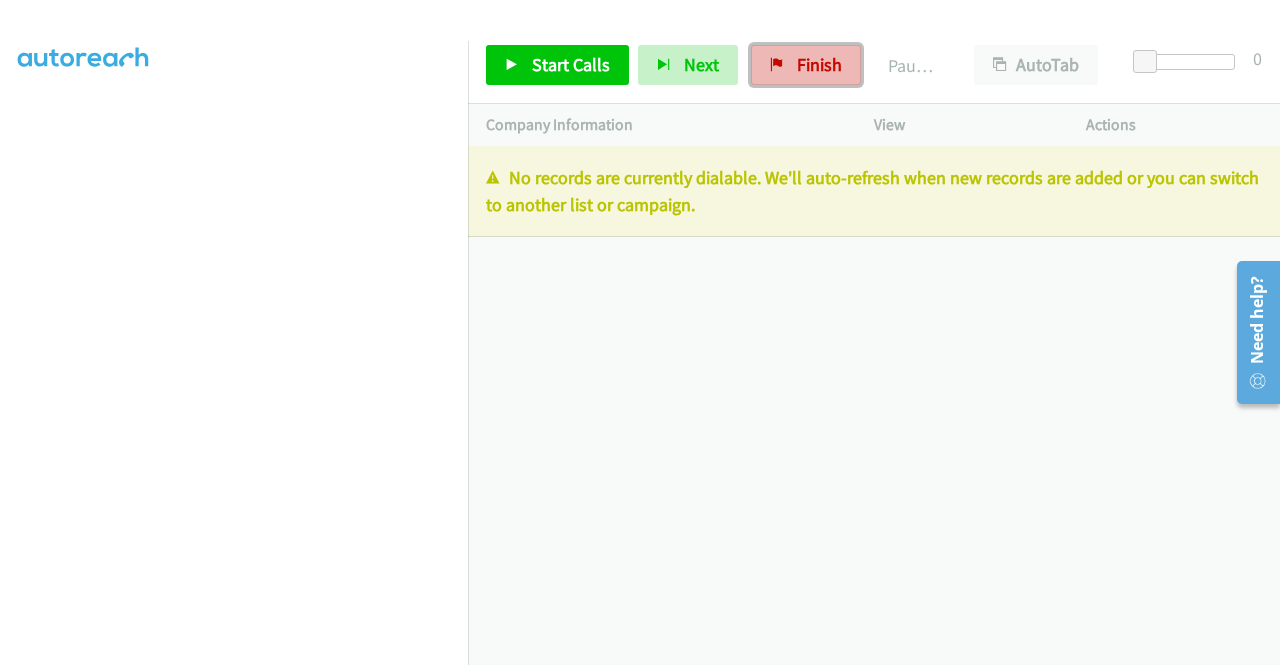 click on "Finish" at bounding box center (806, 65) 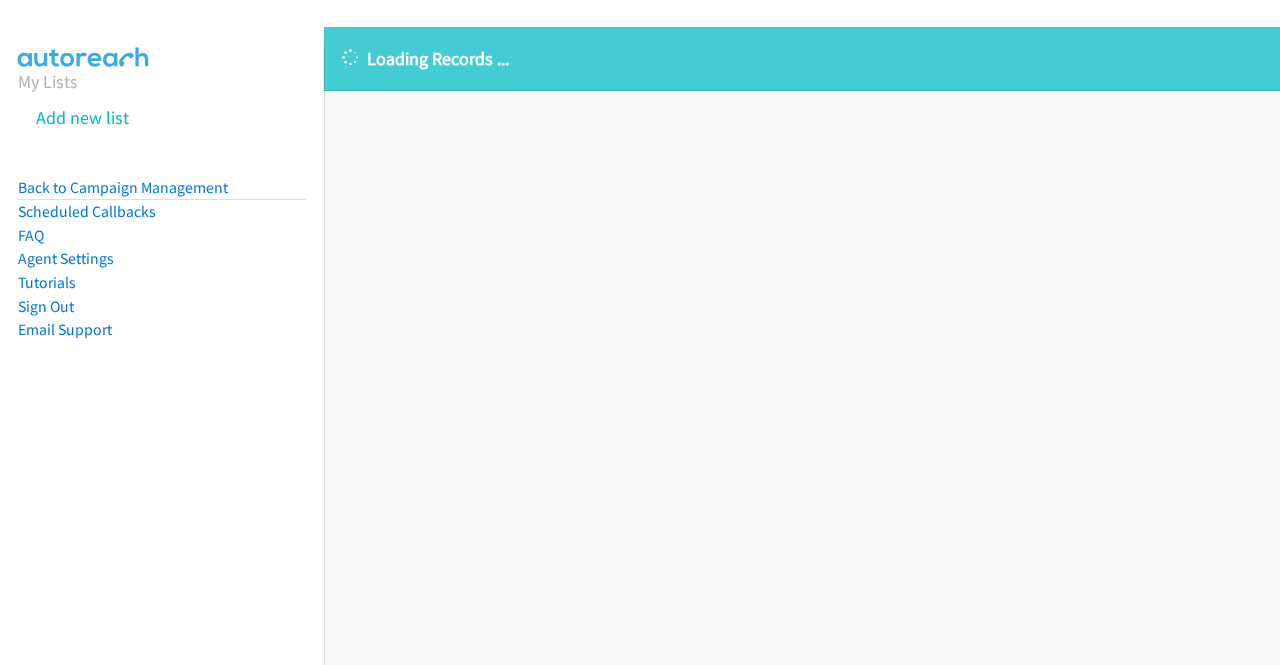 scroll, scrollTop: 0, scrollLeft: 0, axis: both 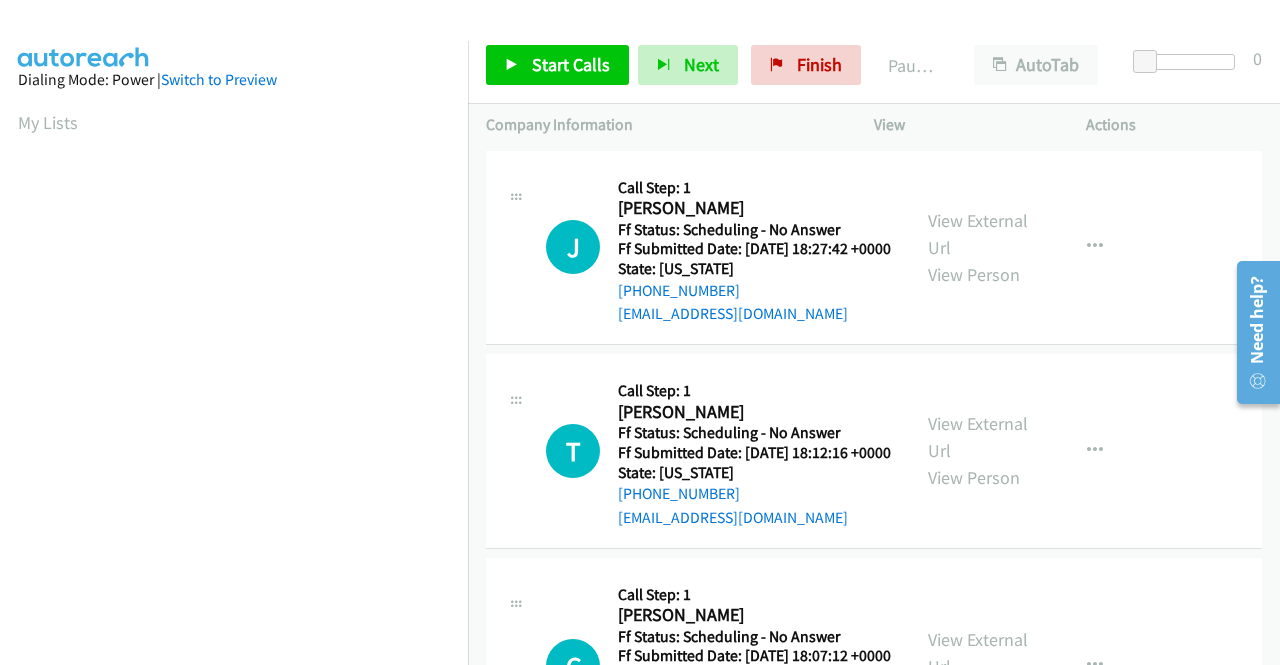 click on "J
Callback Scheduled
Call Step: 1
[PERSON_NAME]
America/New_York
Ff Status: Scheduling - No Answer
Ff Submitted Date: [DATE] 18:27:42 +0000
State: [US_STATE]
[PHONE_NUMBER]
[EMAIL_ADDRESS][DOMAIN_NAME]
Call was successful?
View External Url
View Person
View External Url
Email
Schedule/Manage Callback
Skip Call
Add to do not call list" at bounding box center [874, 248] 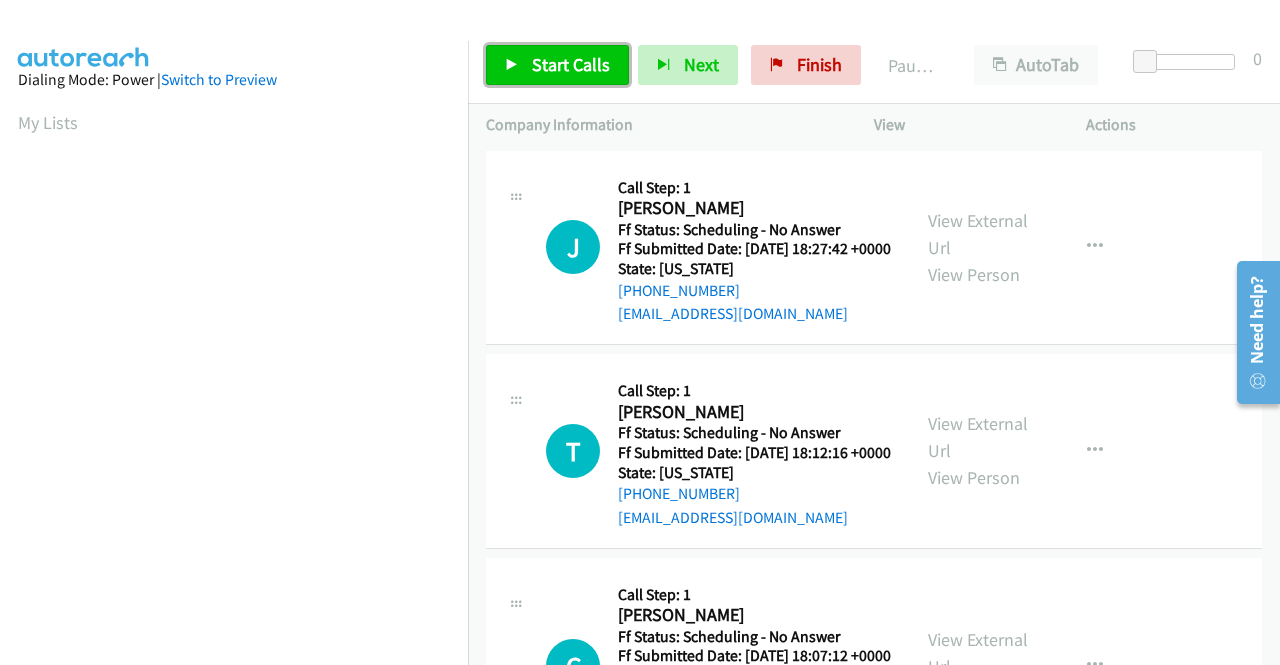 click on "Start Calls" at bounding box center (571, 64) 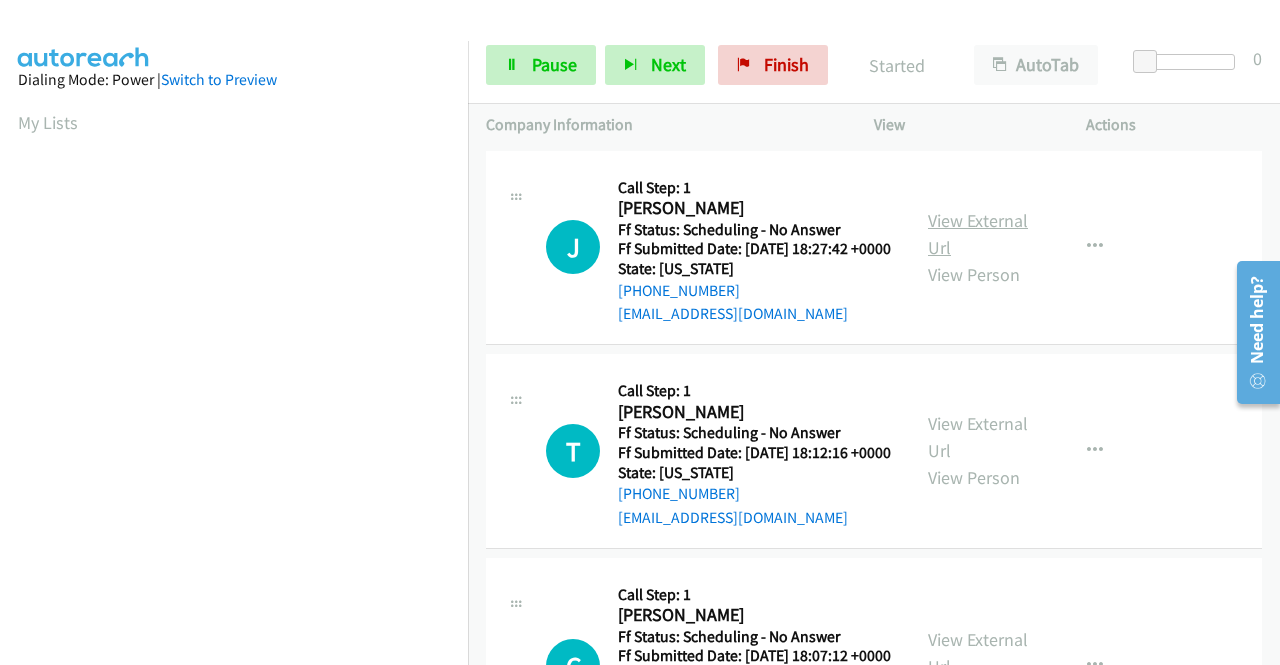 click on "View External Url" at bounding box center (978, 234) 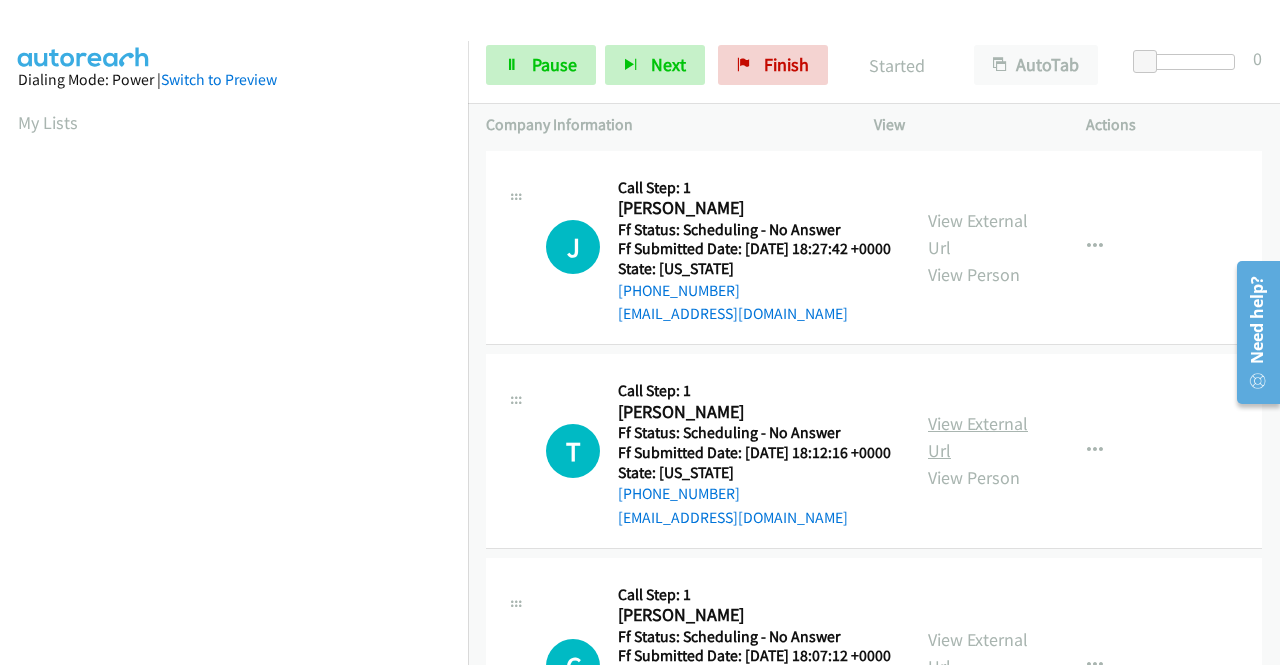 click on "View External Url" at bounding box center (978, 437) 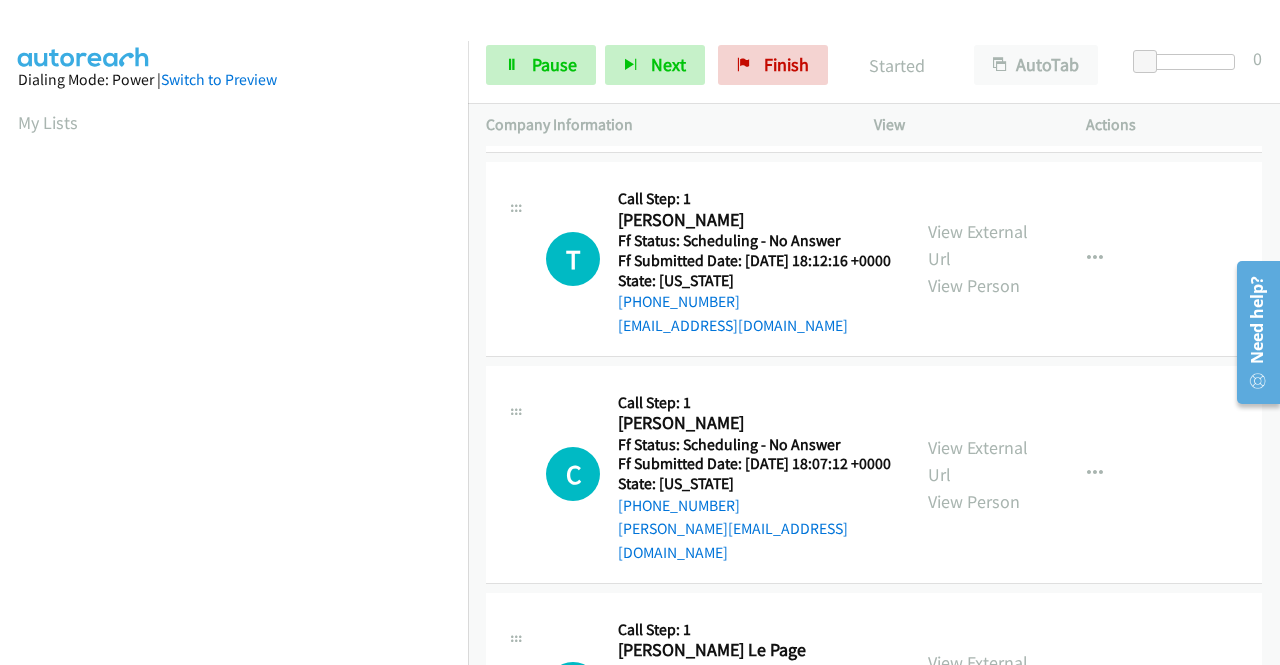scroll, scrollTop: 200, scrollLeft: 0, axis: vertical 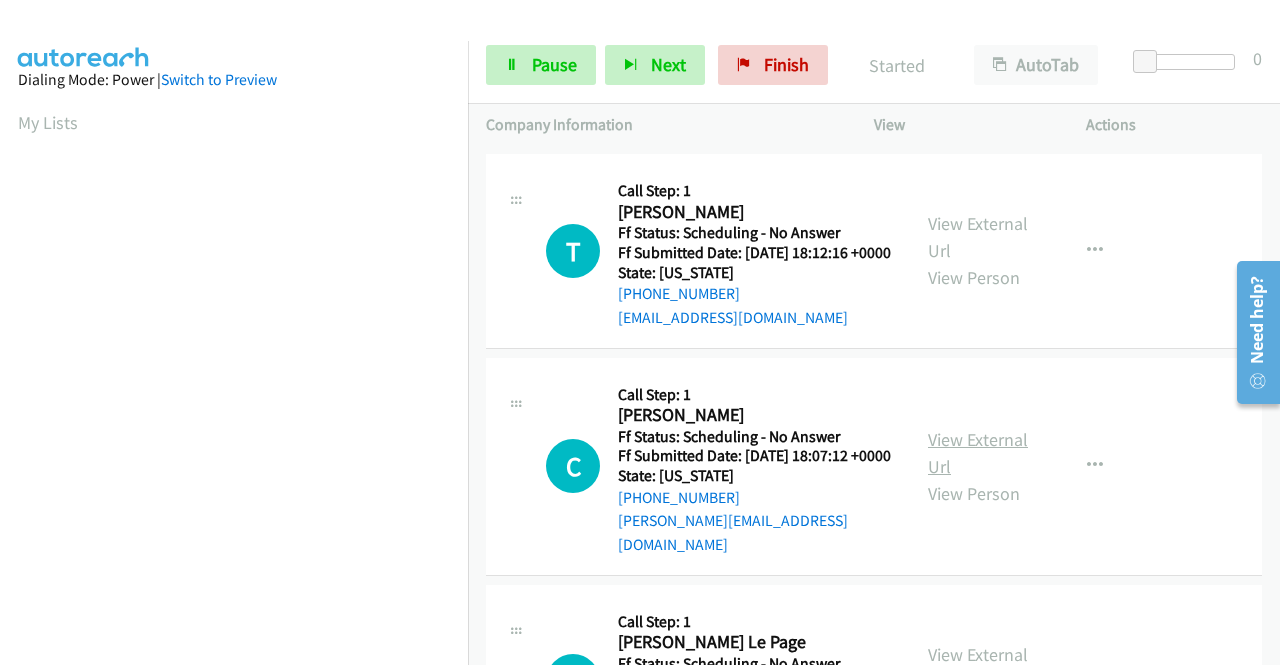 click on "View External Url" at bounding box center (978, 453) 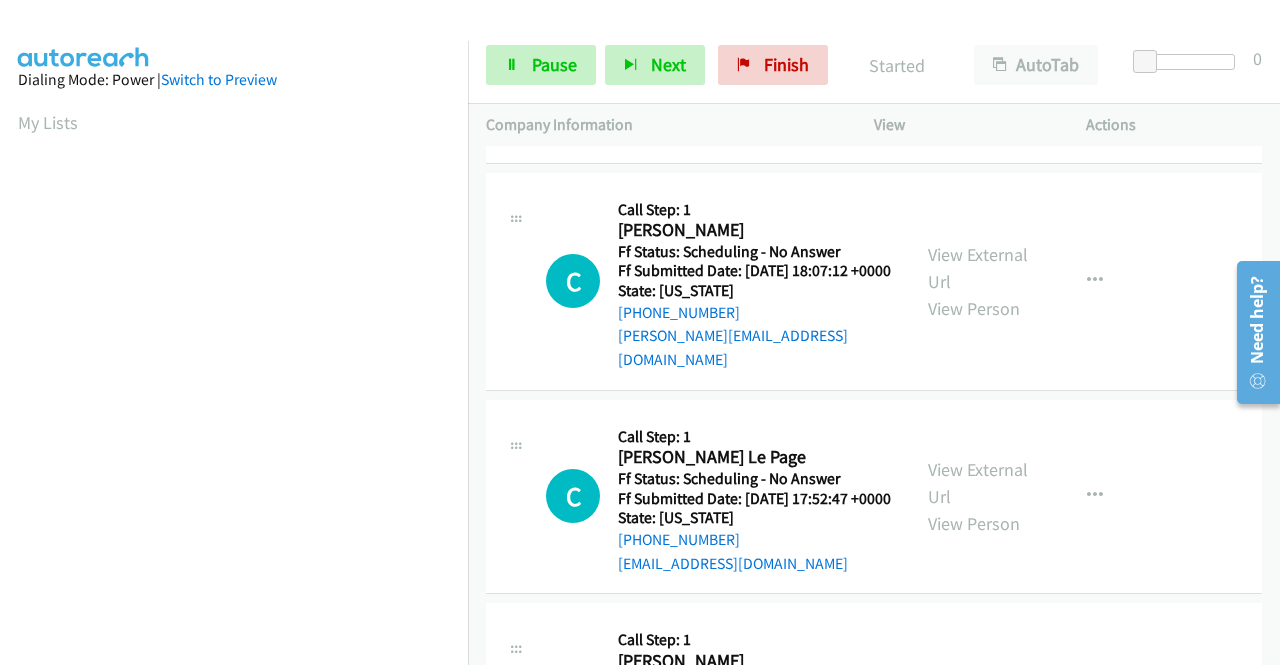 scroll, scrollTop: 400, scrollLeft: 0, axis: vertical 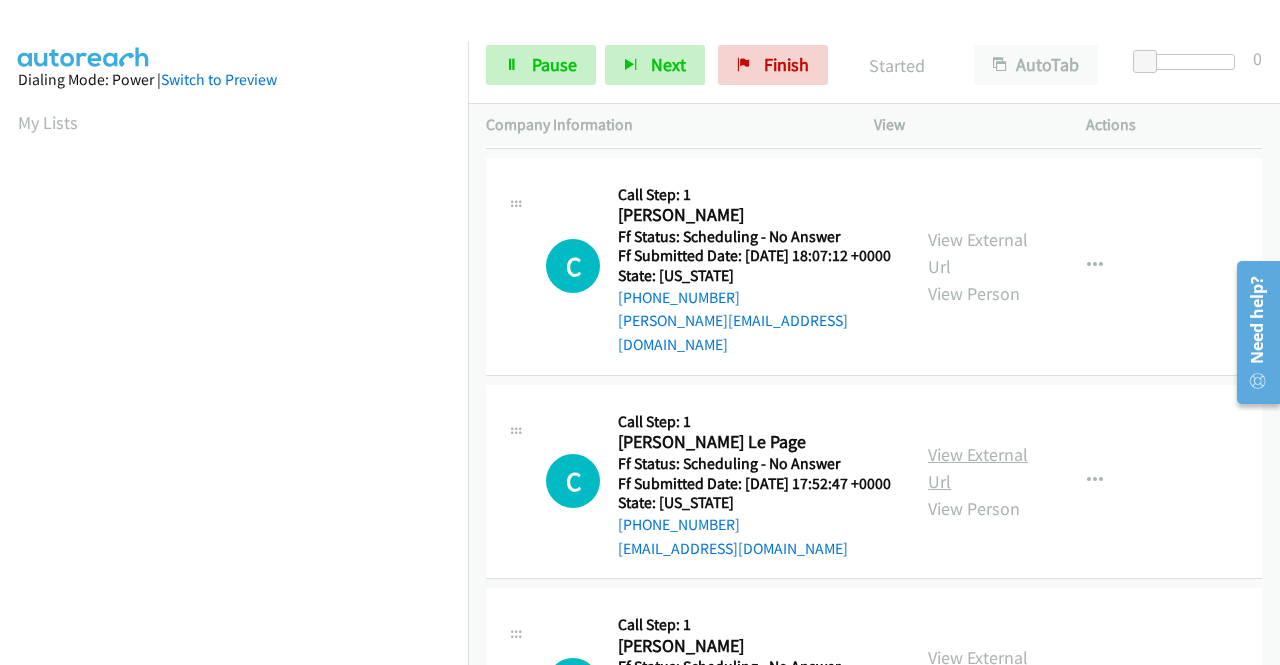 click on "View External Url" at bounding box center (978, 468) 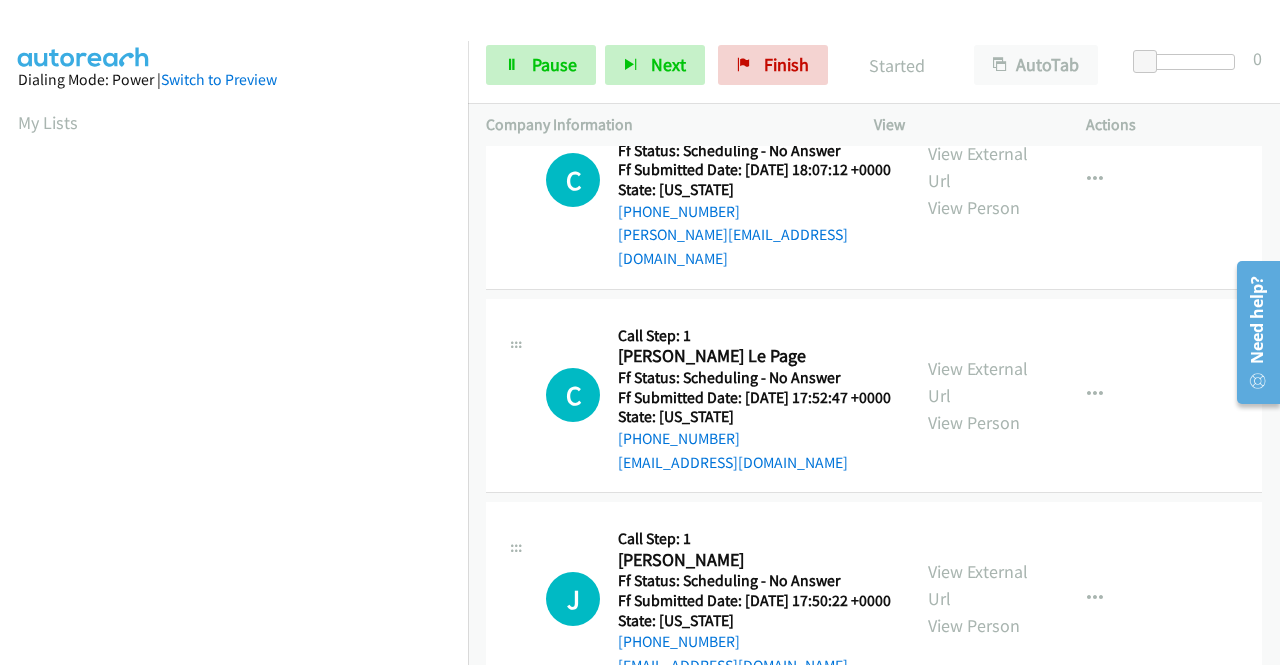 scroll, scrollTop: 600, scrollLeft: 0, axis: vertical 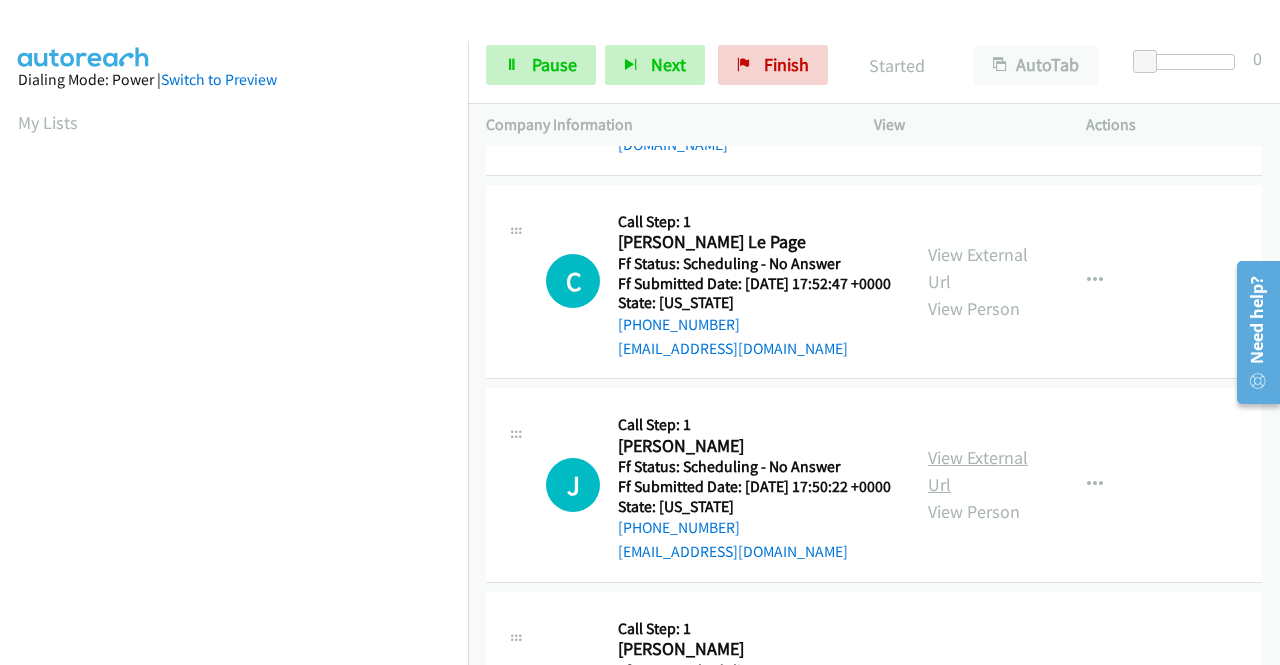 click on "View External Url" at bounding box center (978, 471) 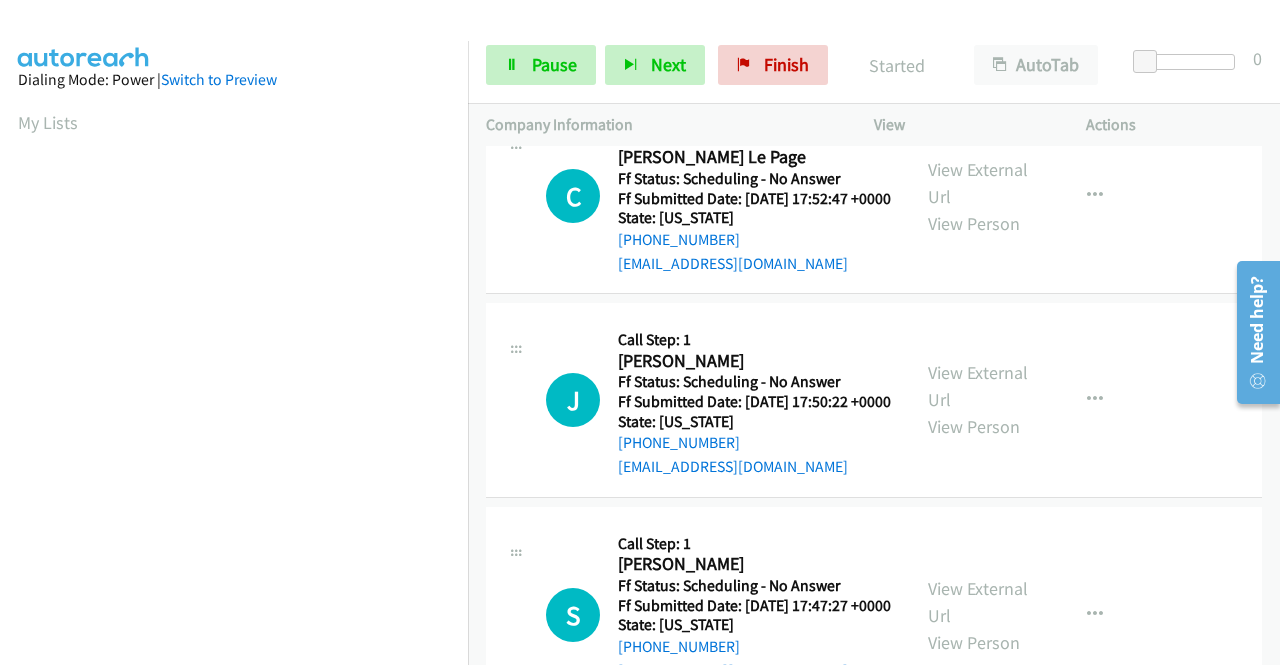 scroll, scrollTop: 800, scrollLeft: 0, axis: vertical 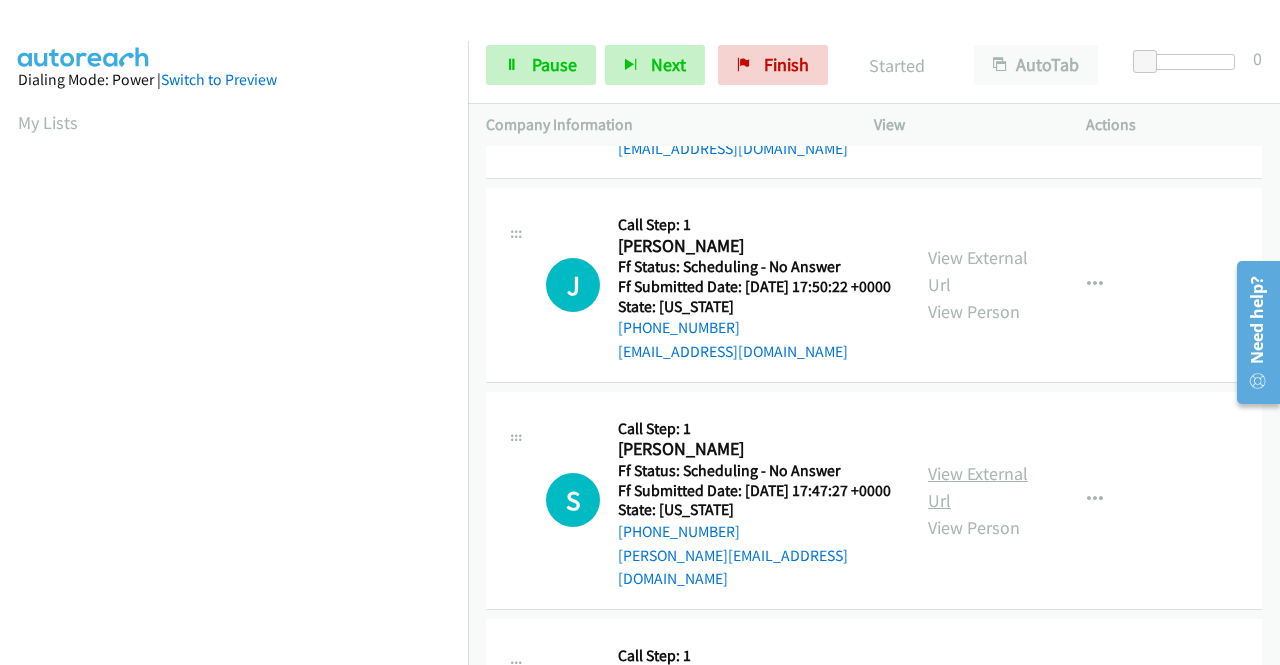 click on "View External Url" at bounding box center [978, 487] 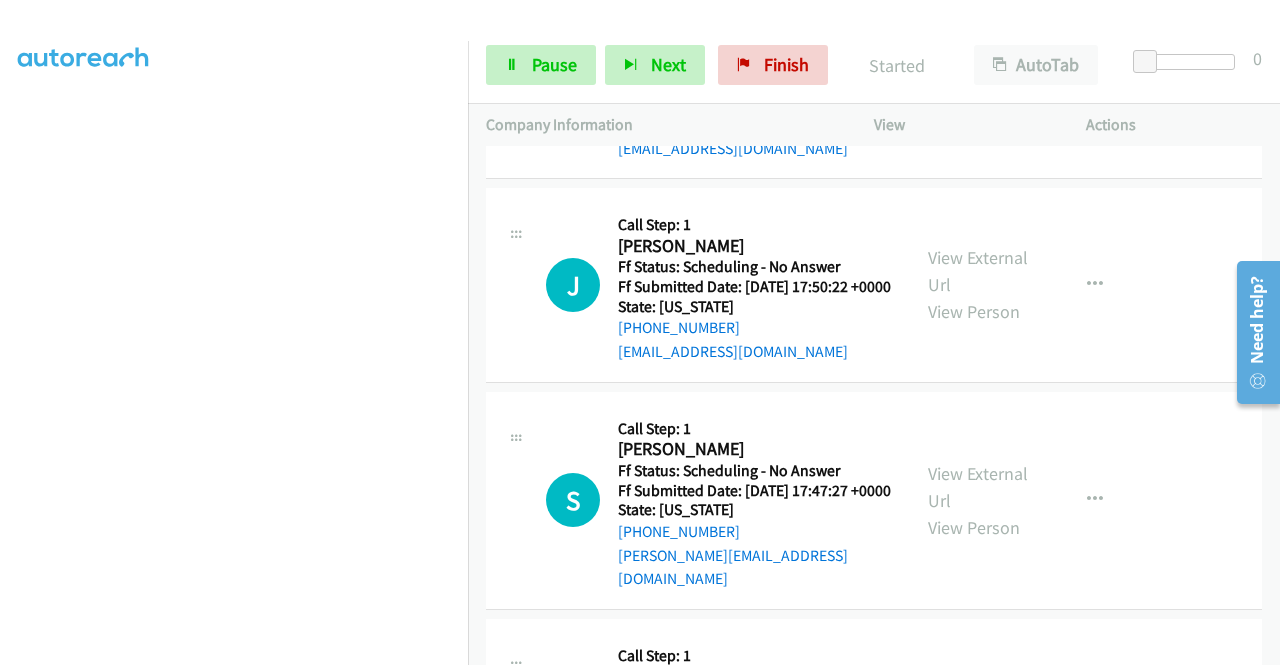 scroll, scrollTop: 456, scrollLeft: 0, axis: vertical 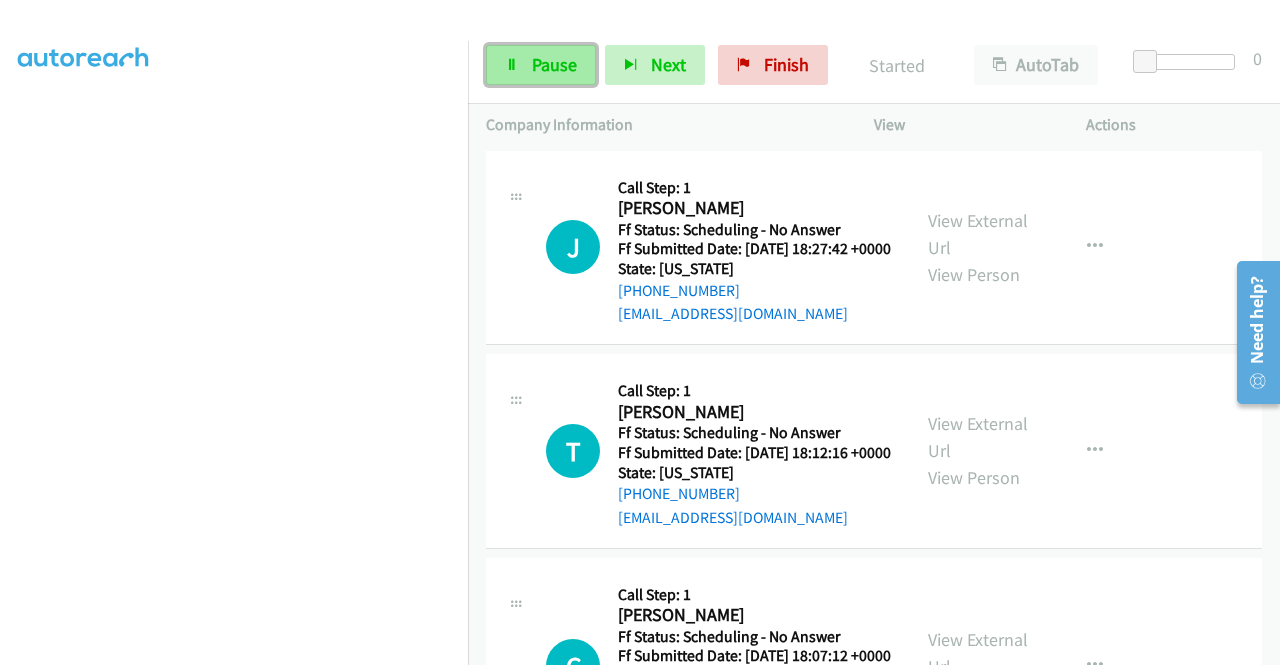 click on "Pause" at bounding box center (554, 64) 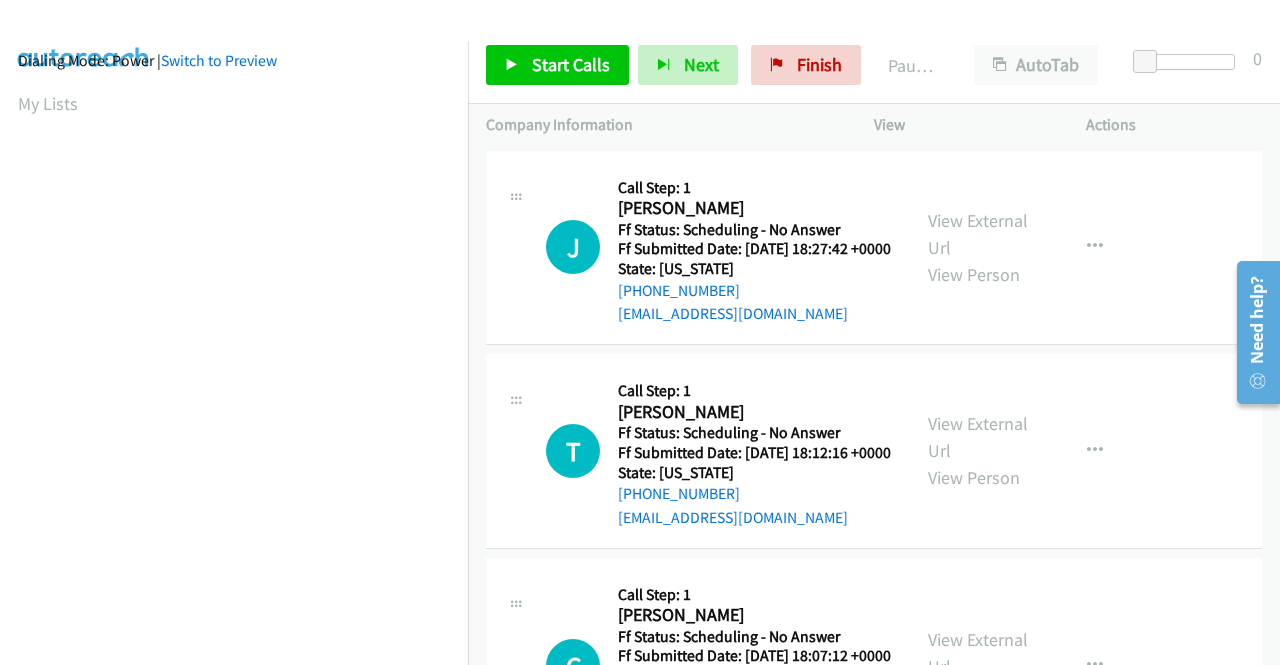 scroll, scrollTop: 0, scrollLeft: 0, axis: both 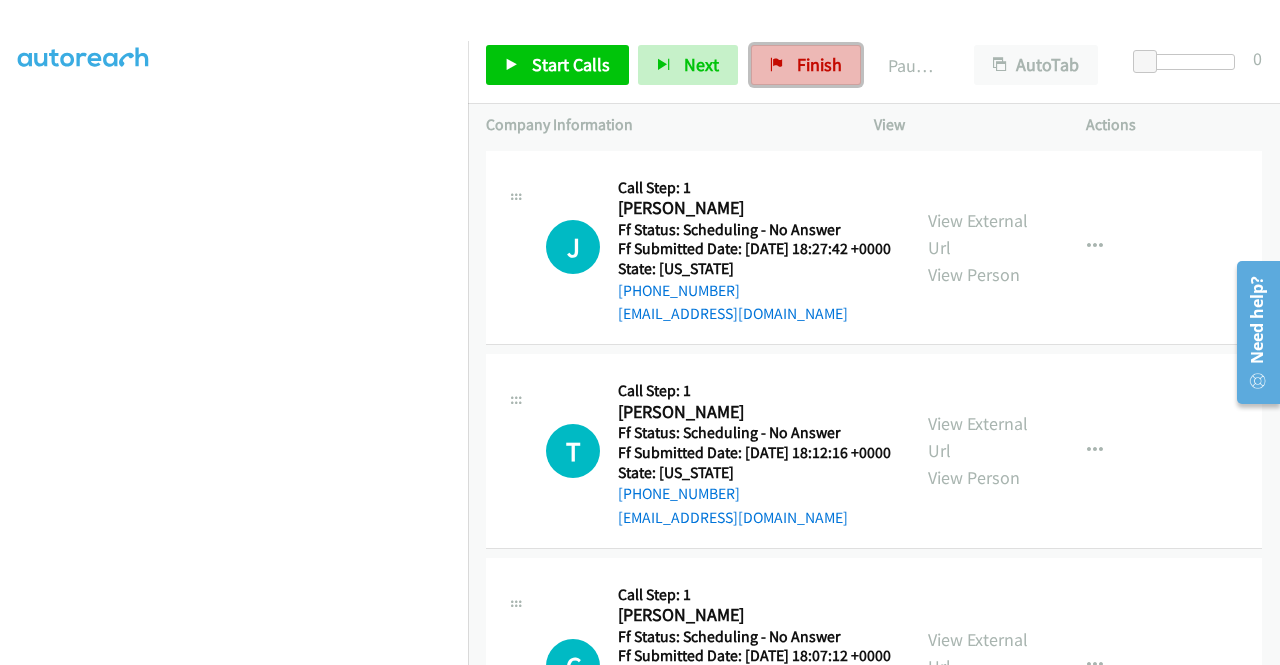 click on "Finish" at bounding box center (819, 64) 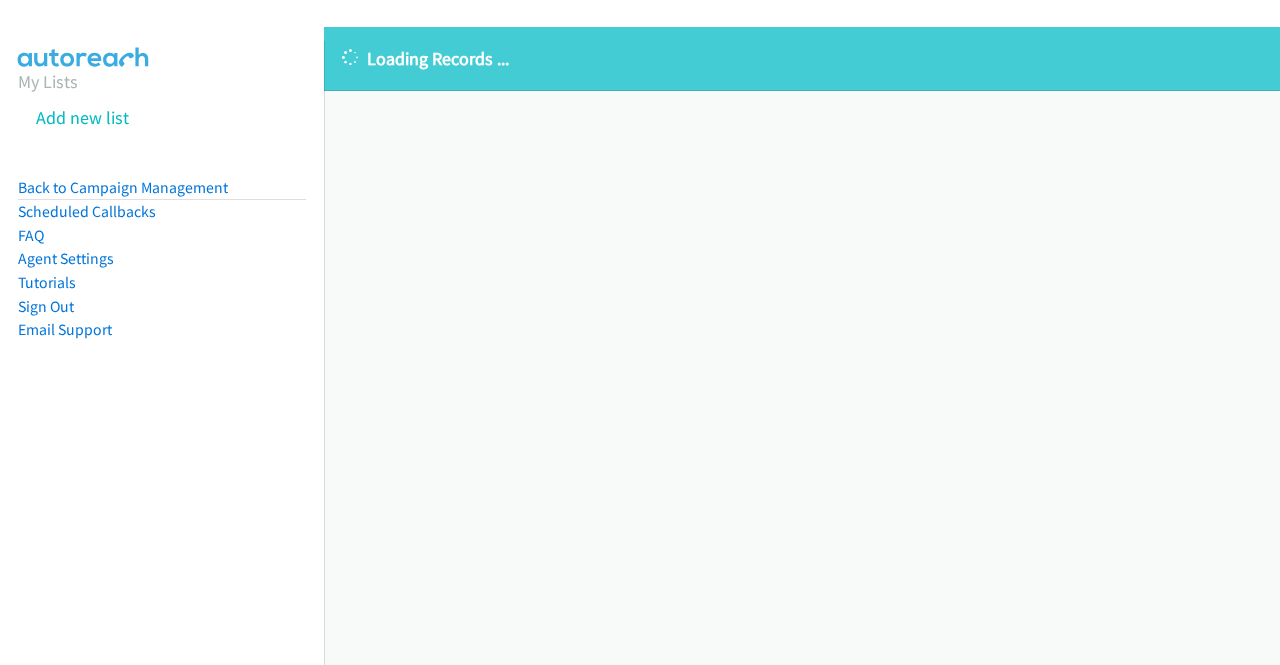 scroll, scrollTop: 0, scrollLeft: 0, axis: both 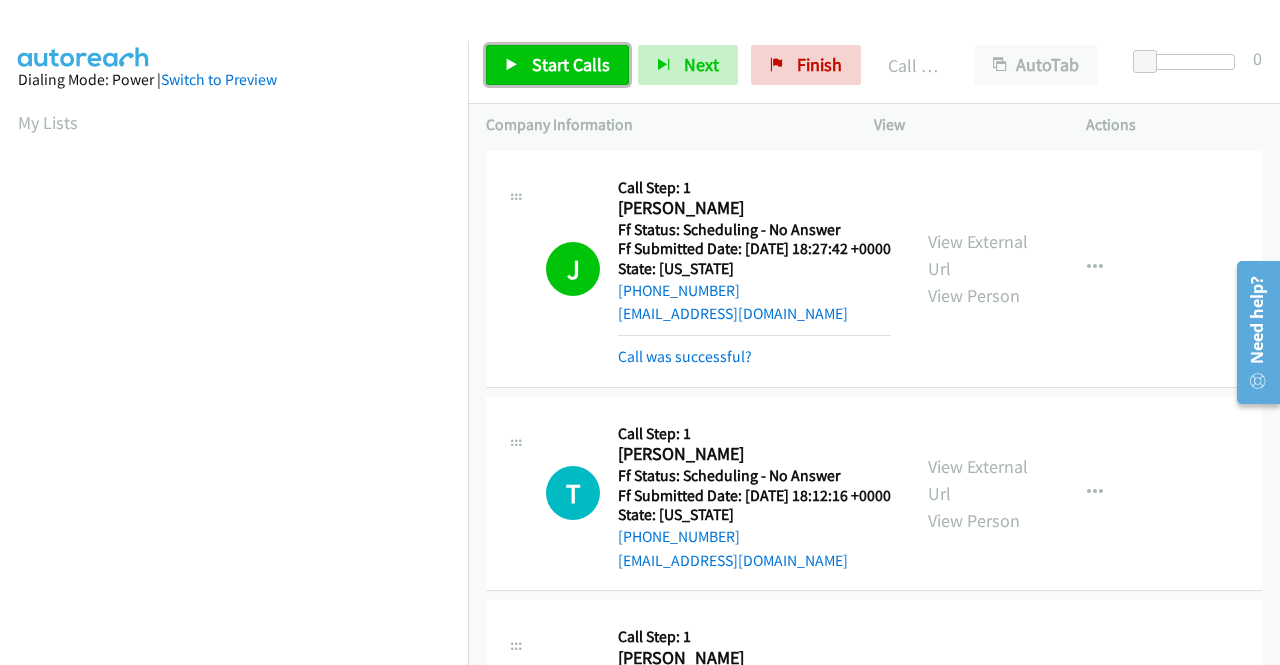 click on "Start Calls" at bounding box center (557, 65) 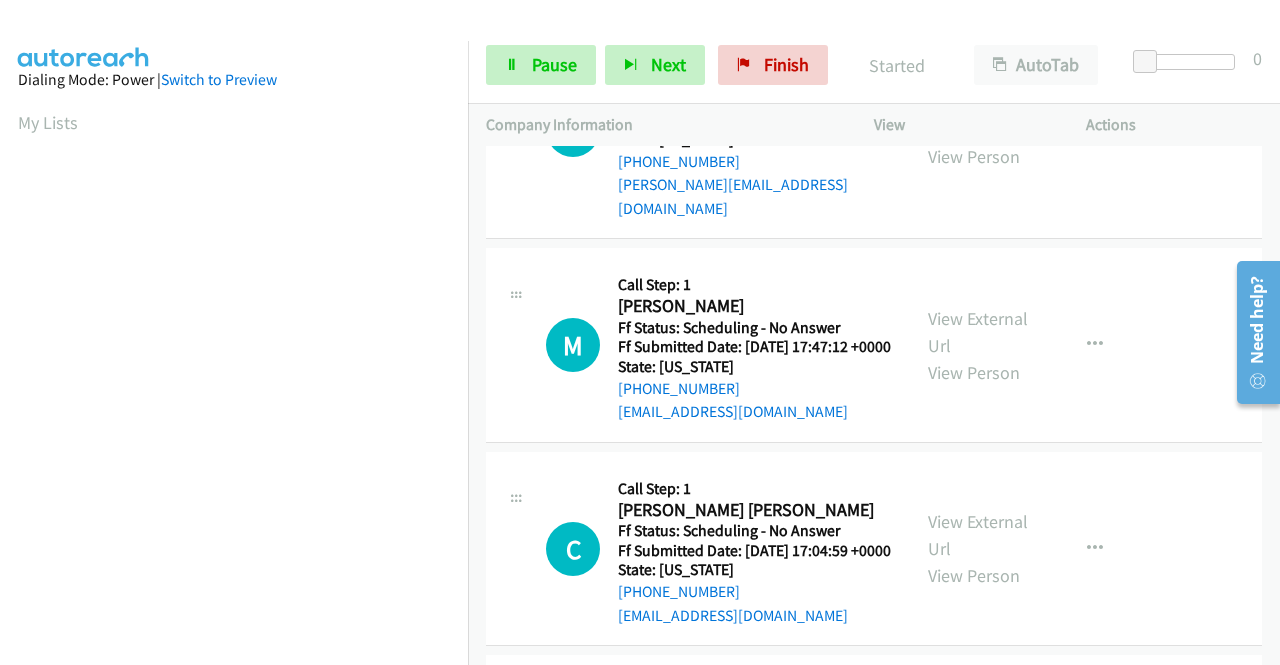 scroll, scrollTop: 1300, scrollLeft: 0, axis: vertical 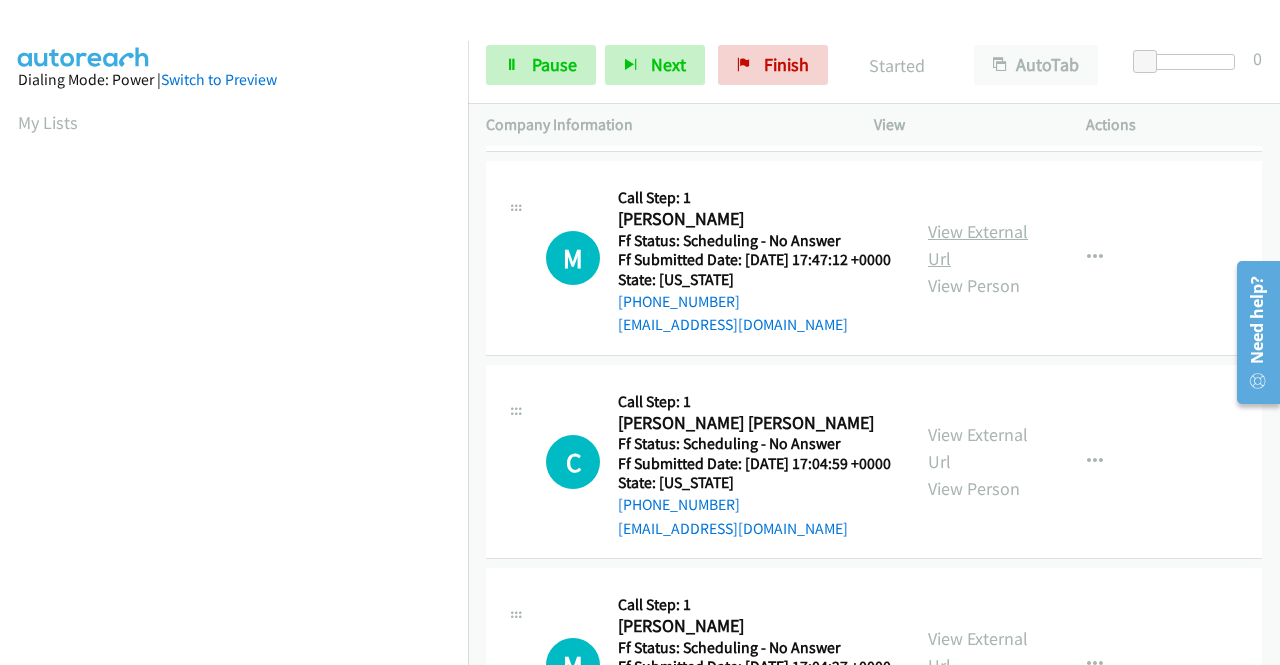 click on "View External Url" at bounding box center [978, 245] 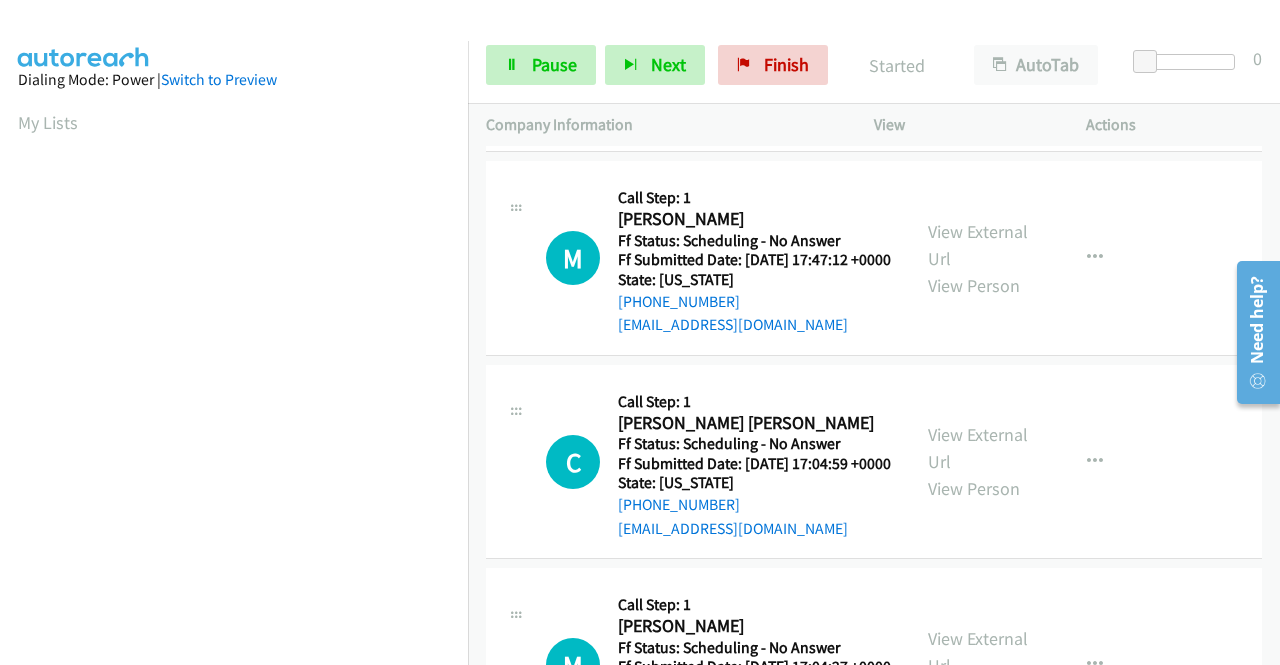 scroll, scrollTop: 1400, scrollLeft: 0, axis: vertical 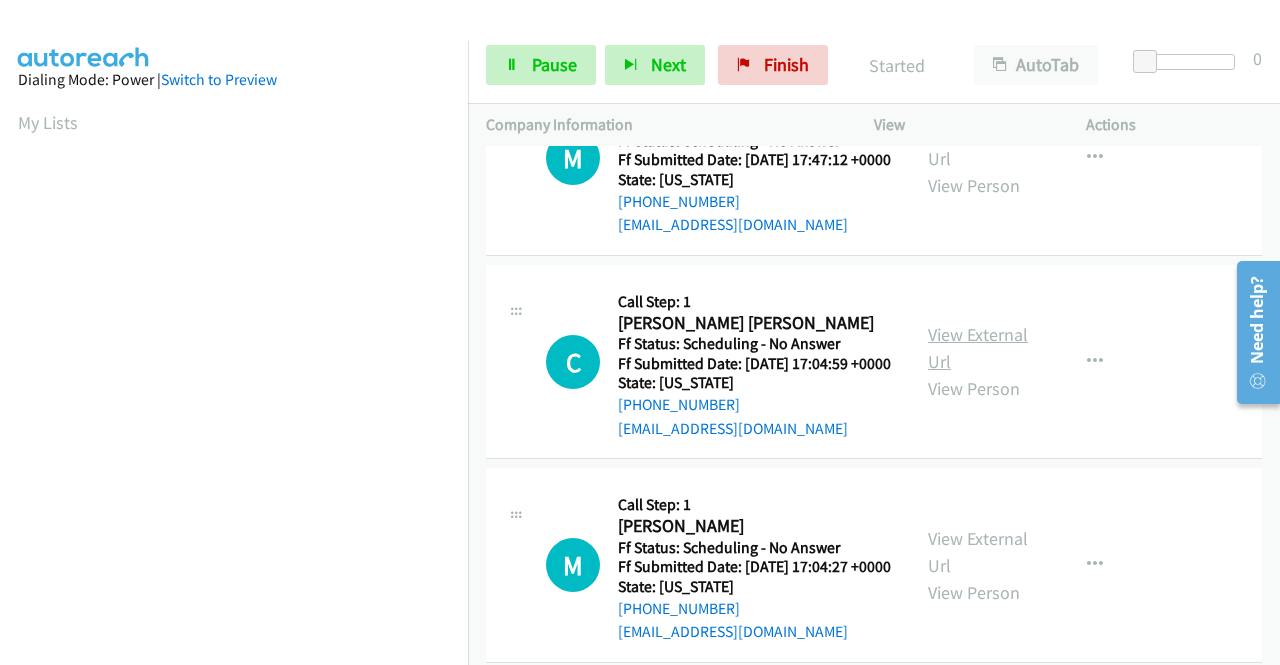 click on "View External Url" at bounding box center (978, 348) 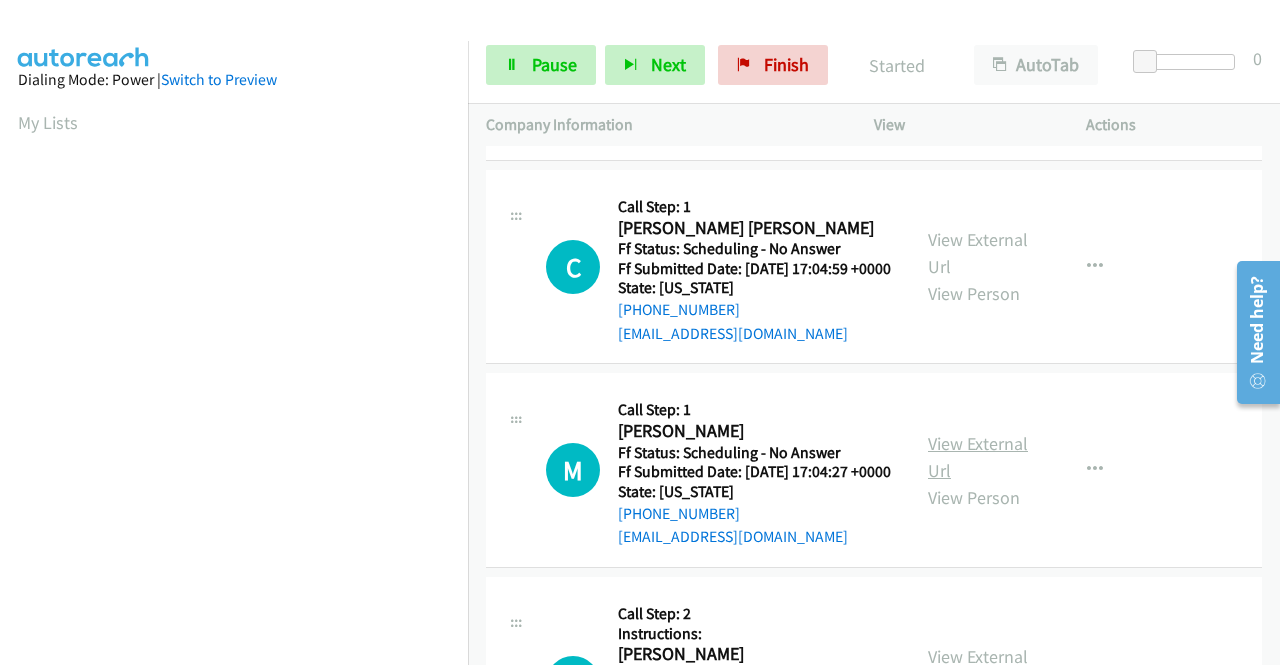 scroll, scrollTop: 1600, scrollLeft: 0, axis: vertical 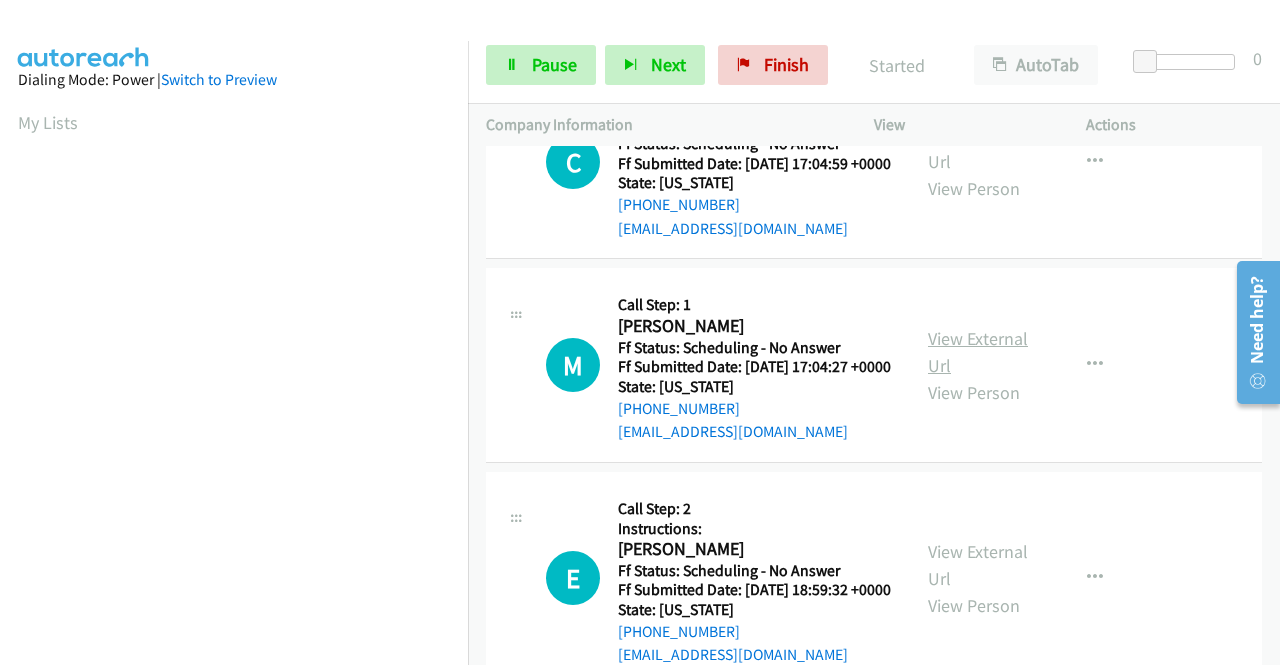 click on "View External Url" at bounding box center (978, 352) 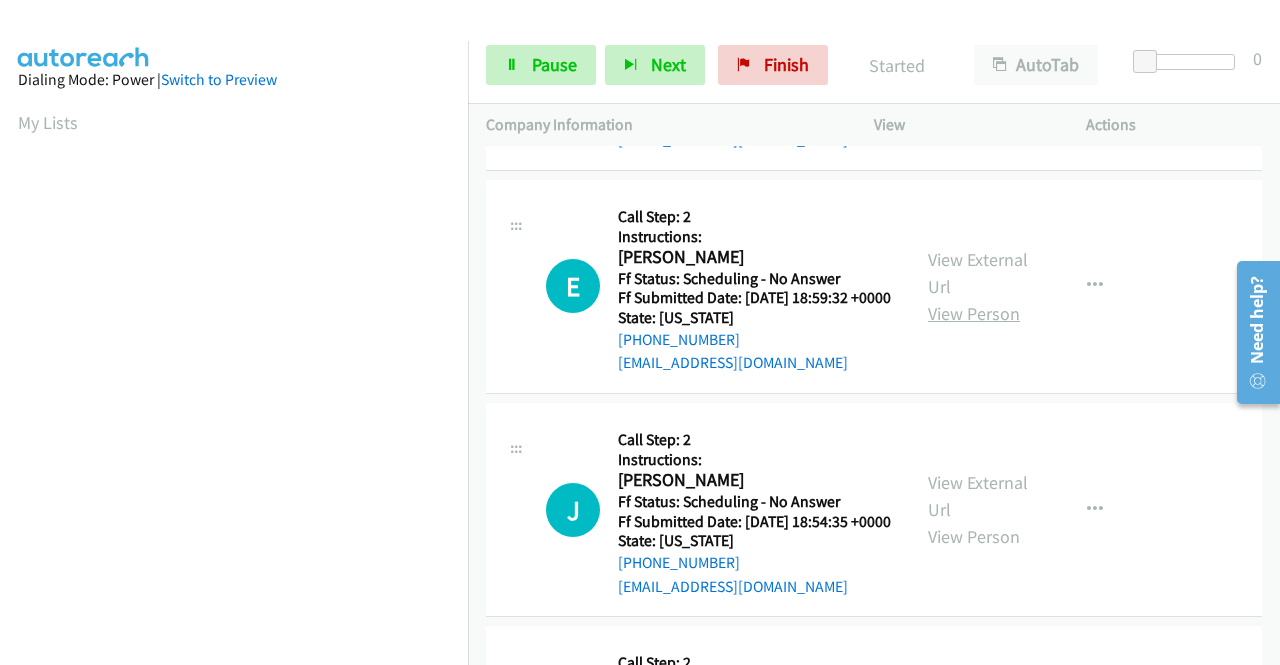 scroll, scrollTop: 1900, scrollLeft: 0, axis: vertical 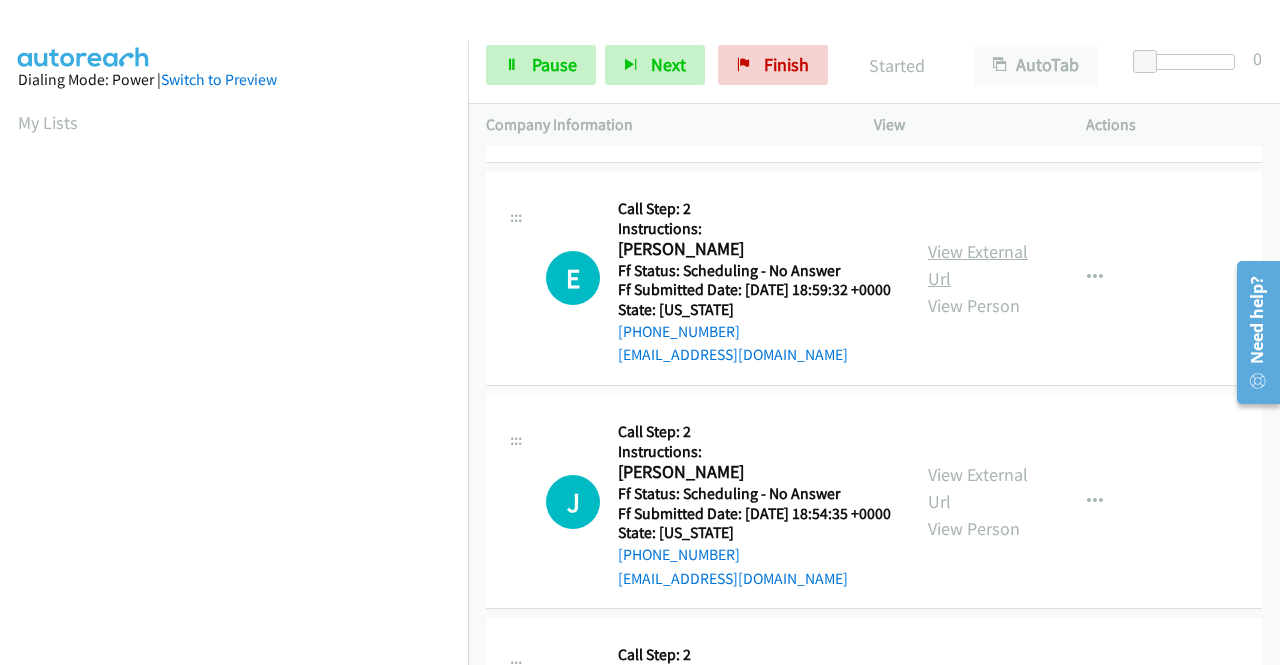 click on "View External Url" at bounding box center (978, 265) 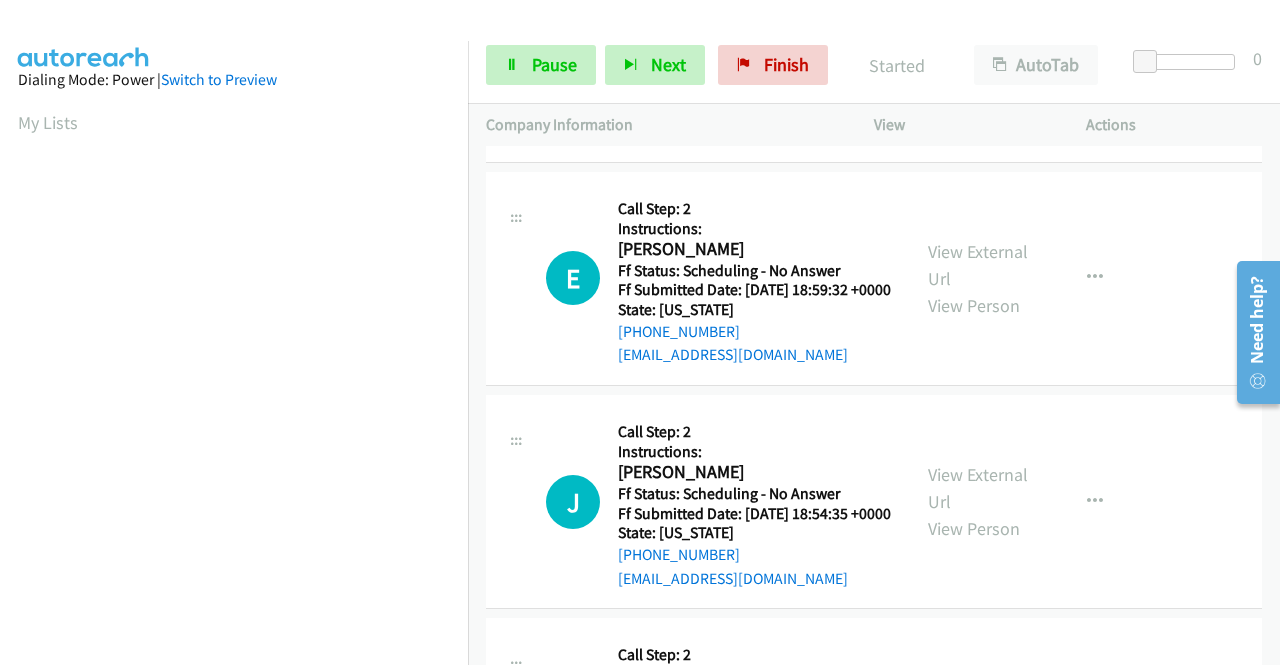 scroll, scrollTop: 2100, scrollLeft: 0, axis: vertical 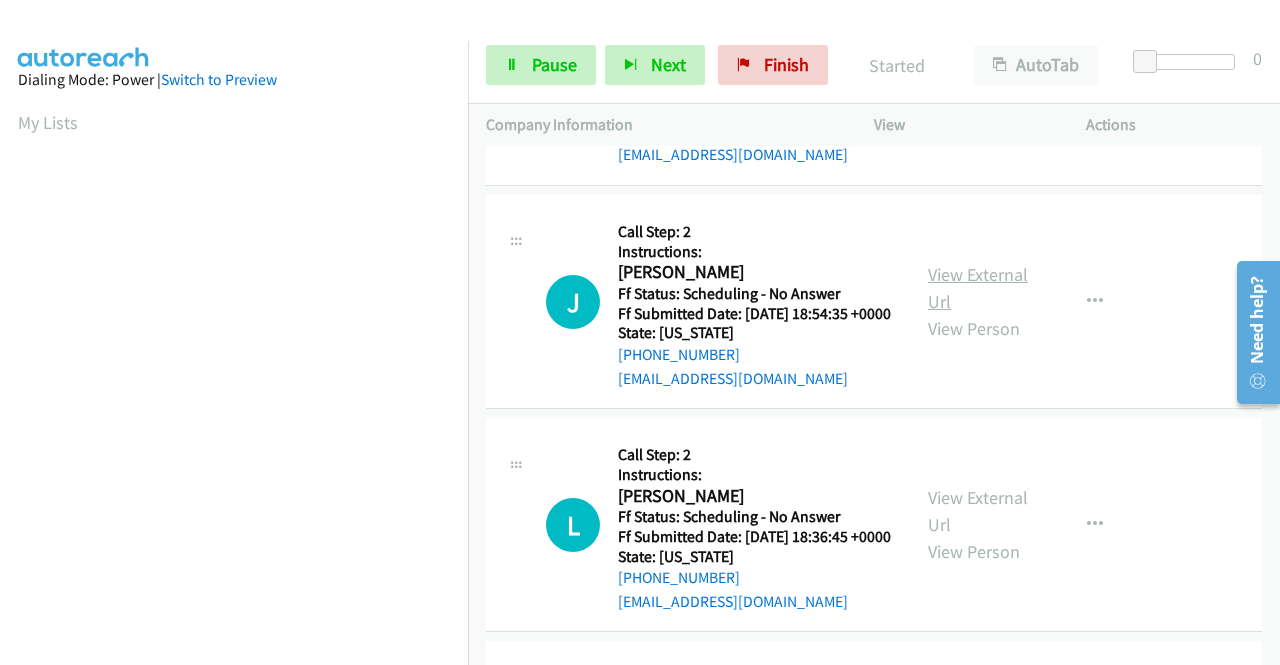 click on "View External Url" at bounding box center [978, 288] 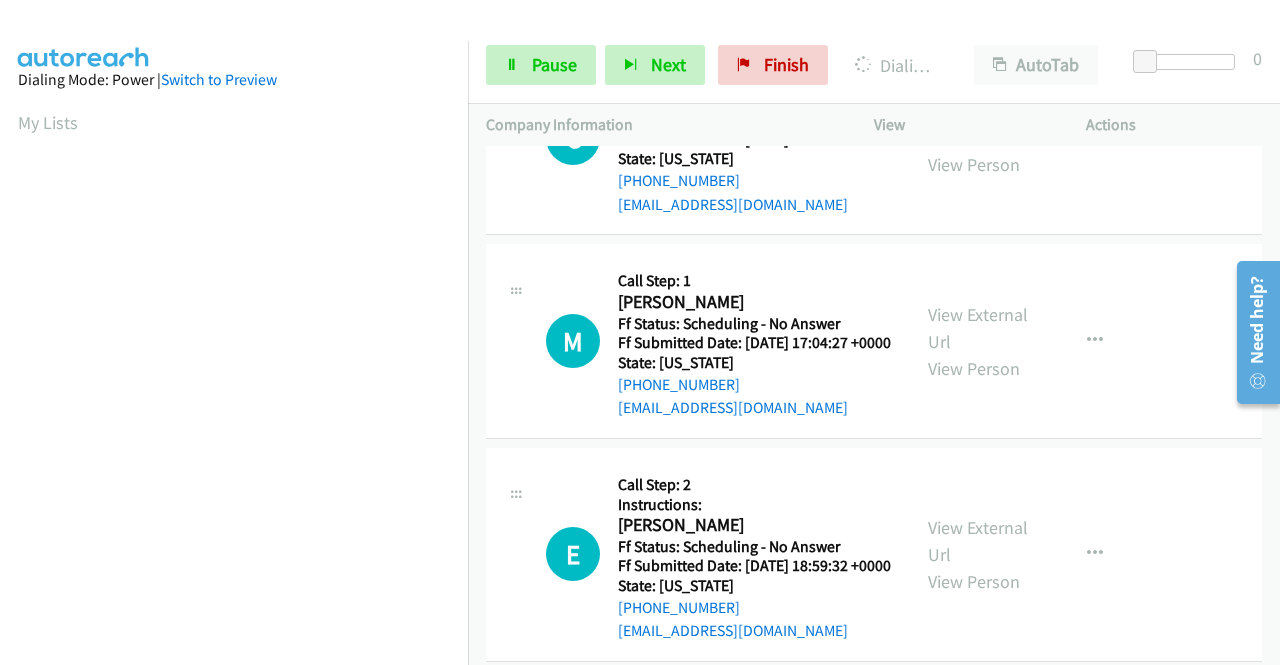 scroll, scrollTop: 1500, scrollLeft: 0, axis: vertical 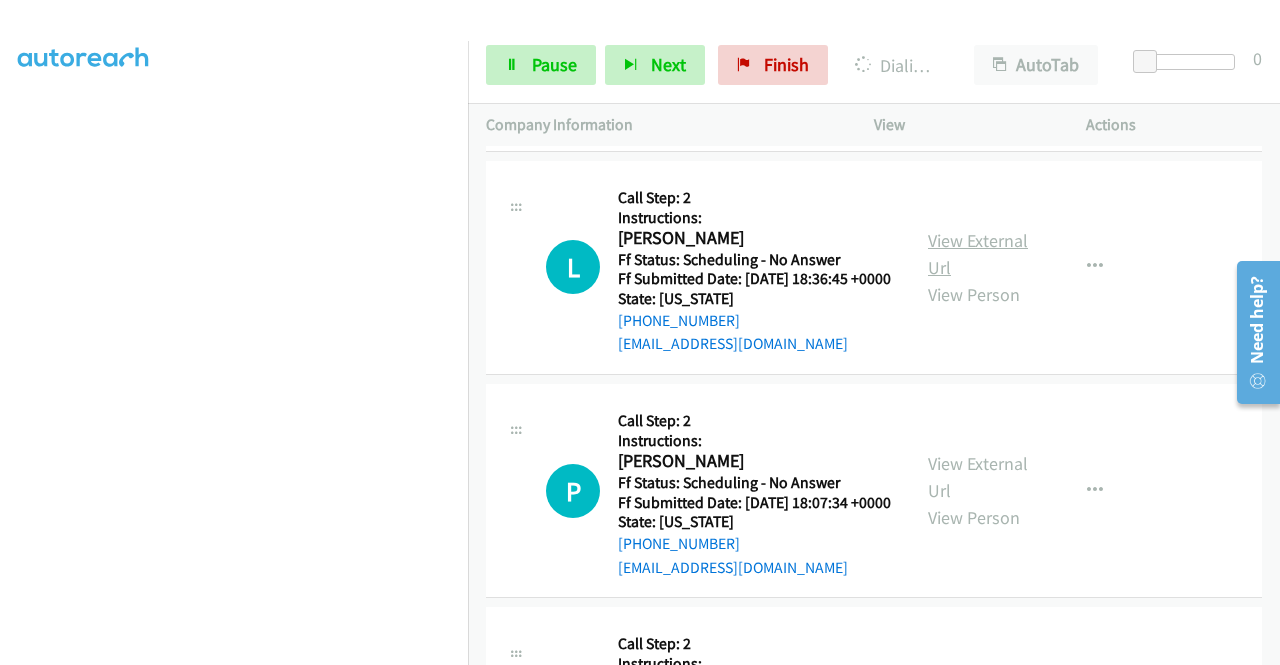 click on "View External Url" at bounding box center (978, 254) 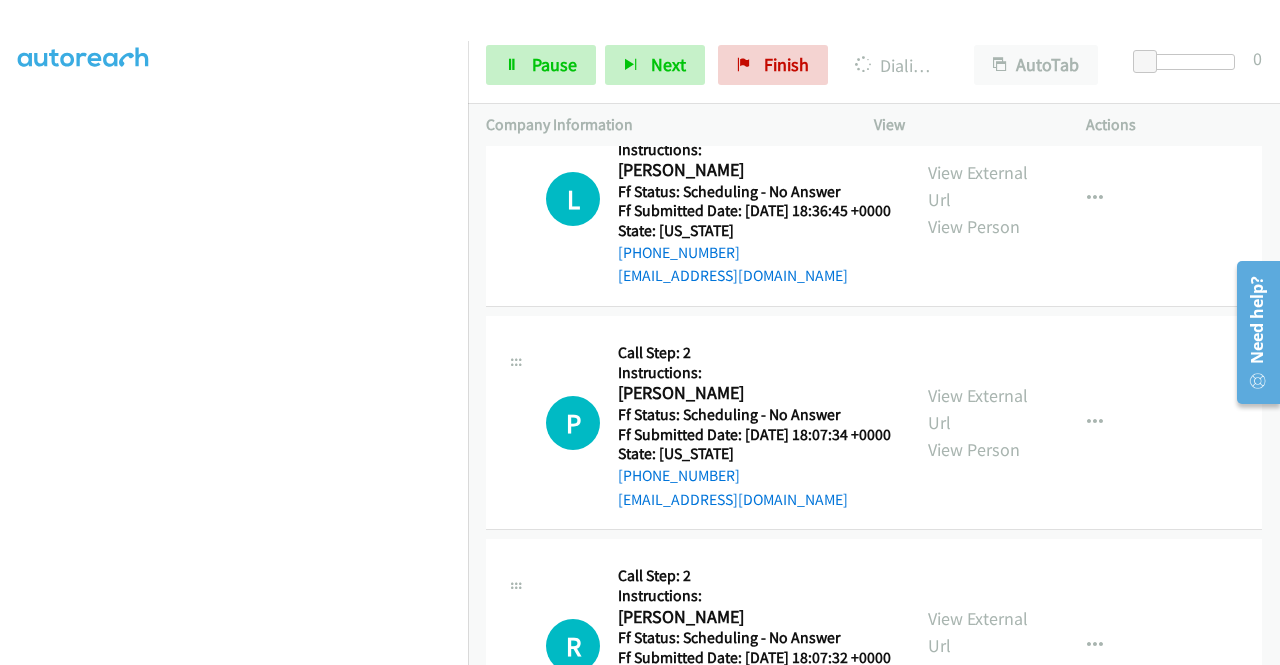 scroll, scrollTop: 2500, scrollLeft: 0, axis: vertical 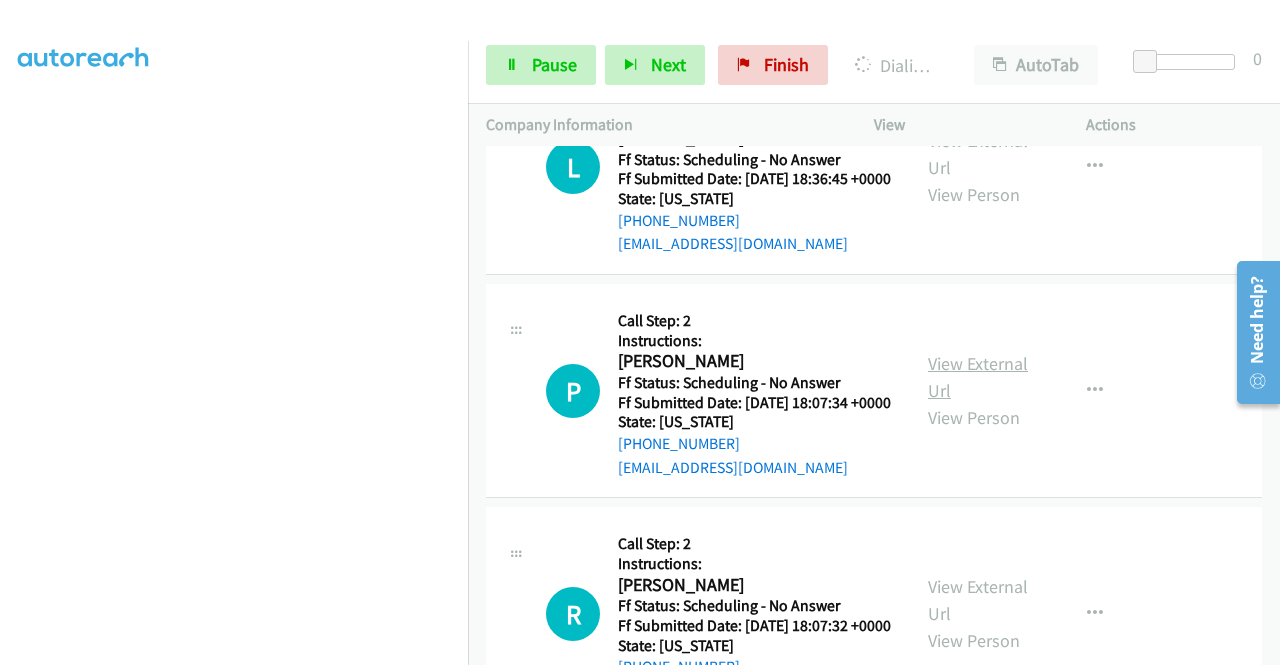 click on "View External Url" at bounding box center (978, 377) 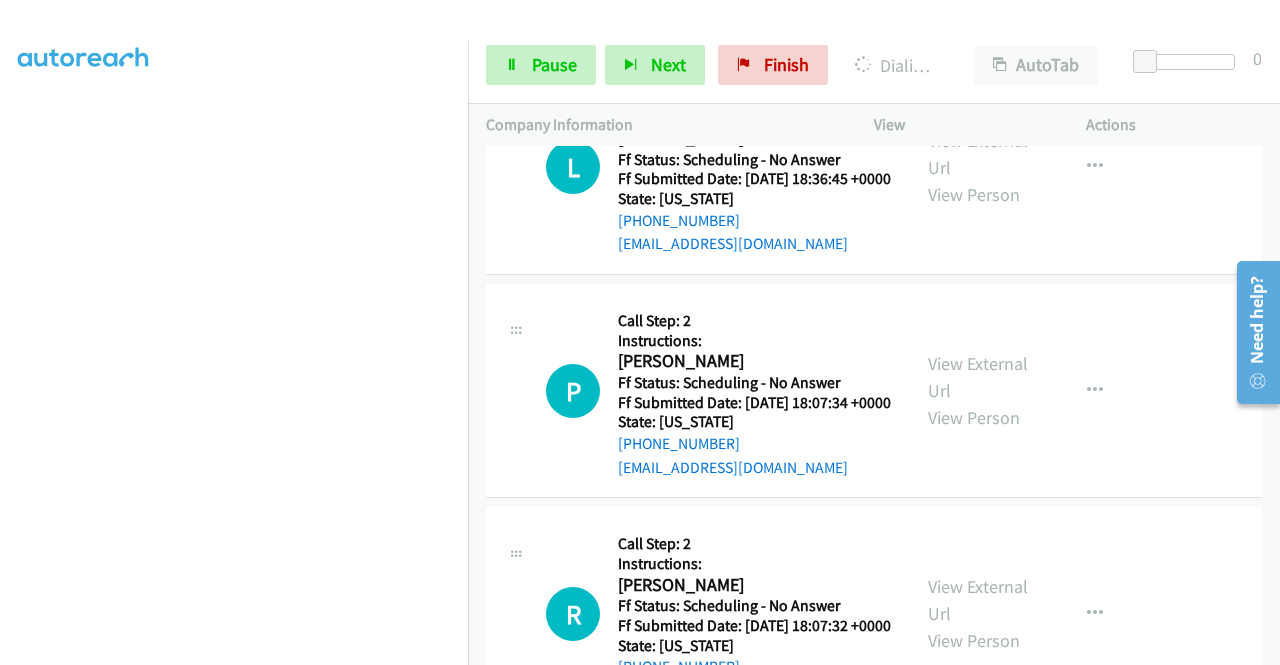 scroll, scrollTop: 256, scrollLeft: 0, axis: vertical 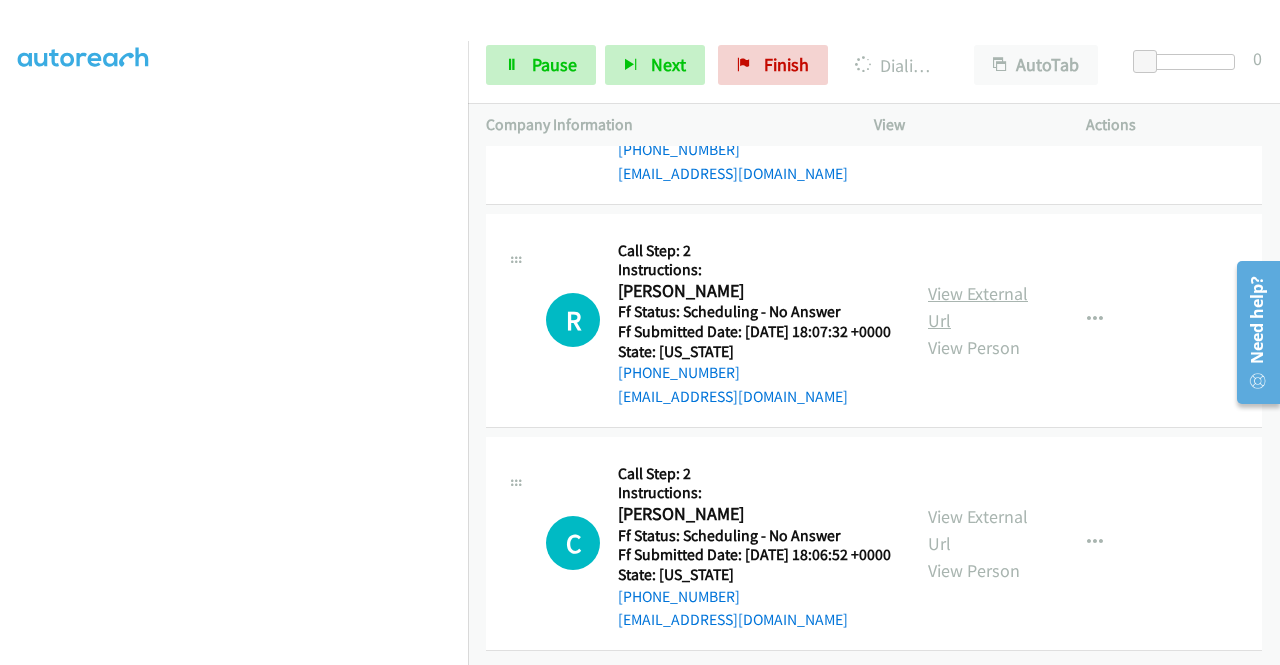 click on "View External Url" at bounding box center [978, 307] 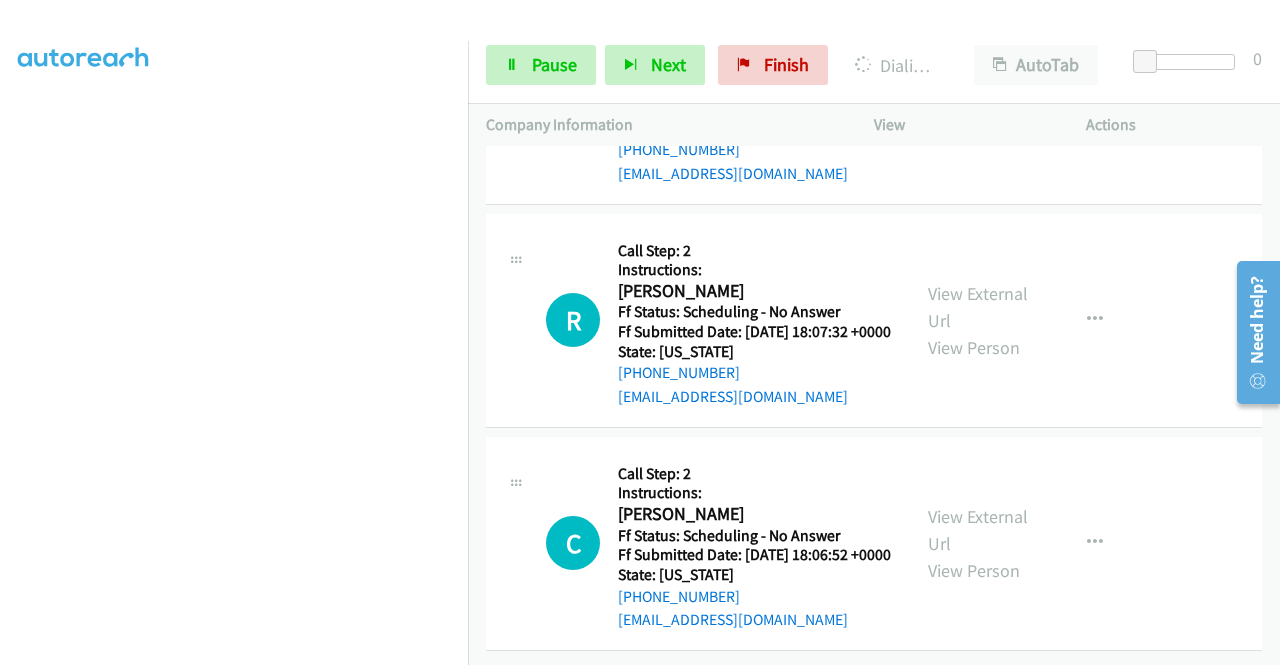 scroll, scrollTop: 3136, scrollLeft: 0, axis: vertical 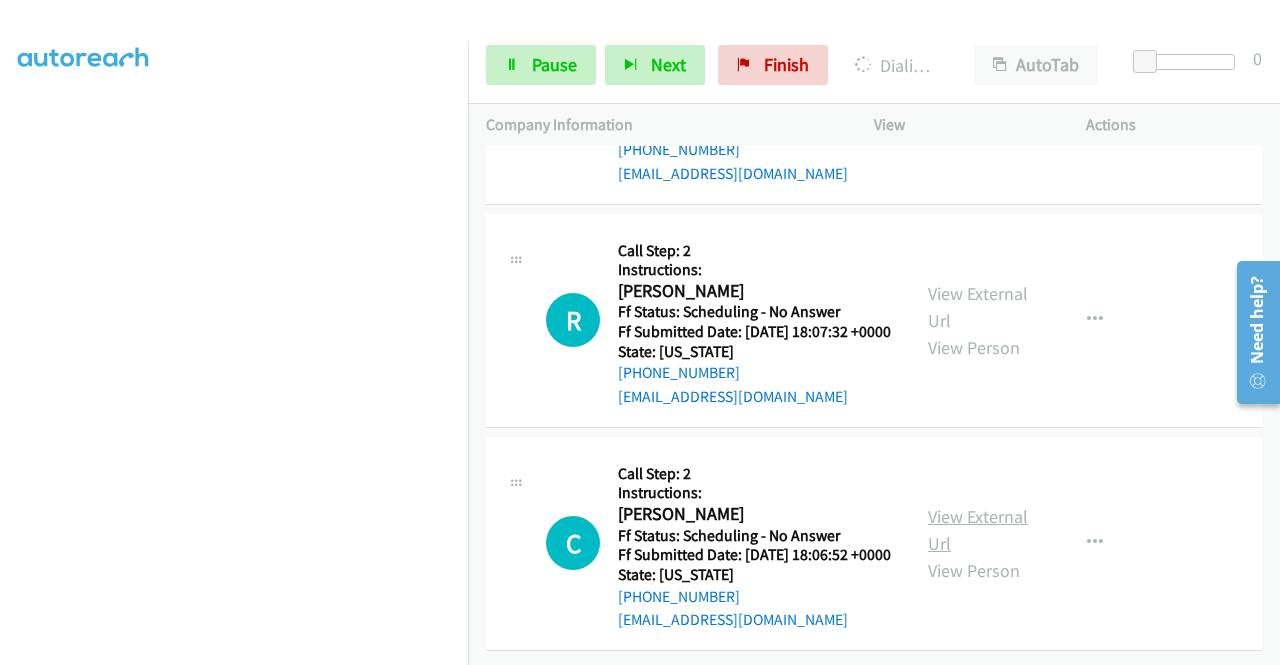 click on "View External Url" at bounding box center [978, 530] 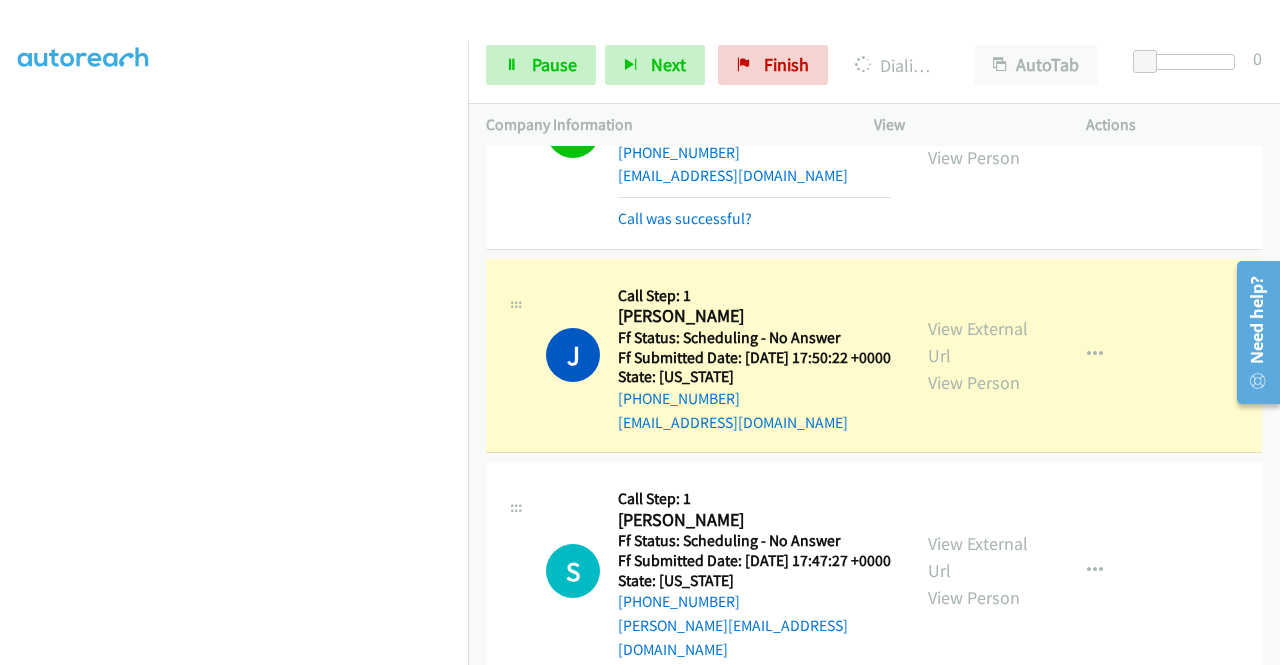 scroll, scrollTop: 836, scrollLeft: 0, axis: vertical 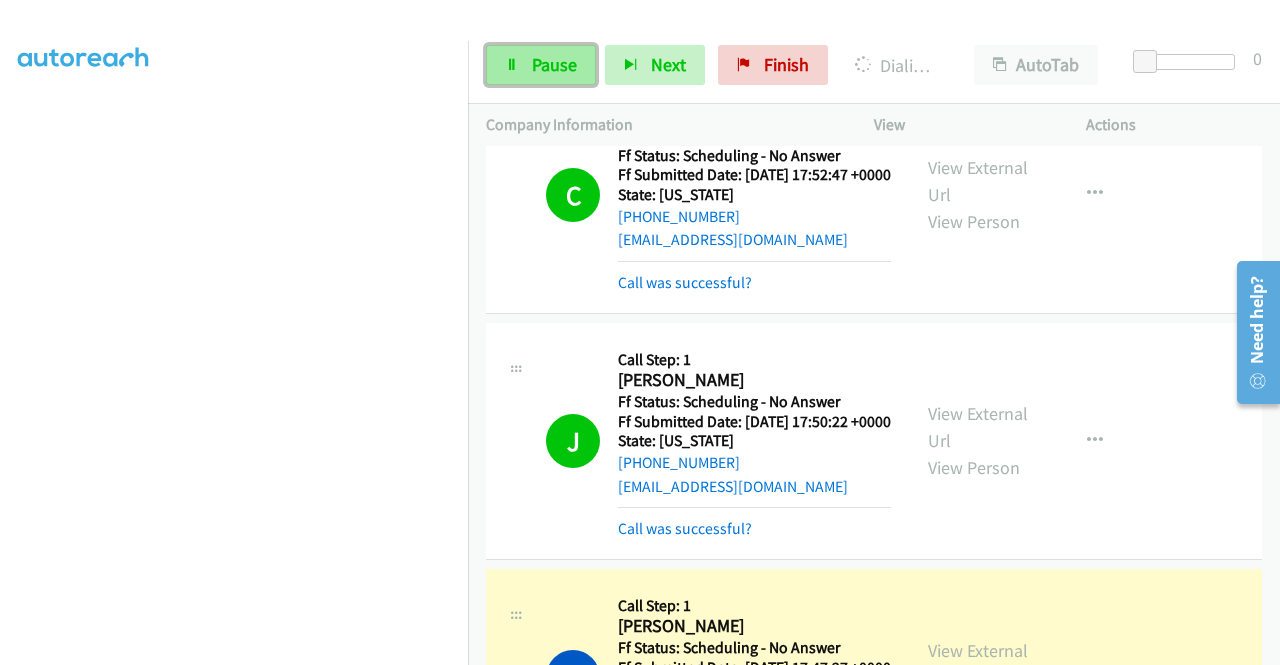 click on "Pause" at bounding box center (554, 64) 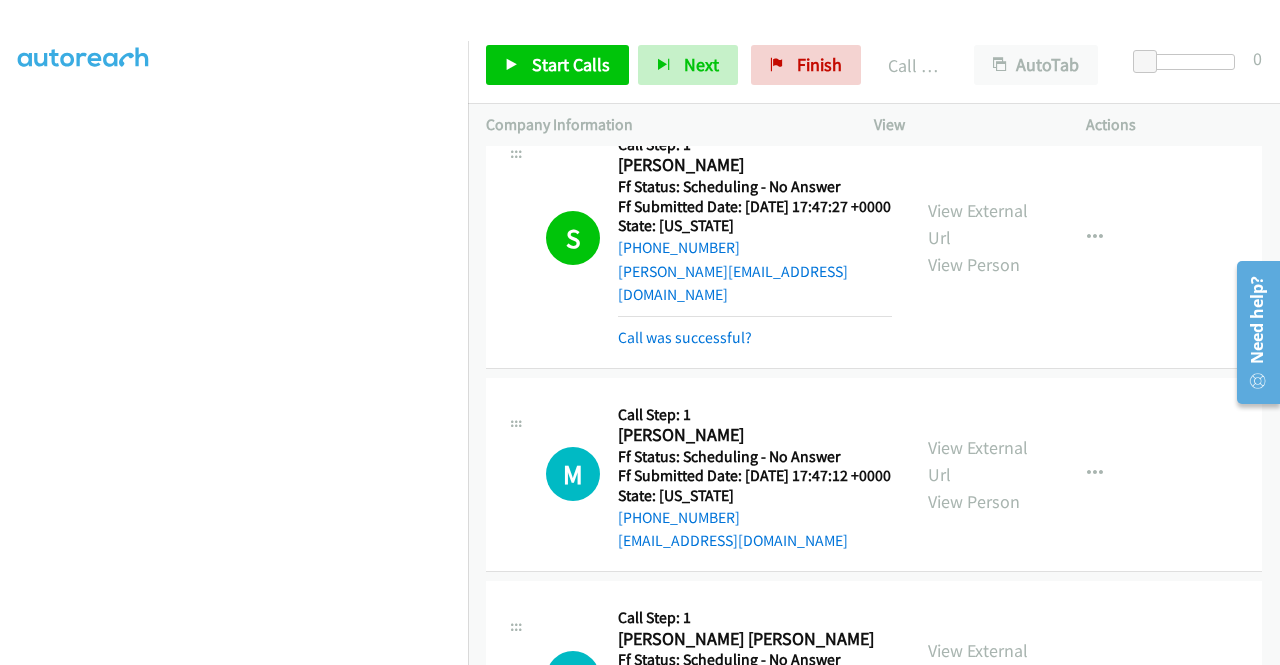 scroll, scrollTop: 1236, scrollLeft: 0, axis: vertical 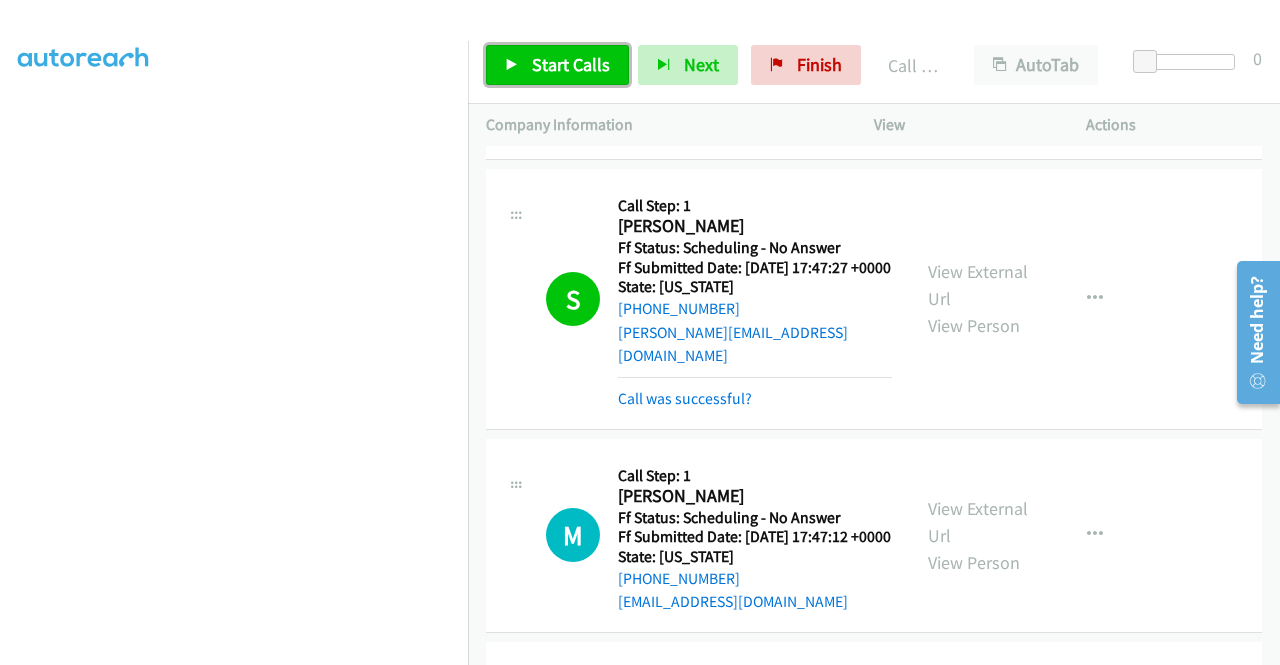 click on "Start Calls" at bounding box center (571, 64) 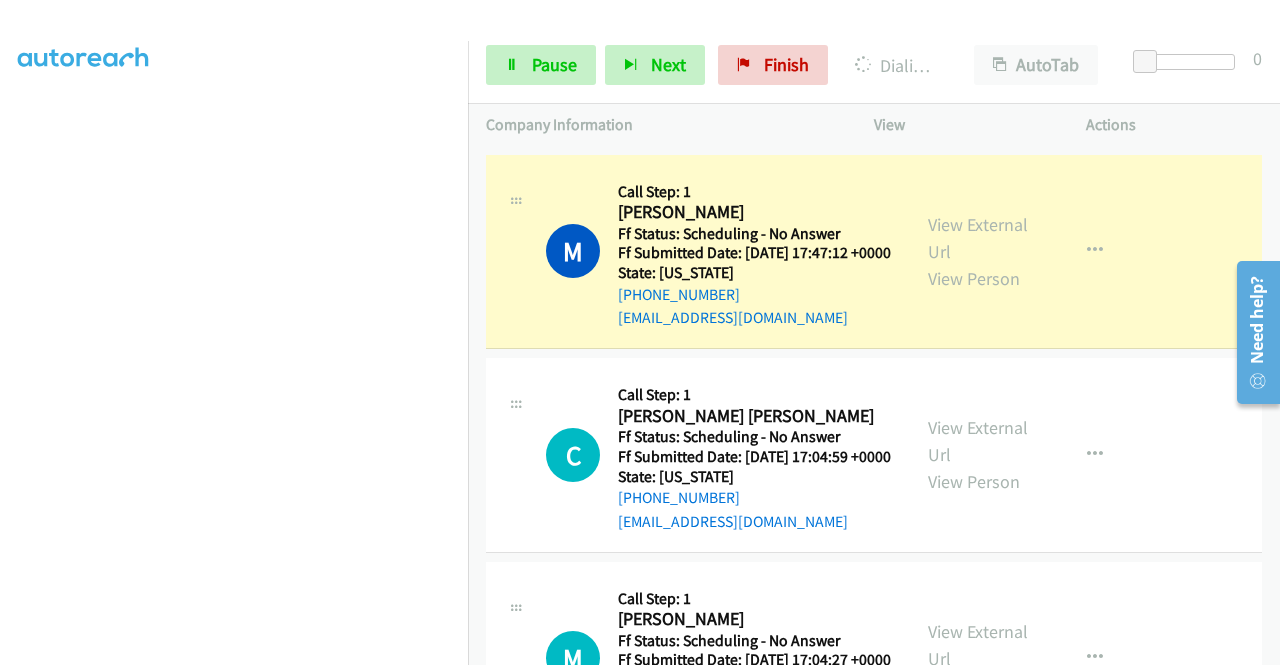 scroll, scrollTop: 1720, scrollLeft: 0, axis: vertical 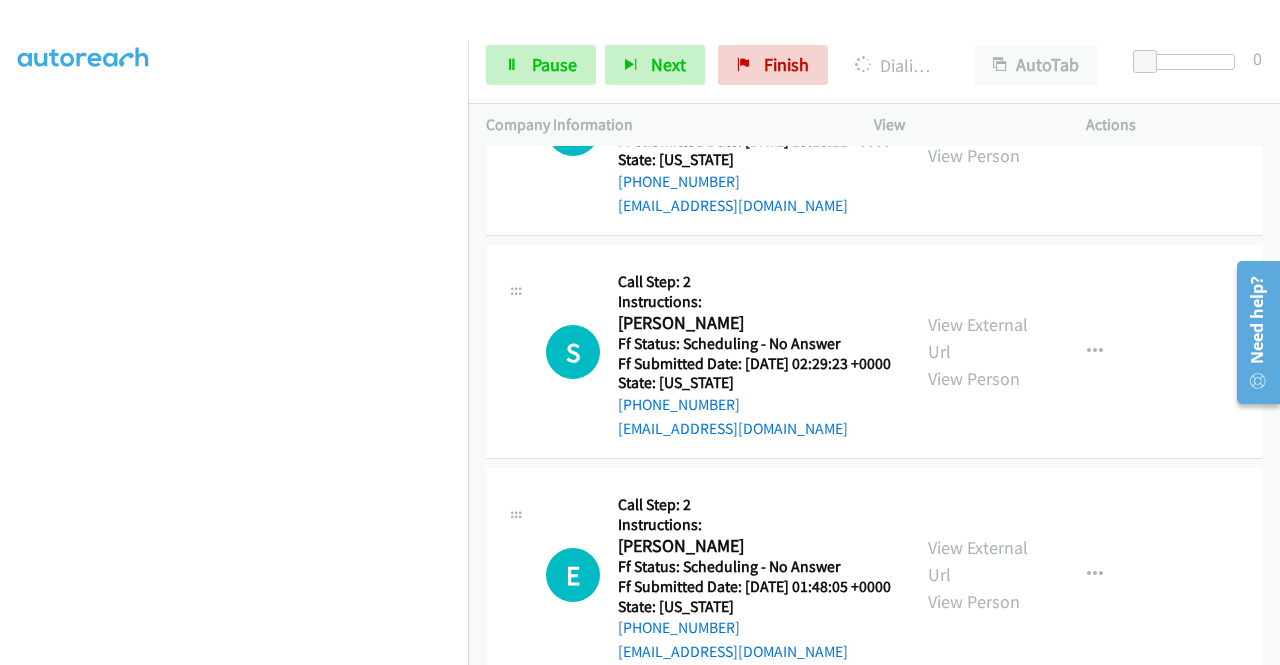 click on "View External Url" at bounding box center (978, 115) 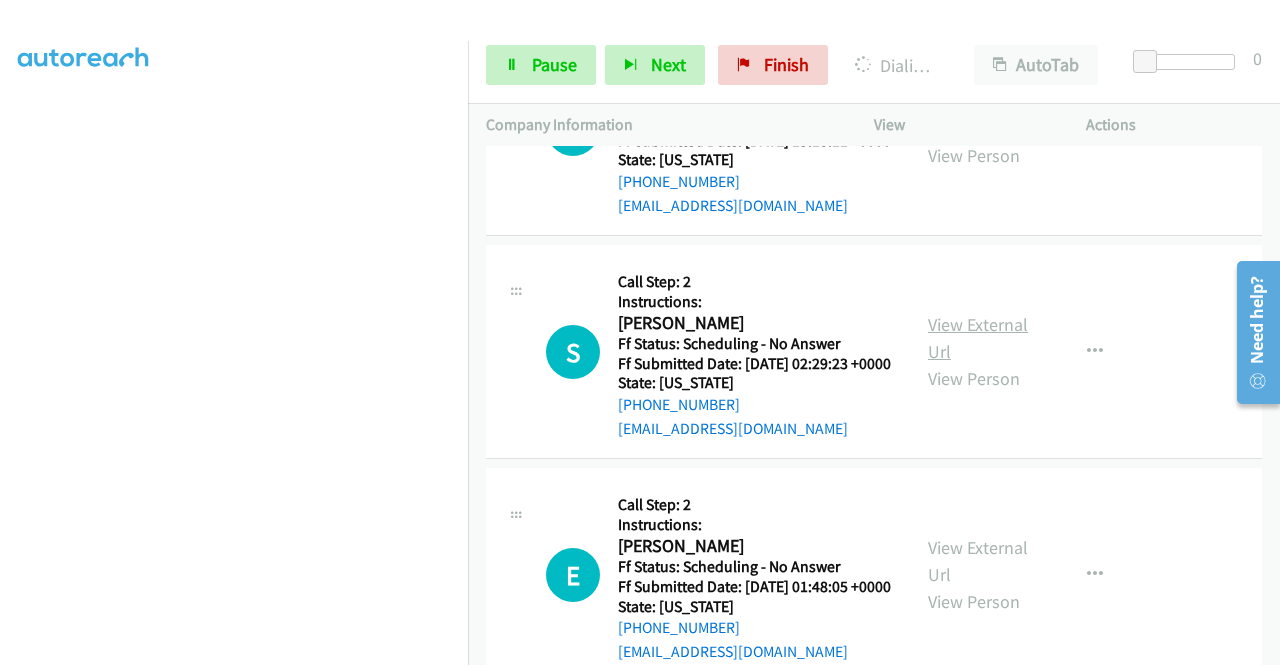 click on "View External Url" at bounding box center [978, 338] 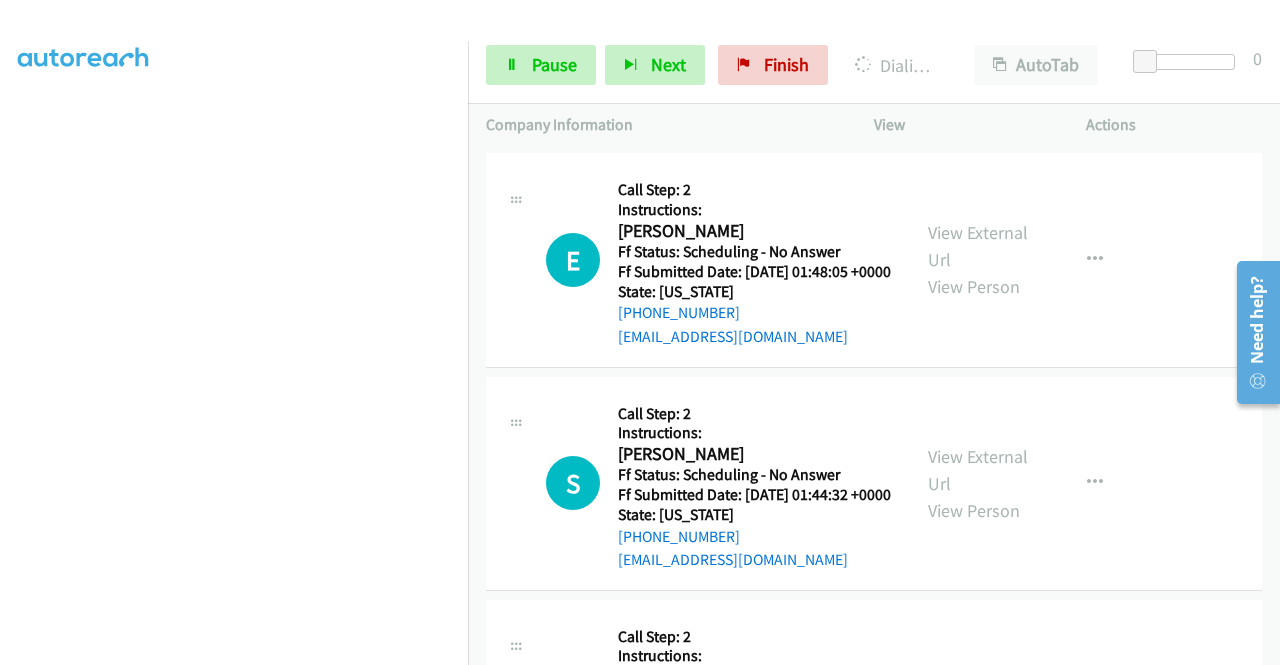 scroll, scrollTop: 4130, scrollLeft: 0, axis: vertical 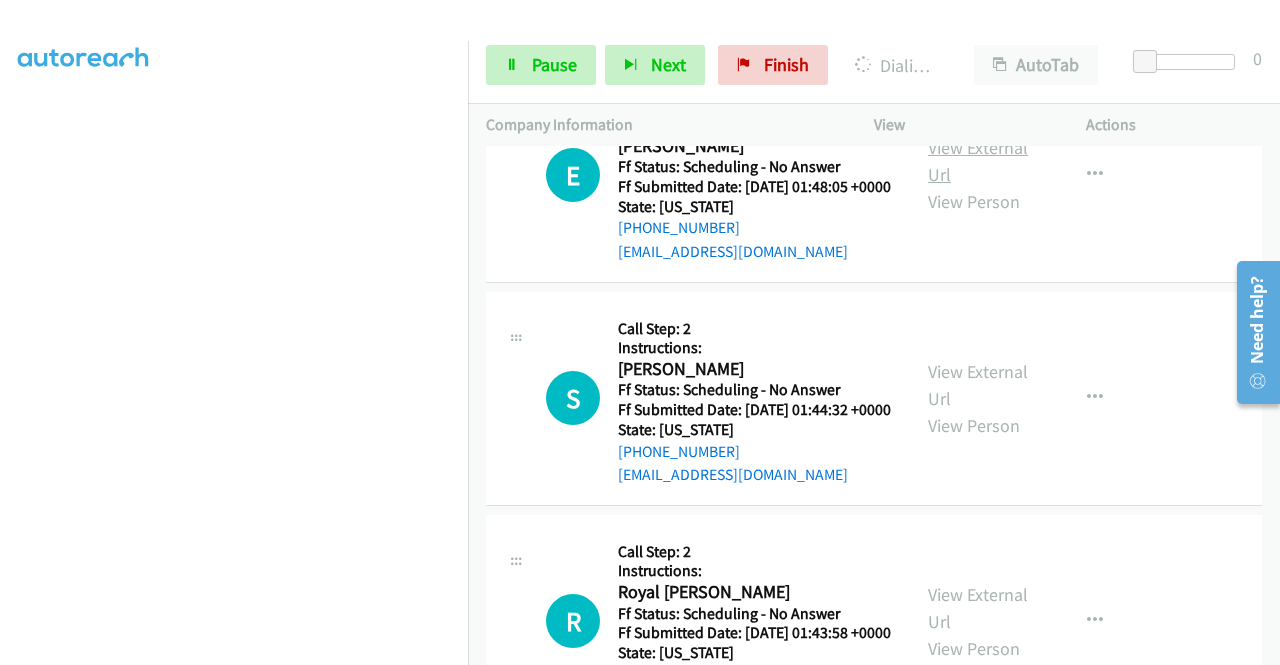 click on "View External Url" at bounding box center [978, 161] 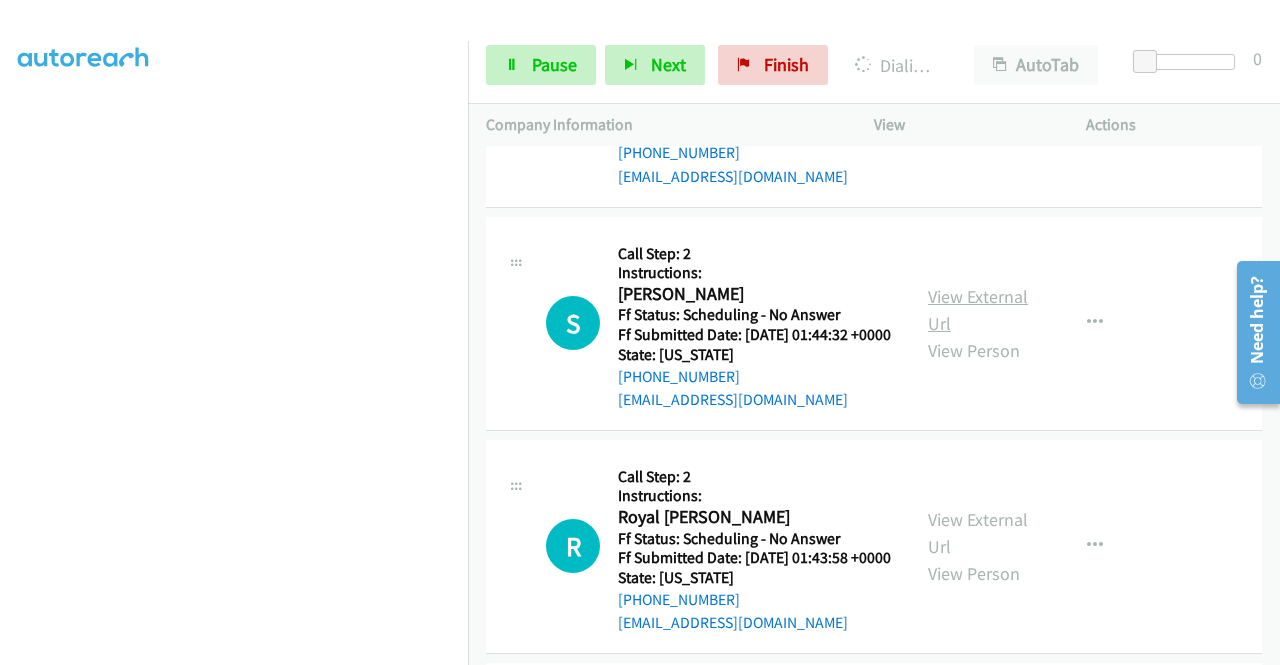scroll, scrollTop: 4330, scrollLeft: 0, axis: vertical 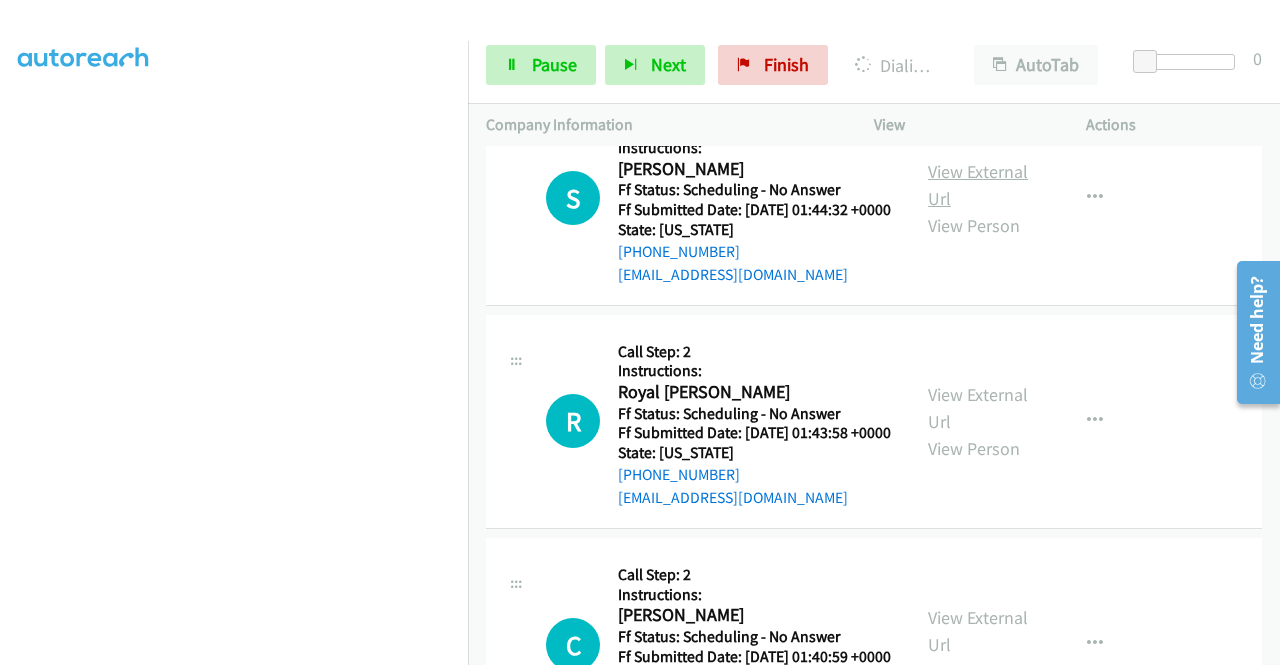 click on "View External Url" at bounding box center [978, 185] 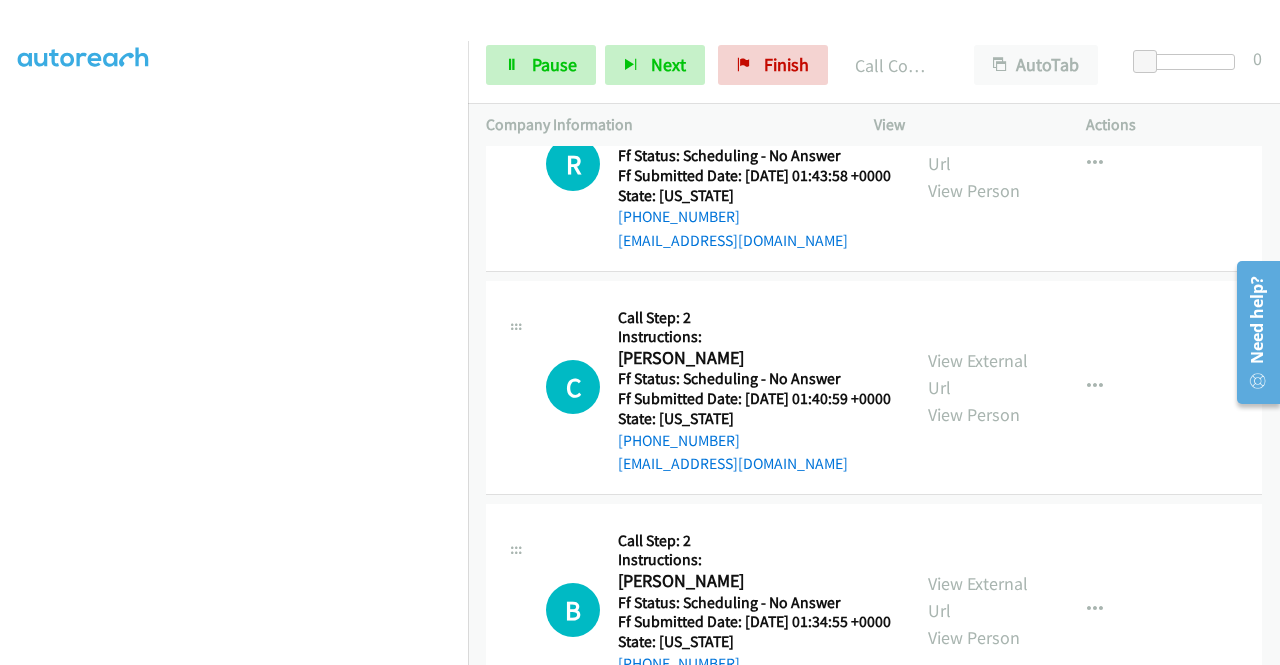 scroll, scrollTop: 4672, scrollLeft: 0, axis: vertical 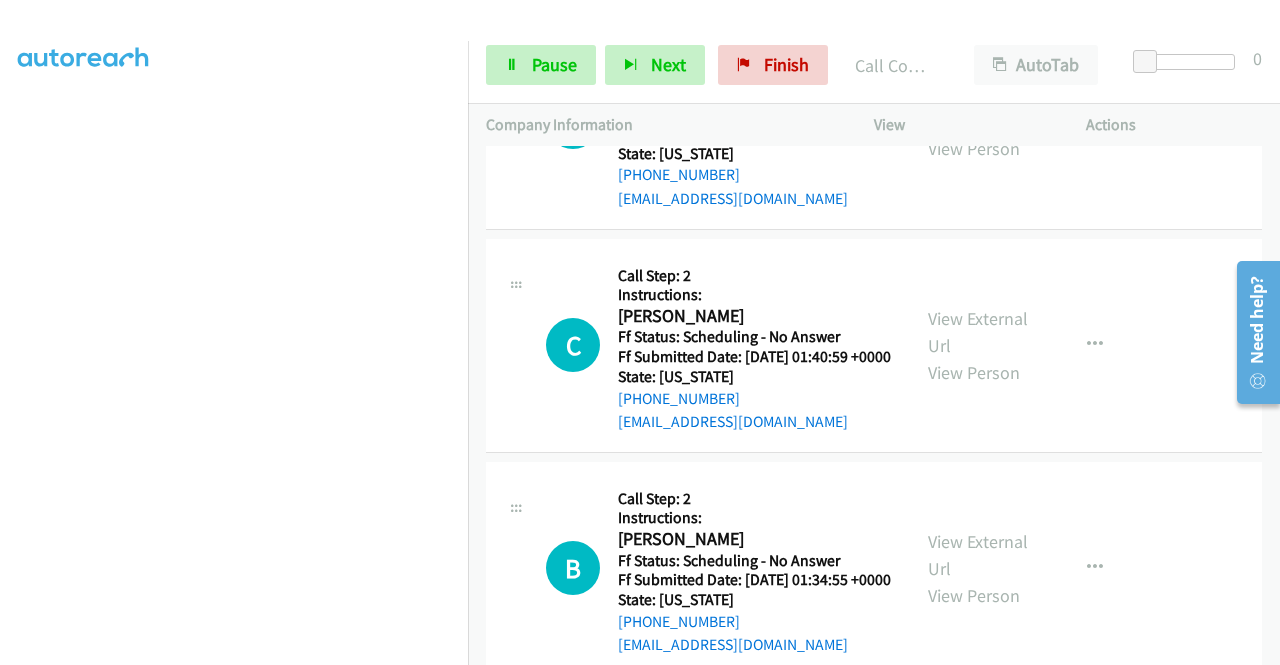 click on "View External Url" at bounding box center (978, 108) 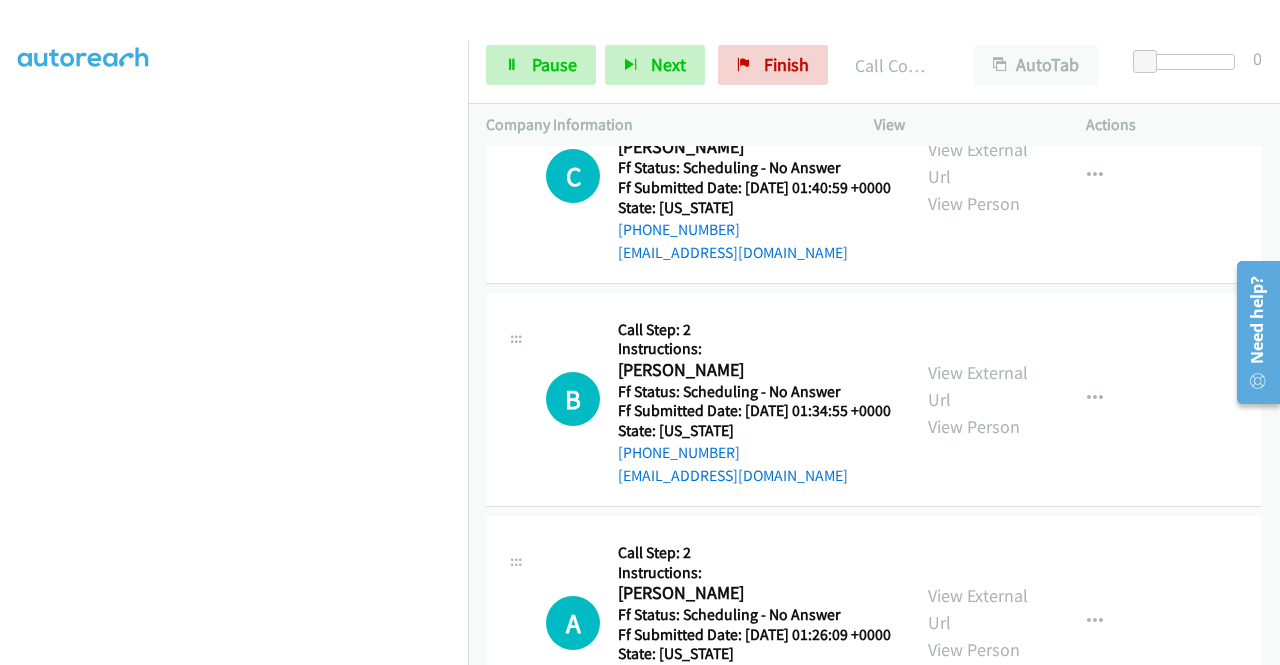 scroll, scrollTop: 4872, scrollLeft: 0, axis: vertical 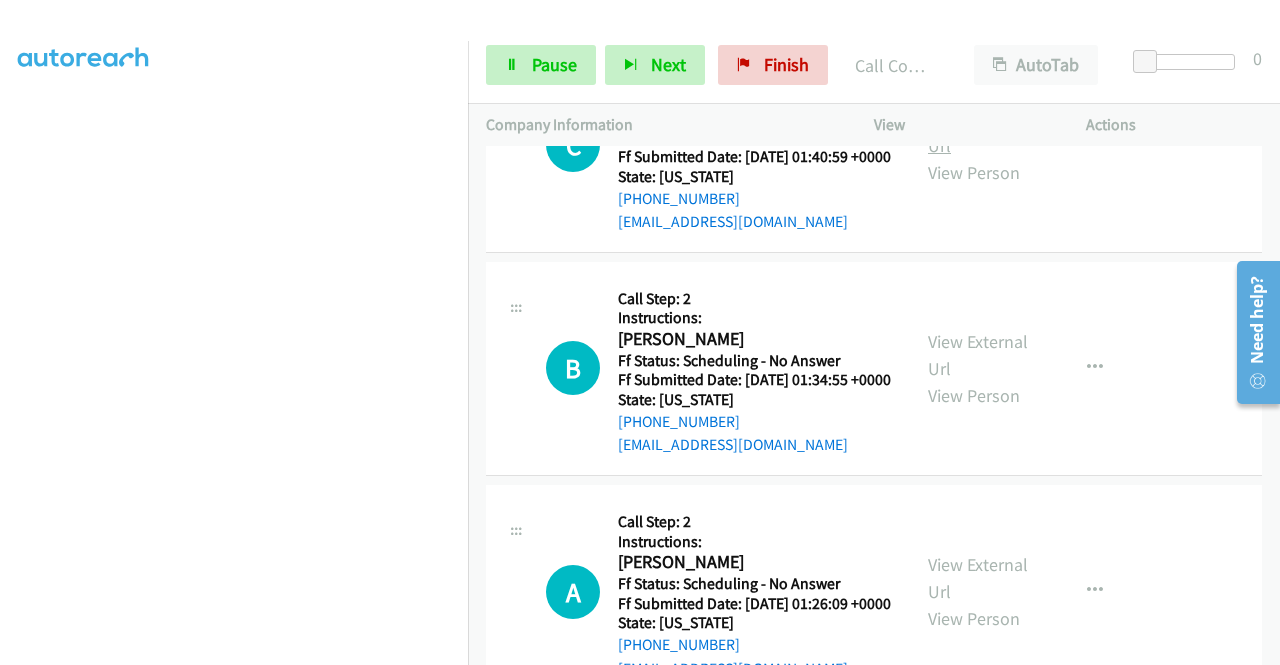 click on "View External Url" at bounding box center (978, 132) 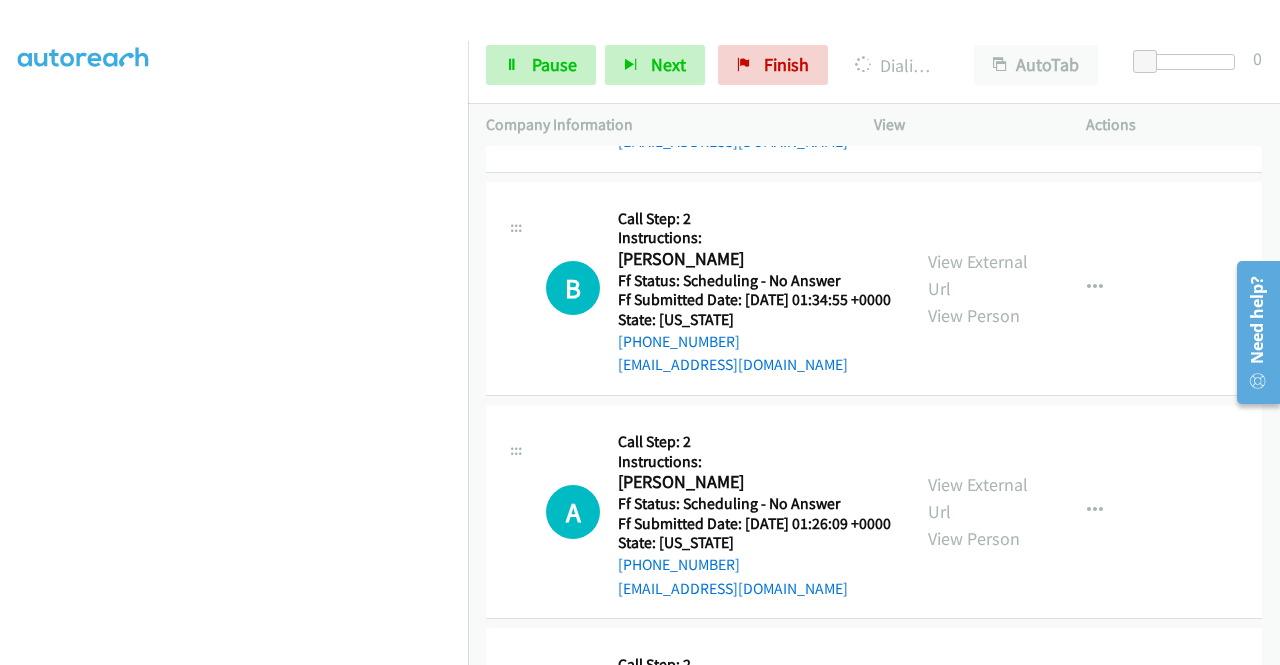 scroll, scrollTop: 5072, scrollLeft: 0, axis: vertical 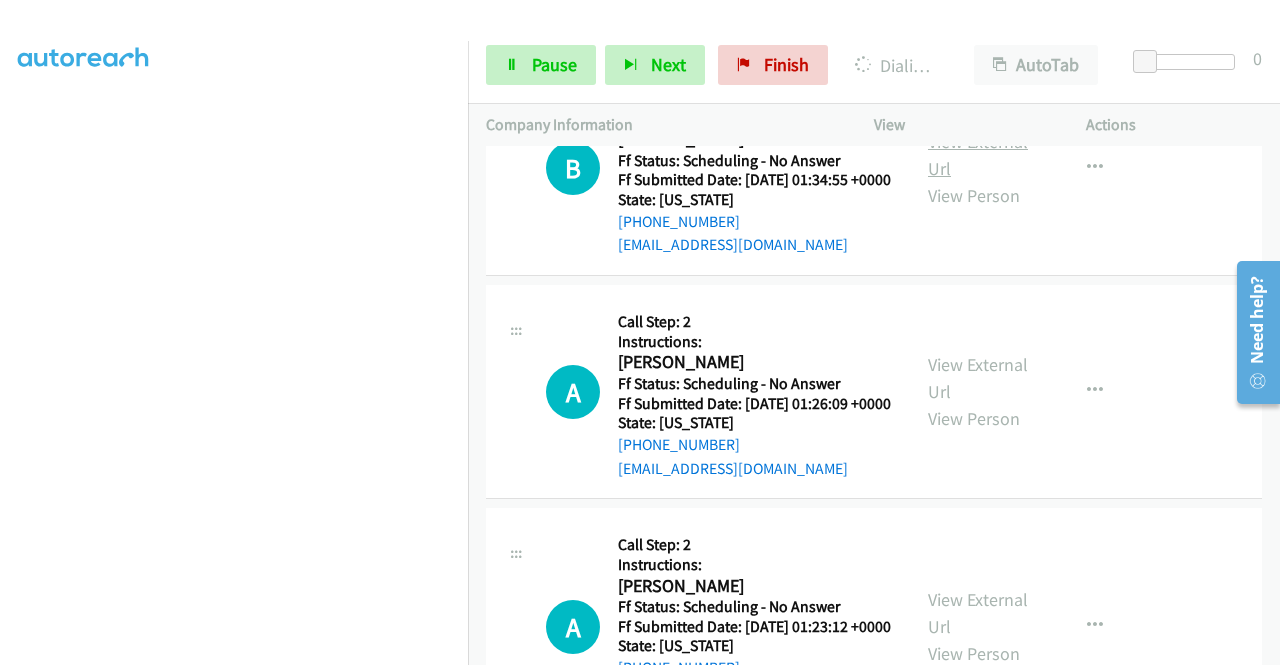 click on "View External Url" at bounding box center [978, 155] 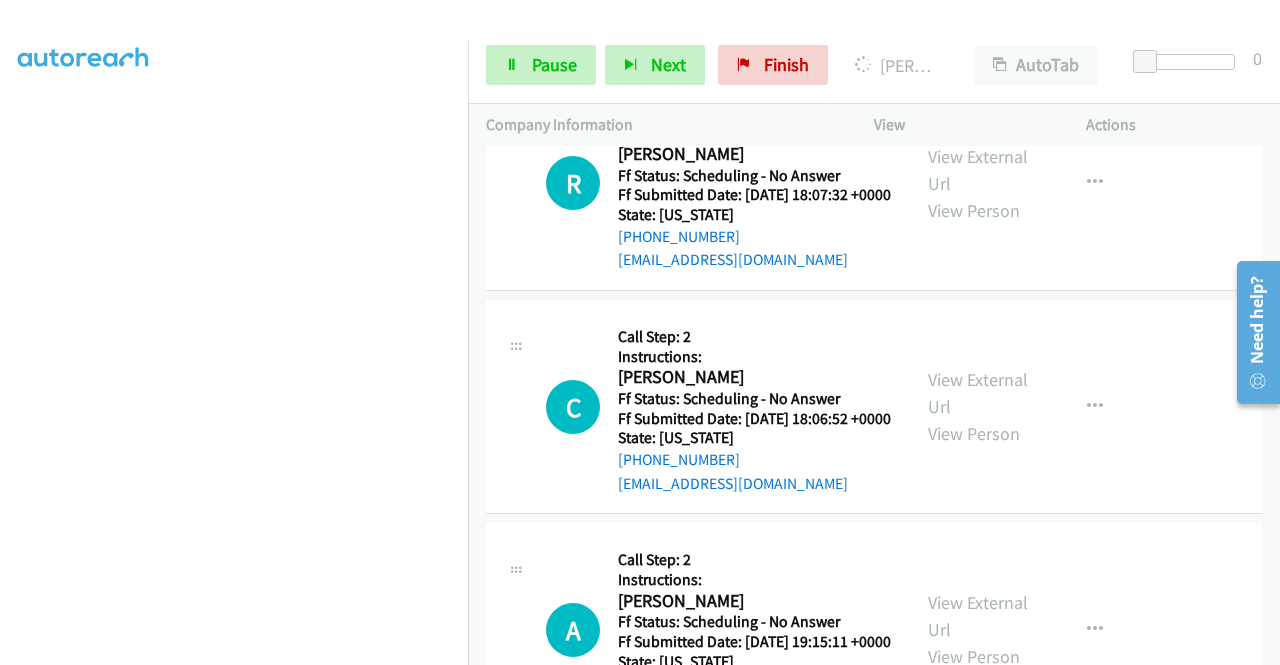 scroll, scrollTop: 3114, scrollLeft: 0, axis: vertical 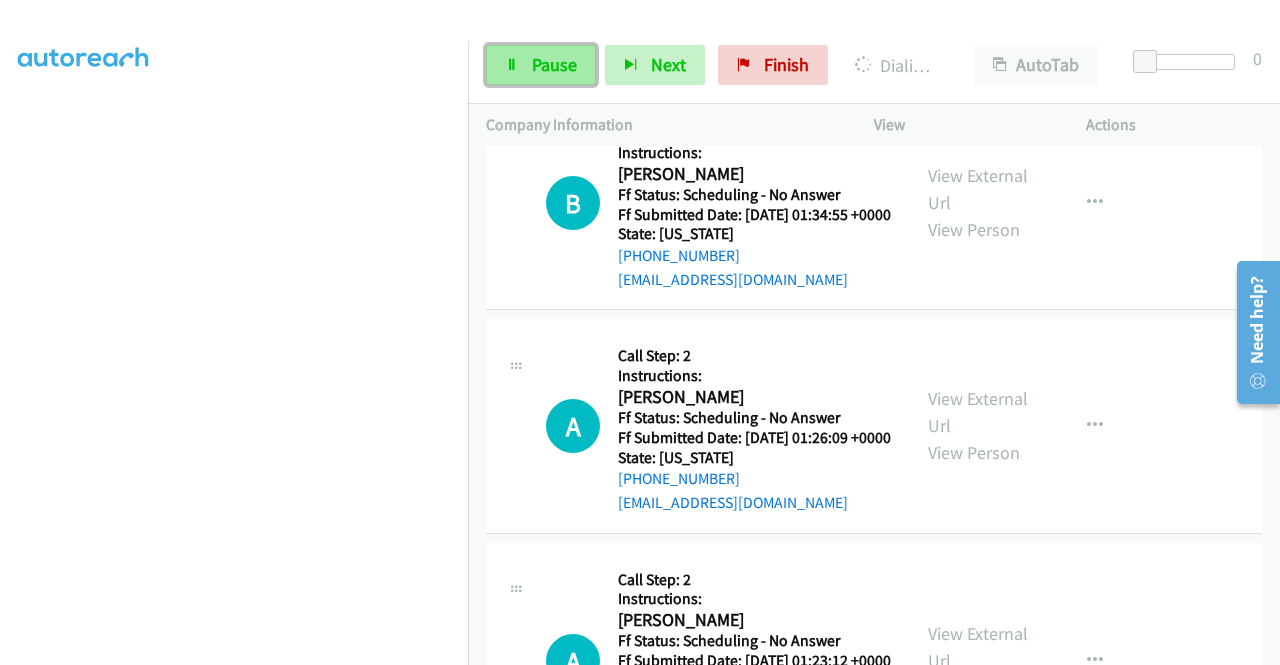 click on "Pause" at bounding box center (554, 64) 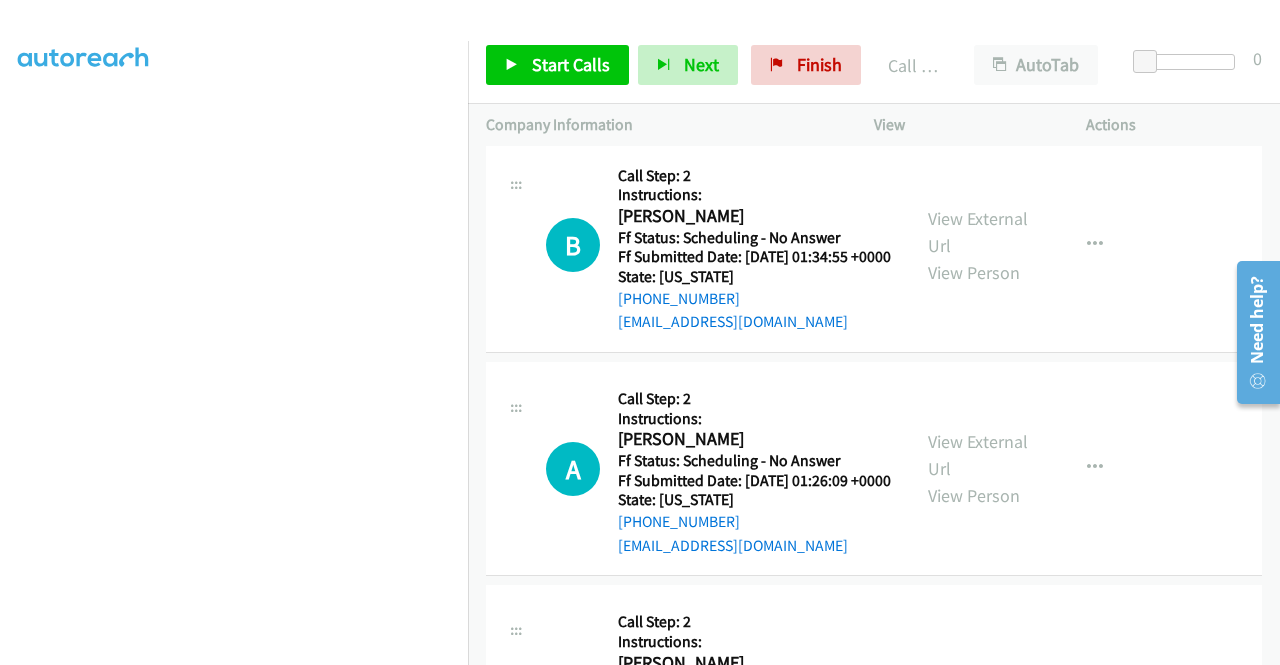 scroll, scrollTop: 5378, scrollLeft: 0, axis: vertical 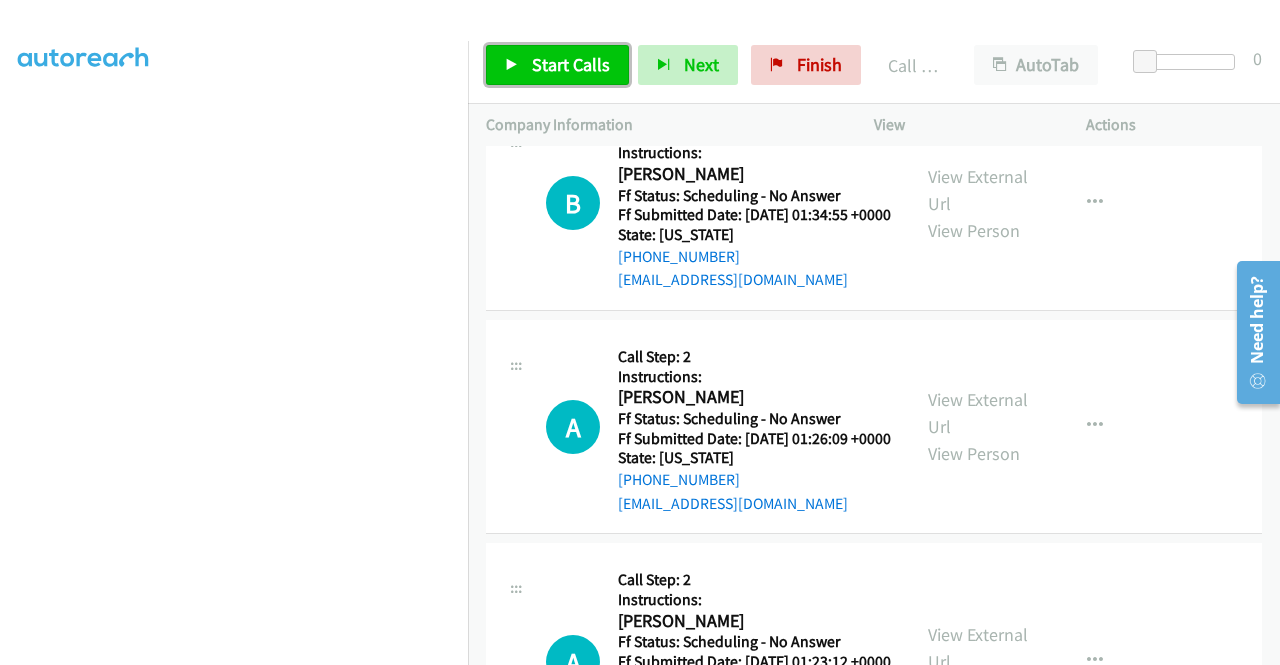 click on "Start Calls" at bounding box center (571, 64) 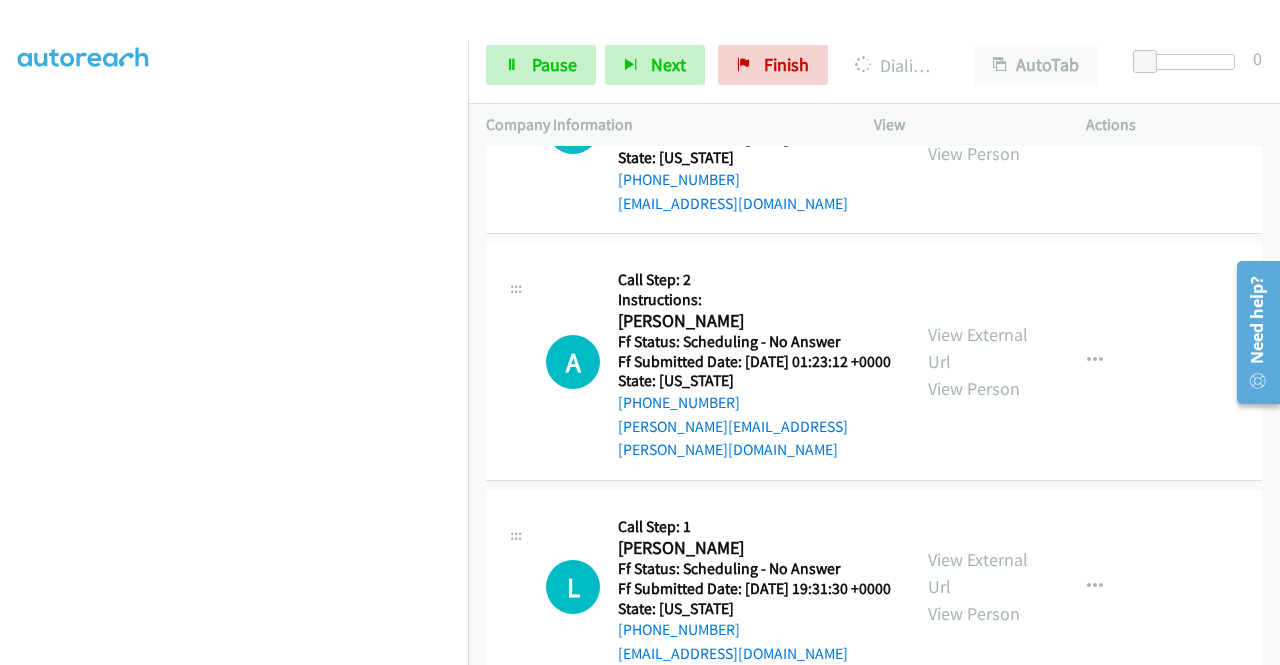scroll, scrollTop: 5778, scrollLeft: 0, axis: vertical 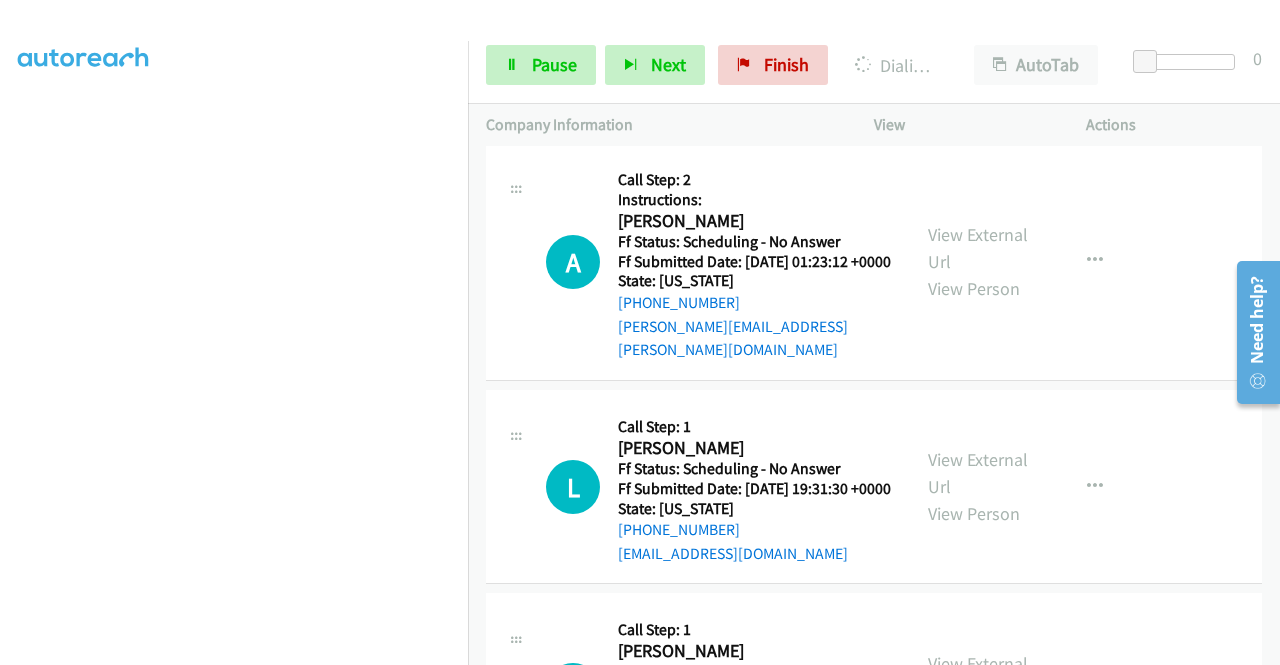 click on "View External Url" at bounding box center [978, 13] 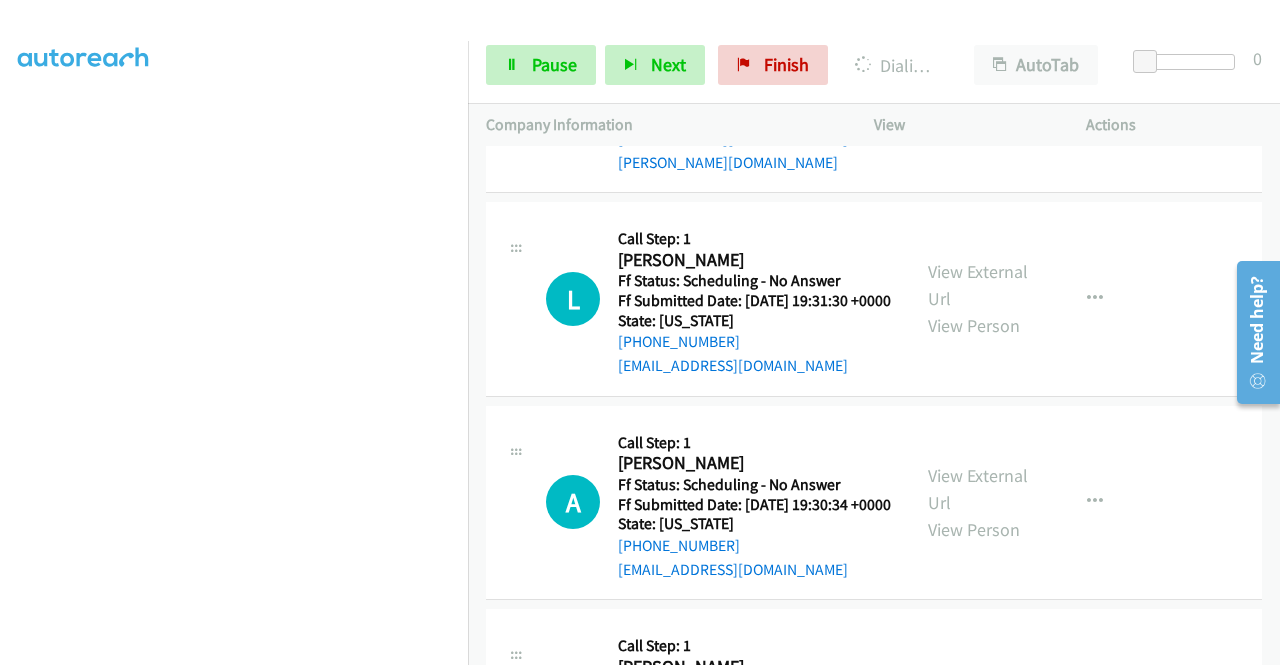 scroll, scrollTop: 6121, scrollLeft: 0, axis: vertical 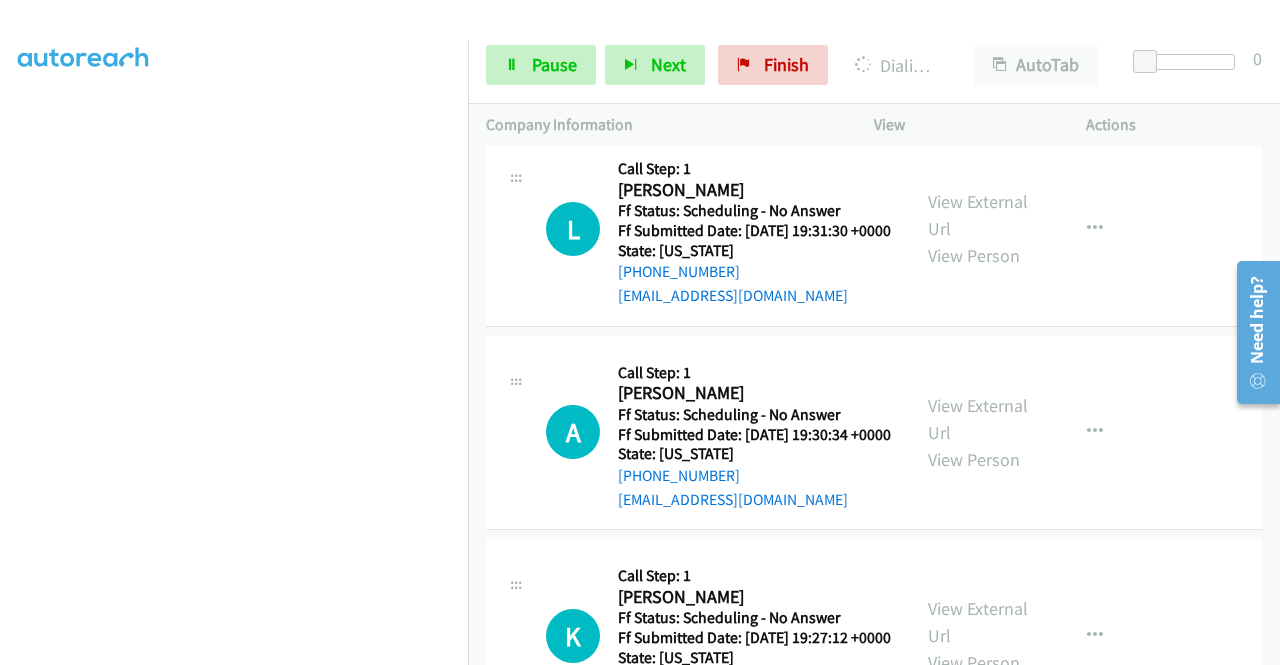 click on "View External Url" at bounding box center (978, -10) 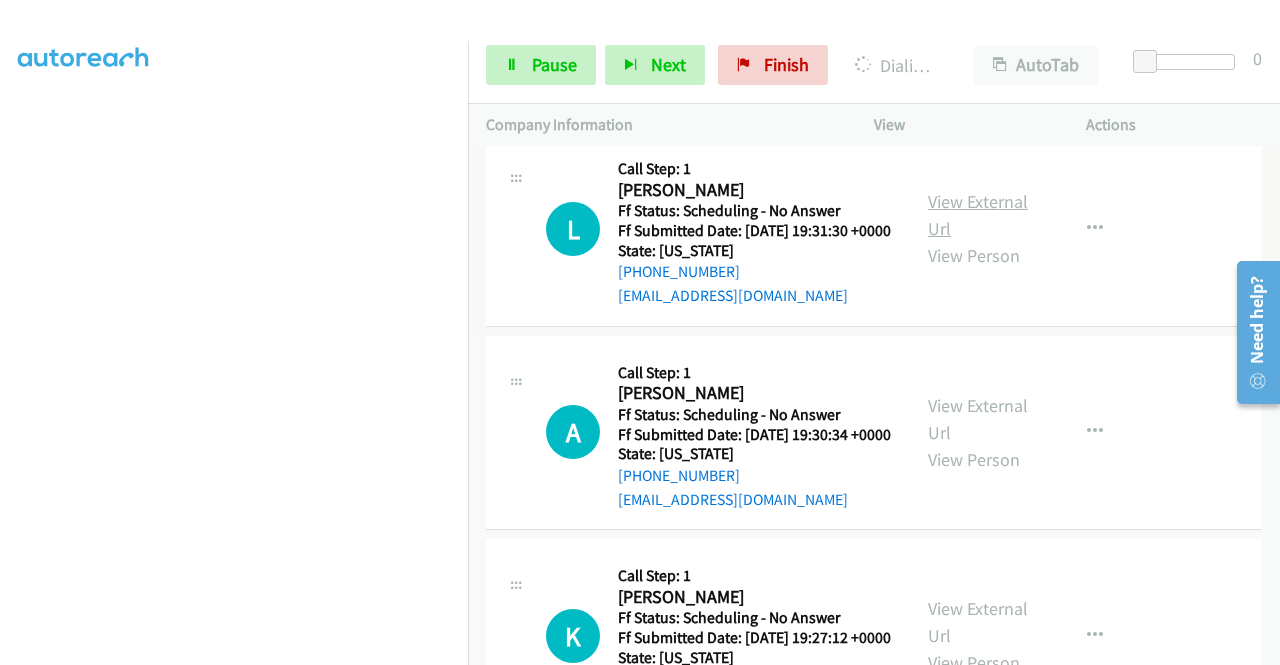 click on "View External Url" at bounding box center [978, 215] 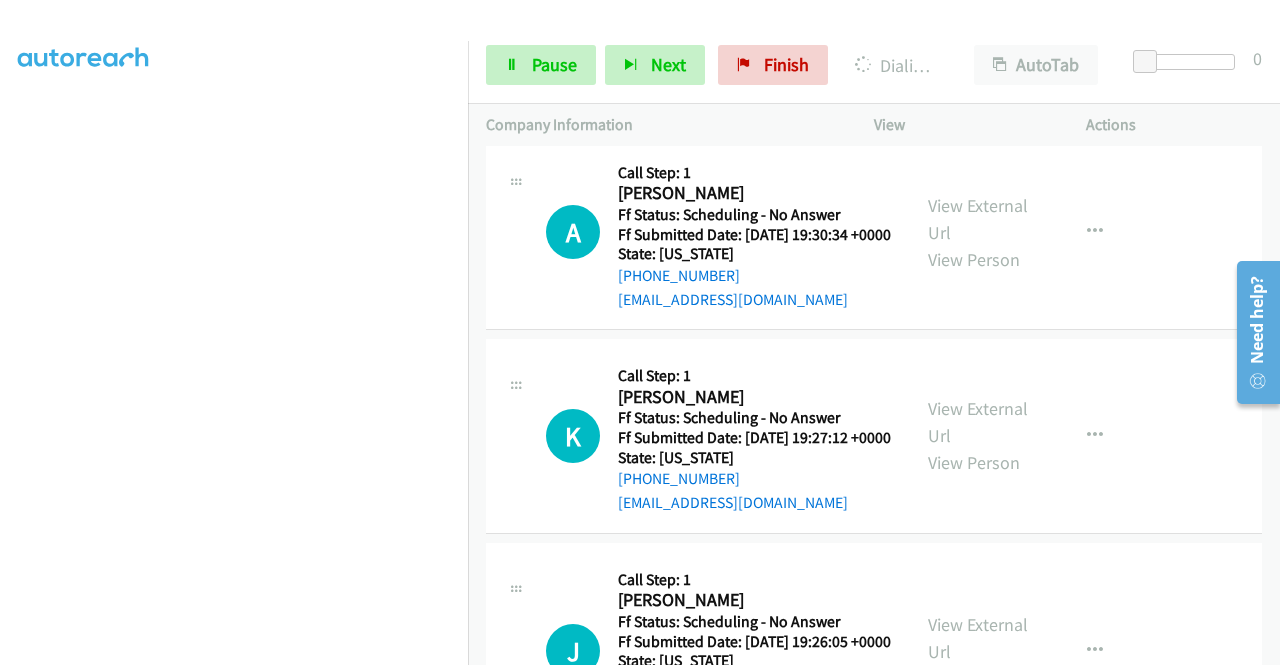 scroll, scrollTop: 6421, scrollLeft: 0, axis: vertical 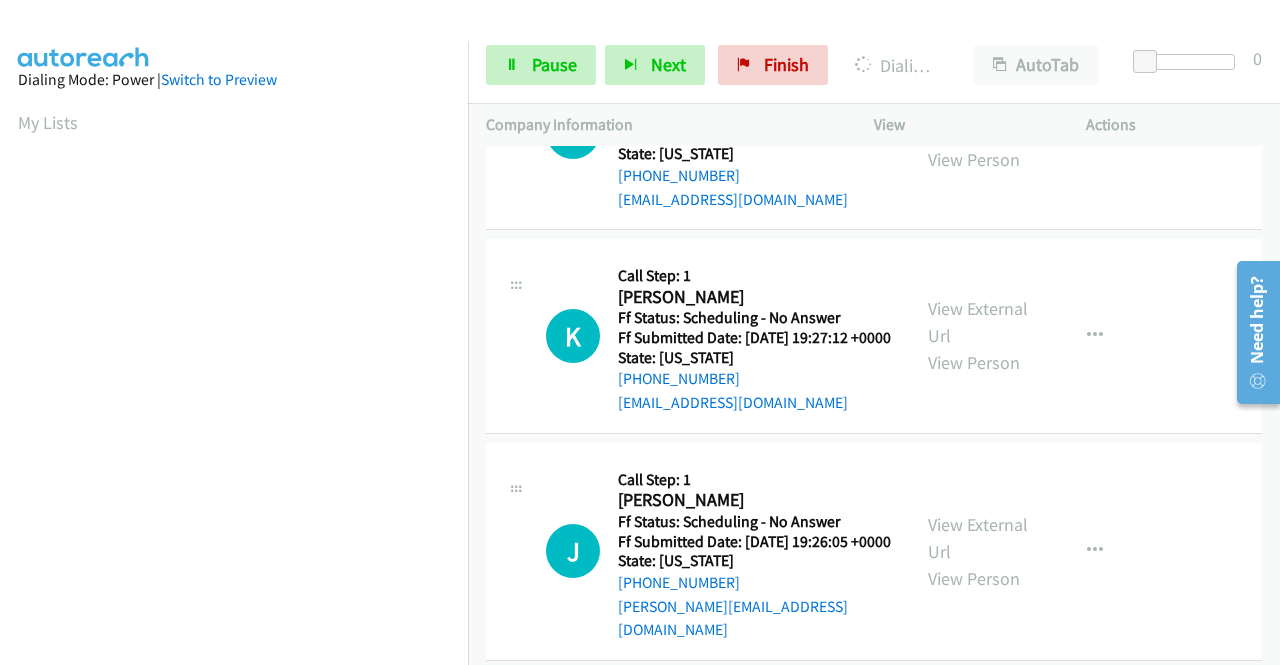 click on "View External Url" at bounding box center (978, 119) 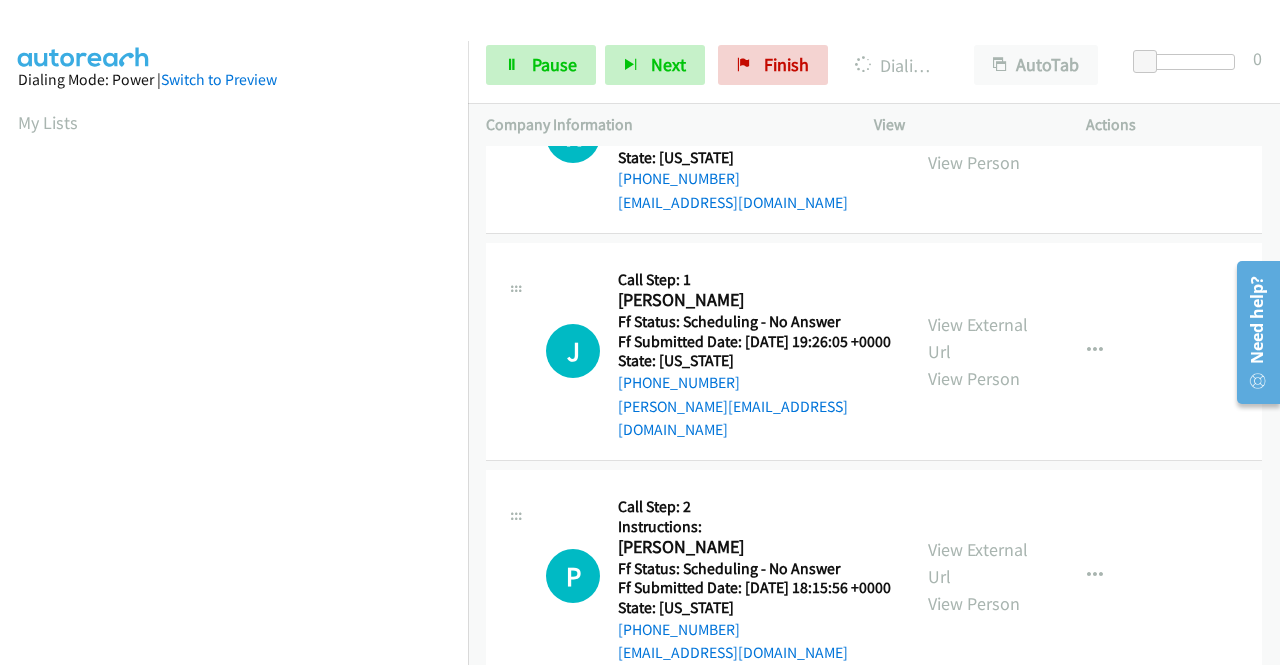 click on "View External Url" at bounding box center (978, 122) 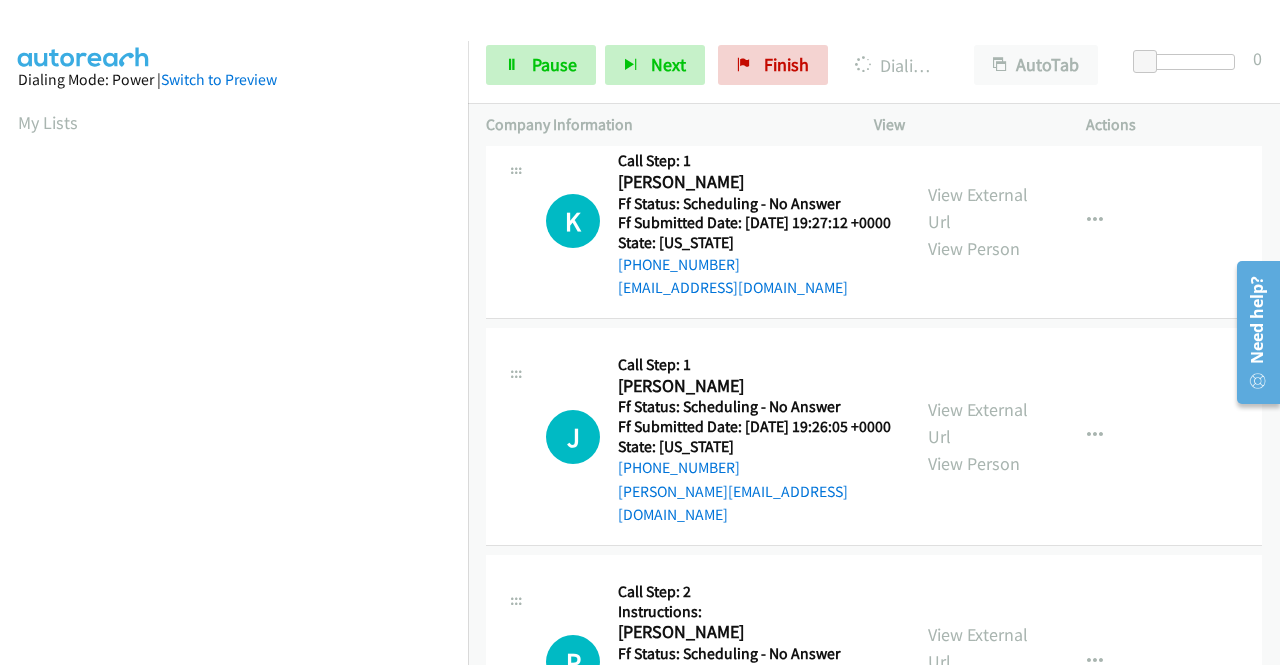 scroll, scrollTop: 456, scrollLeft: 0, axis: vertical 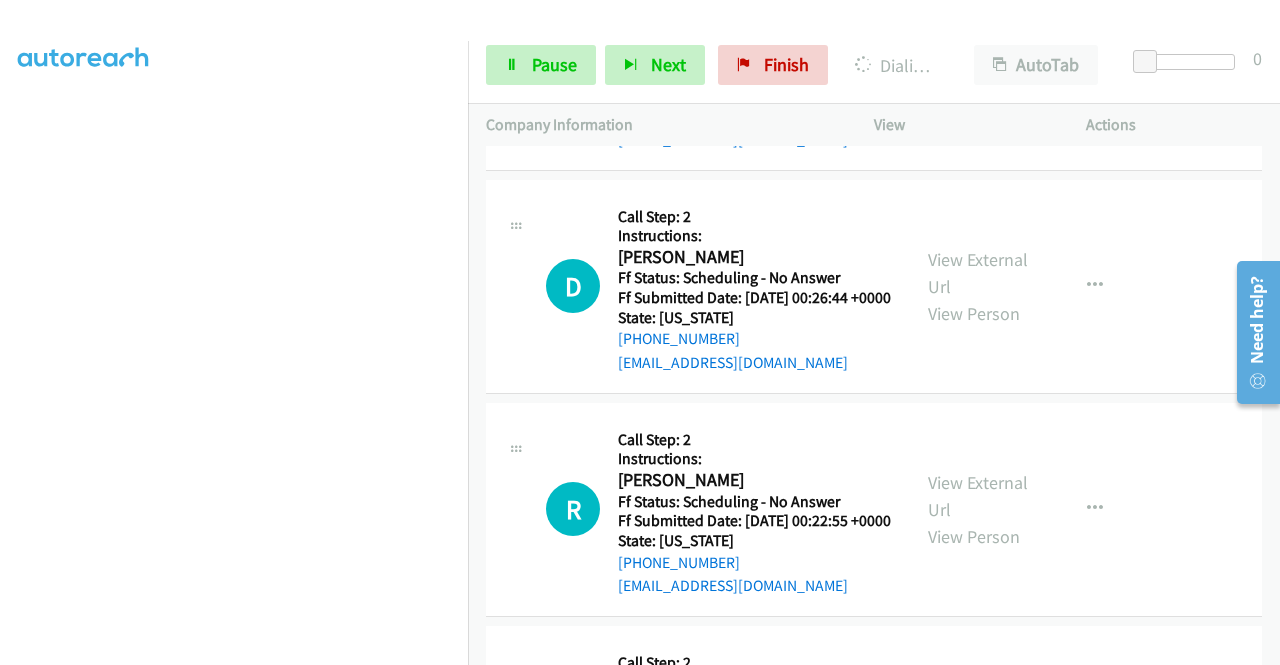 click on "View External Url" at bounding box center (978, -176) 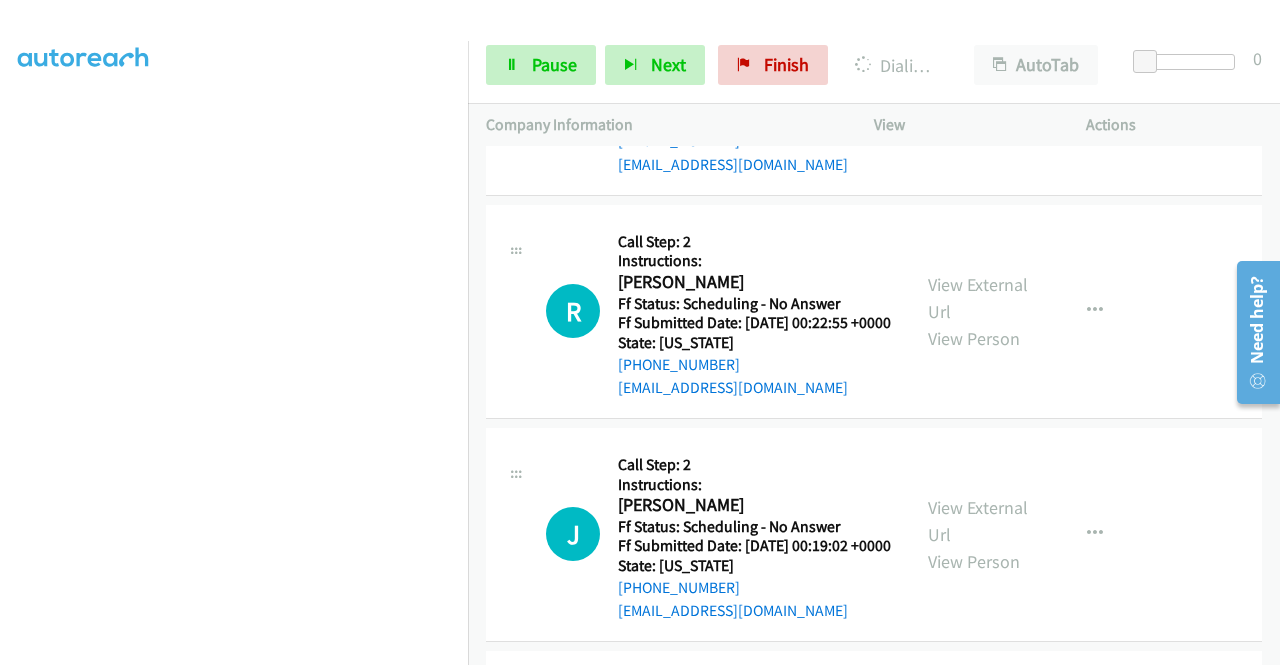 scroll, scrollTop: 7505, scrollLeft: 0, axis: vertical 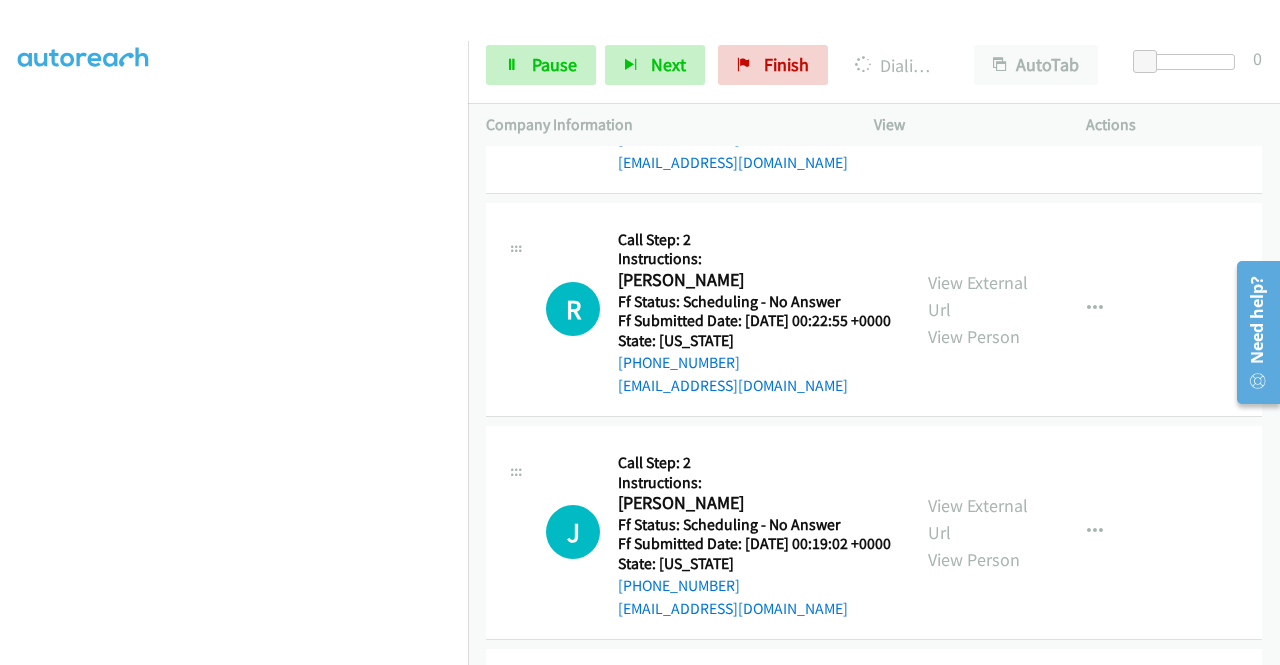 click on "View External Url" at bounding box center (978, -151) 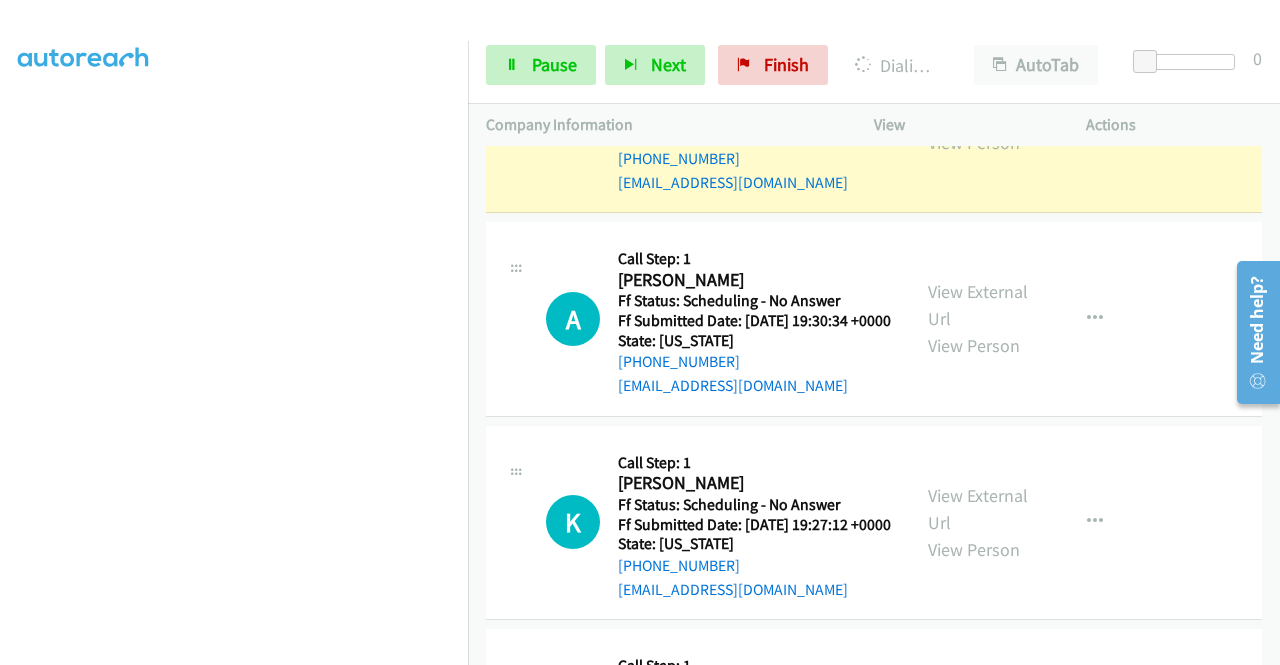scroll, scrollTop: 6705, scrollLeft: 0, axis: vertical 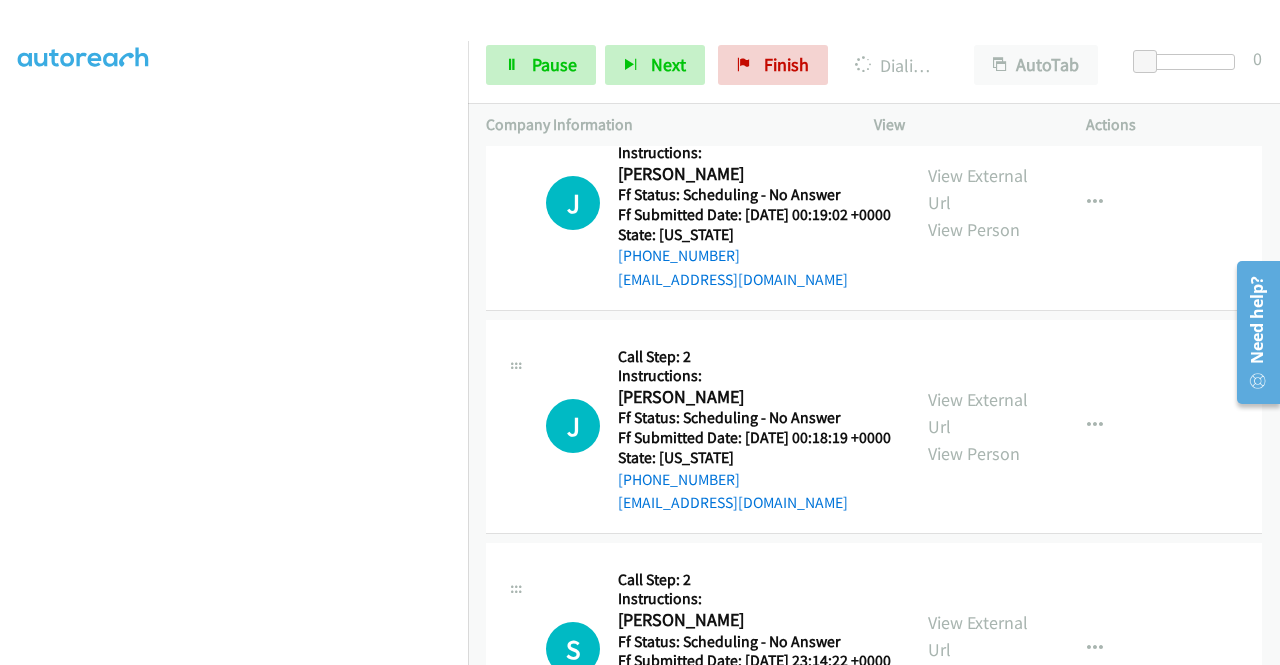 click on "View External Url" at bounding box center [978, -257] 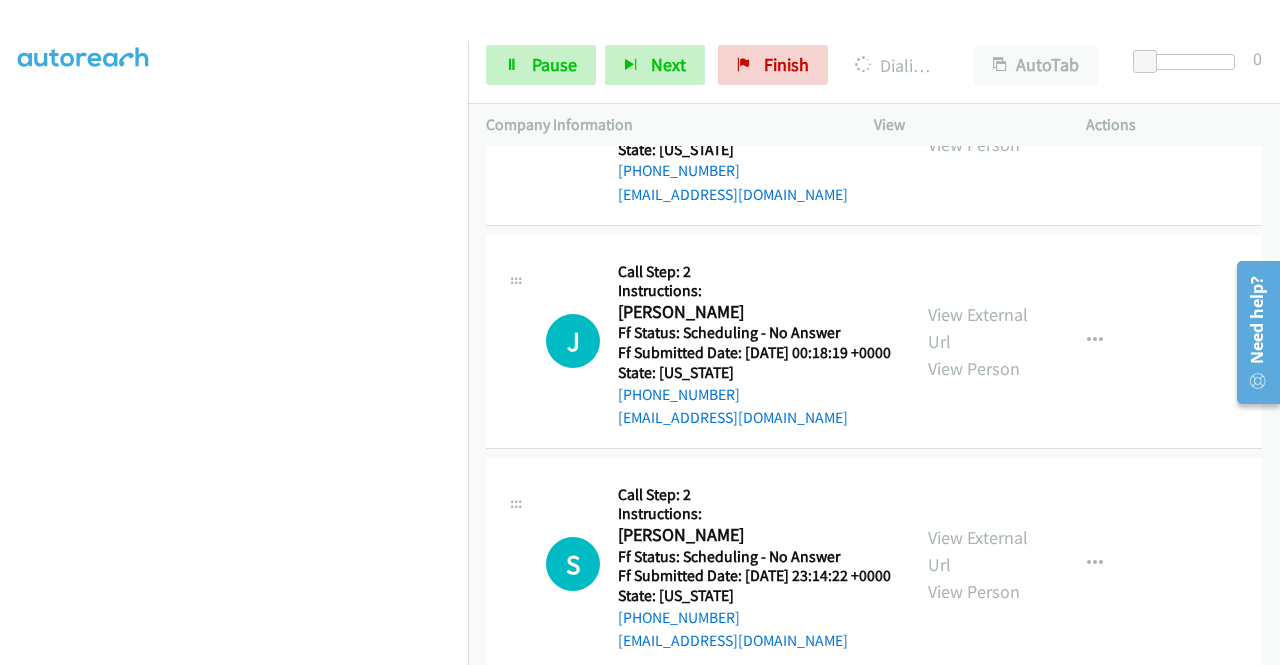 scroll, scrollTop: 8205, scrollLeft: 0, axis: vertical 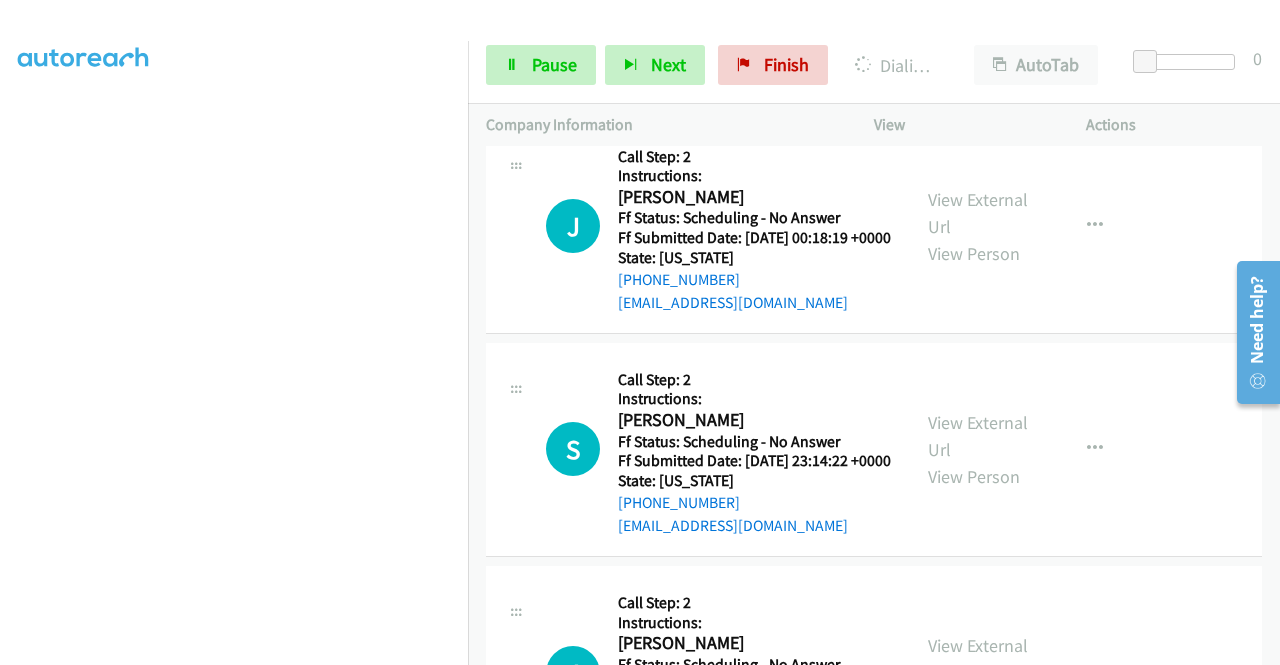 click on "View External Url" at bounding box center (978, -11) 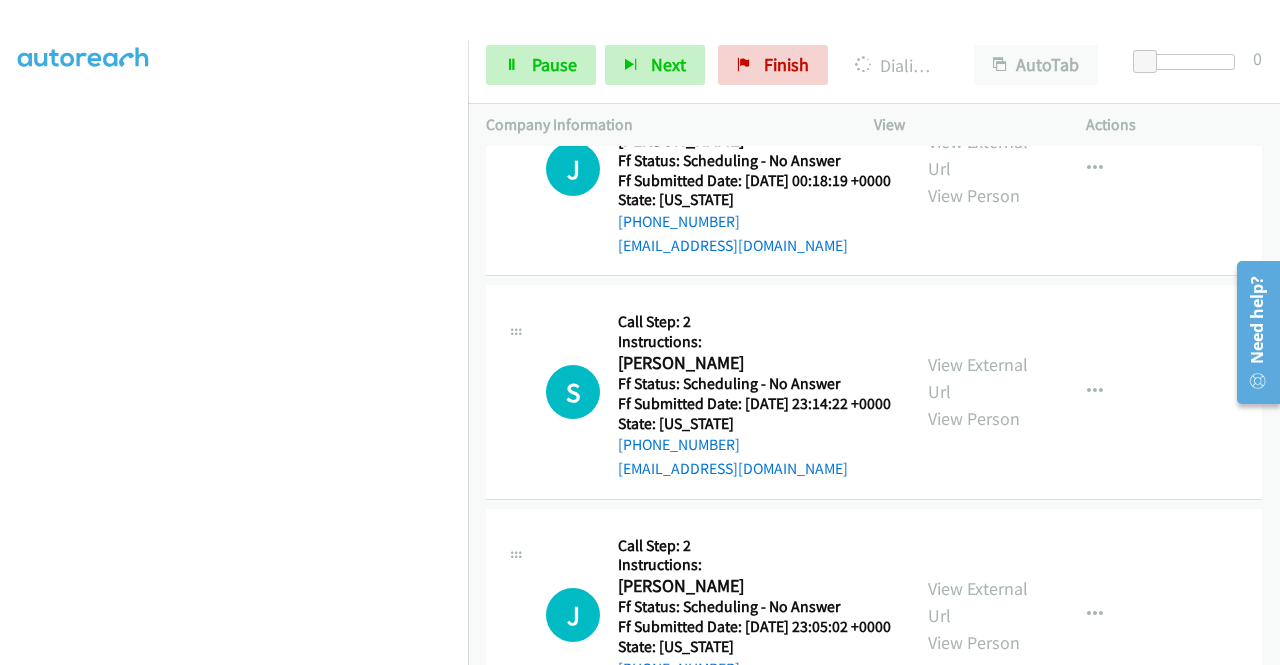 scroll, scrollTop: 8405, scrollLeft: 0, axis: vertical 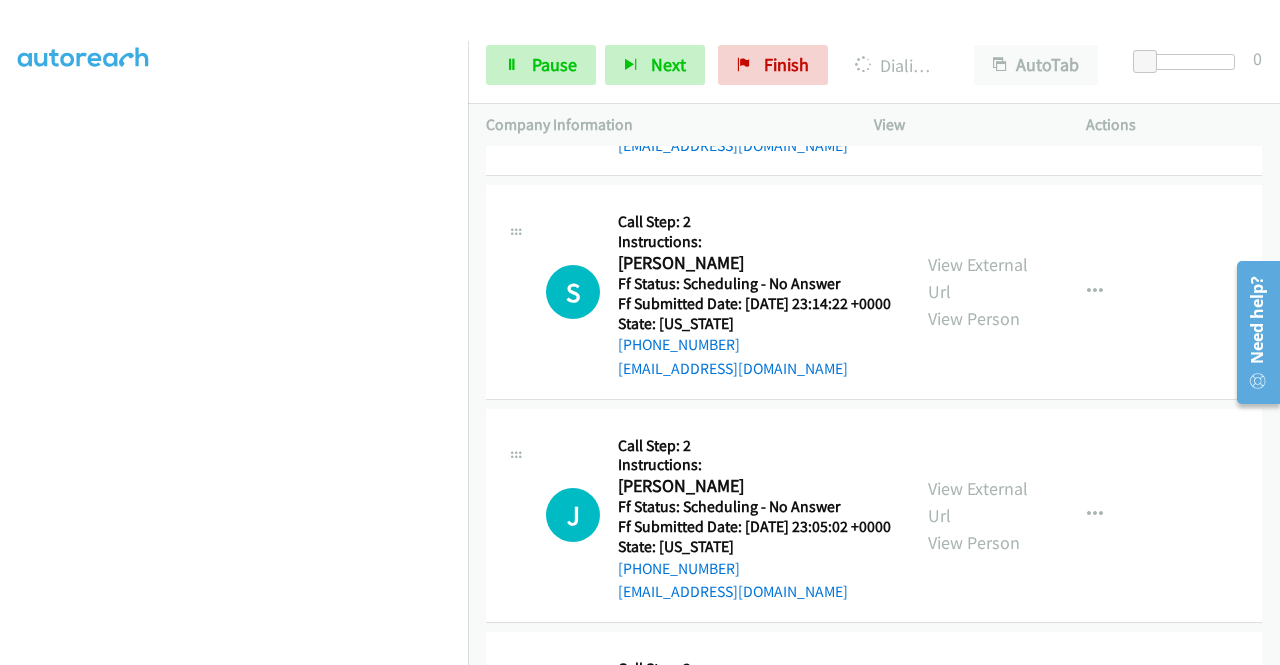 click on "View External Url" at bounding box center (978, 55) 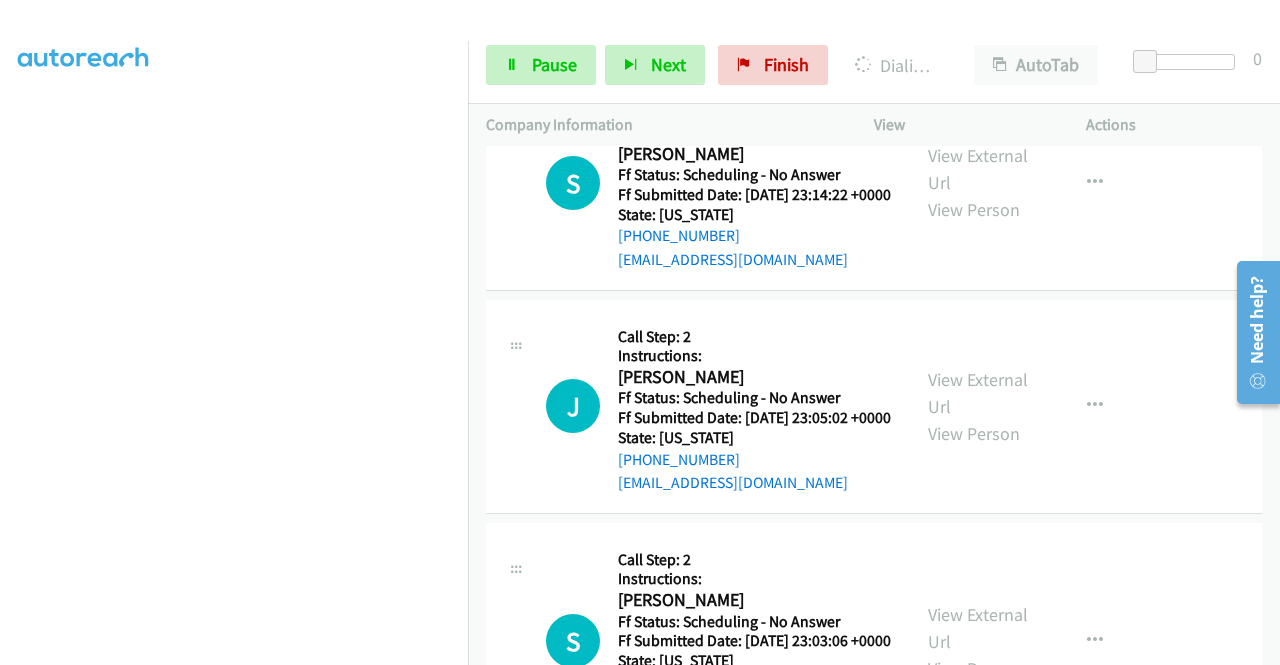 scroll, scrollTop: 8605, scrollLeft: 0, axis: vertical 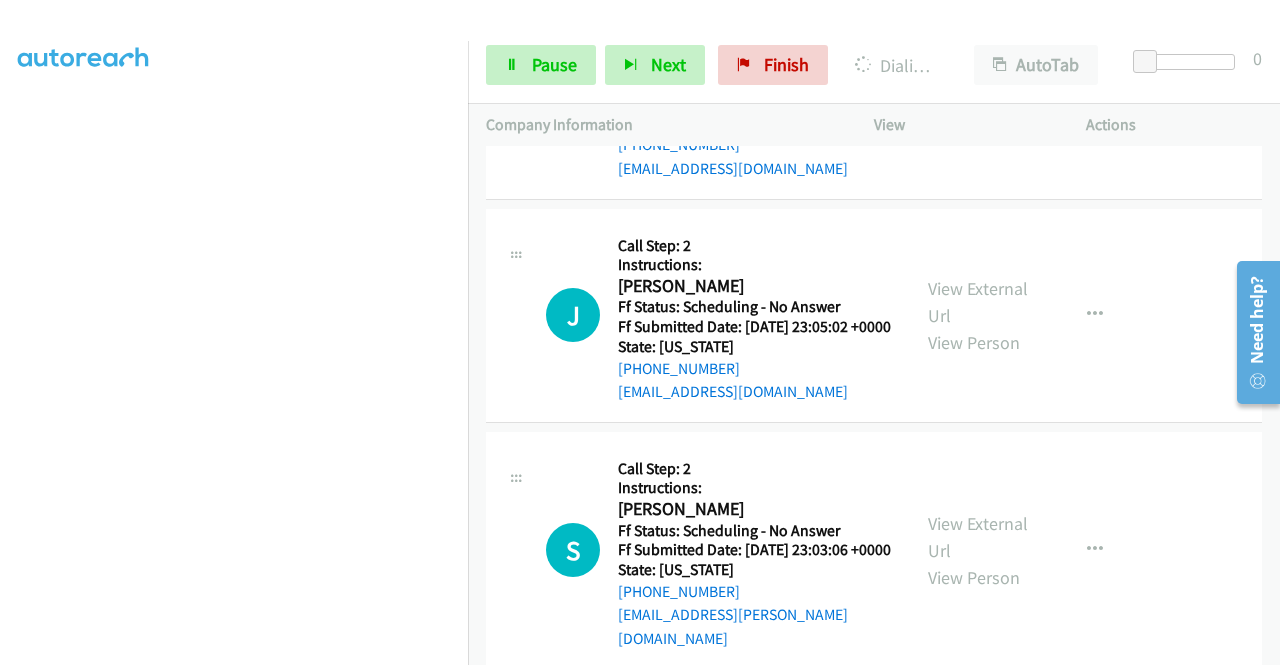 click on "View External Url" at bounding box center [978, 78] 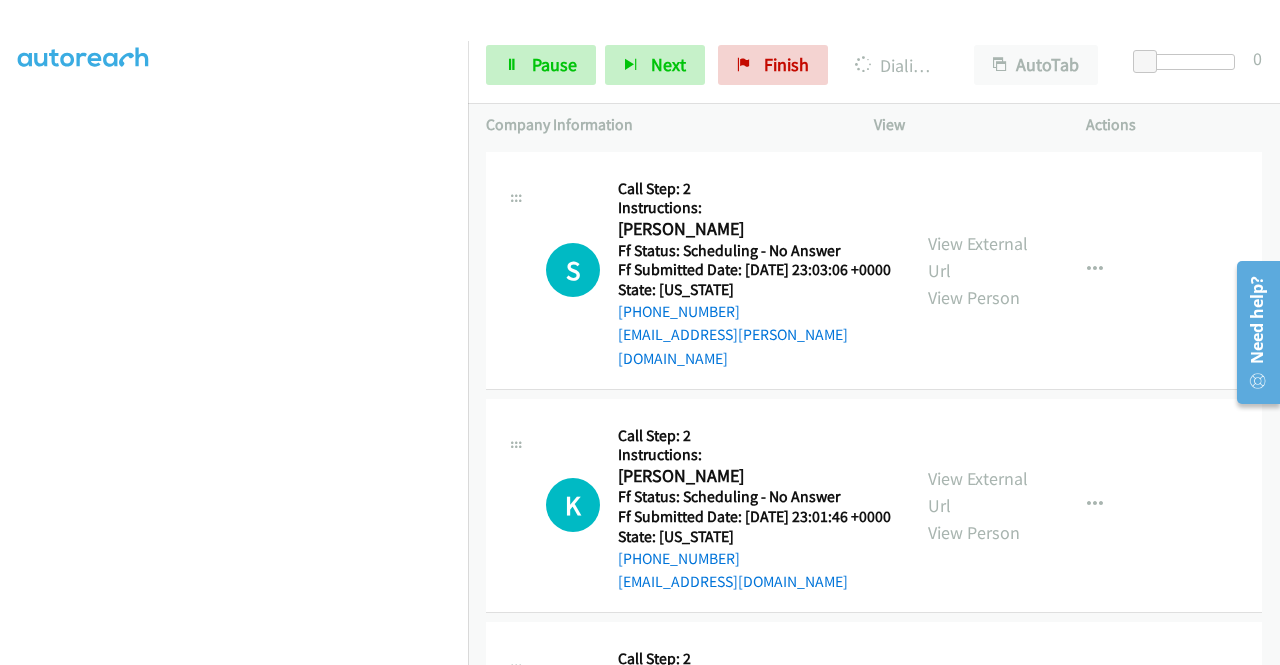 scroll, scrollTop: 8905, scrollLeft: 0, axis: vertical 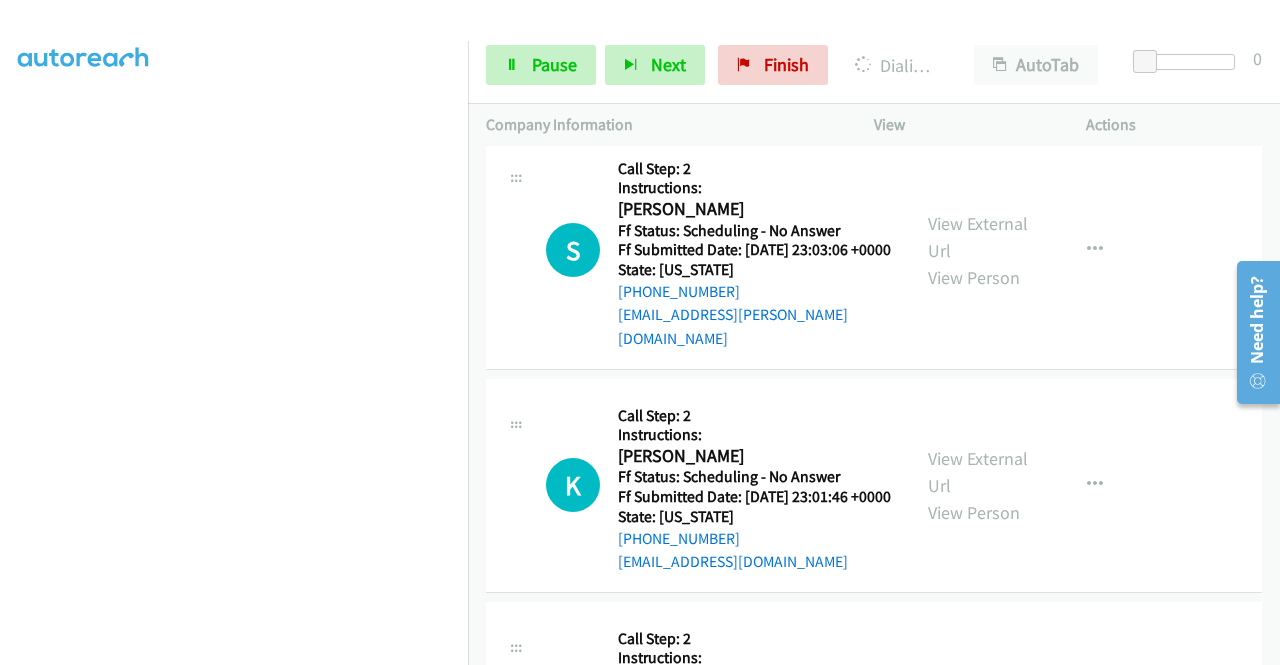 click on "View External Url" at bounding box center (978, 2) 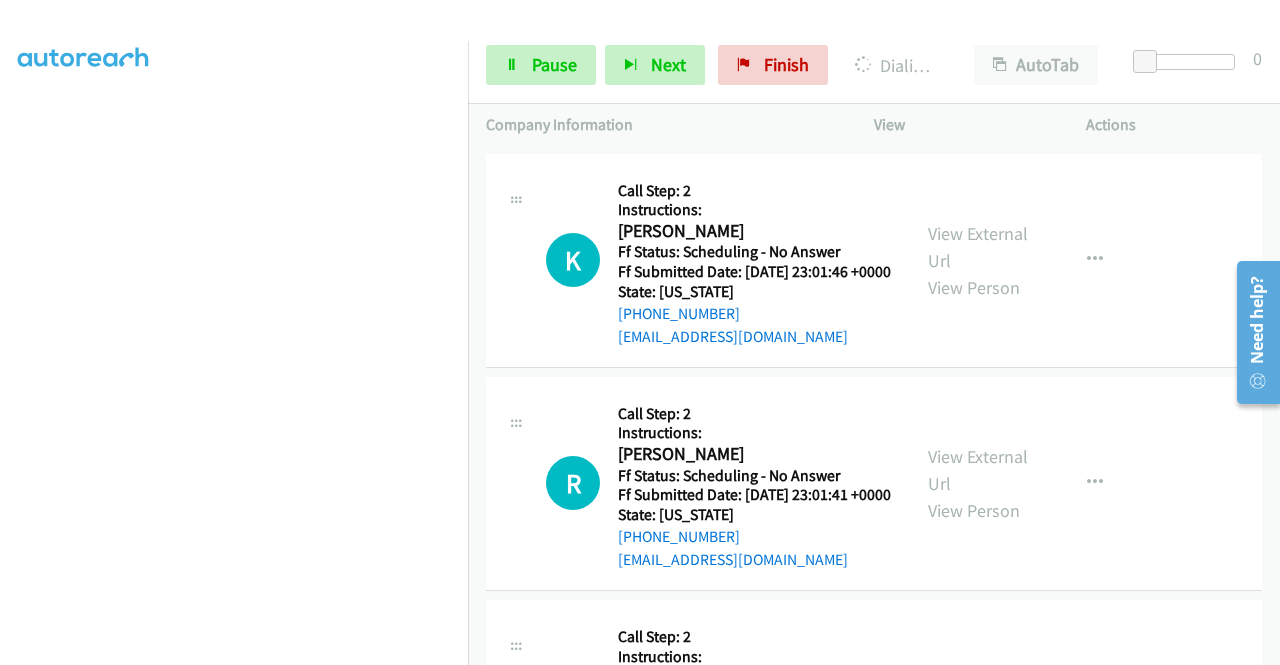 scroll, scrollTop: 9205, scrollLeft: 0, axis: vertical 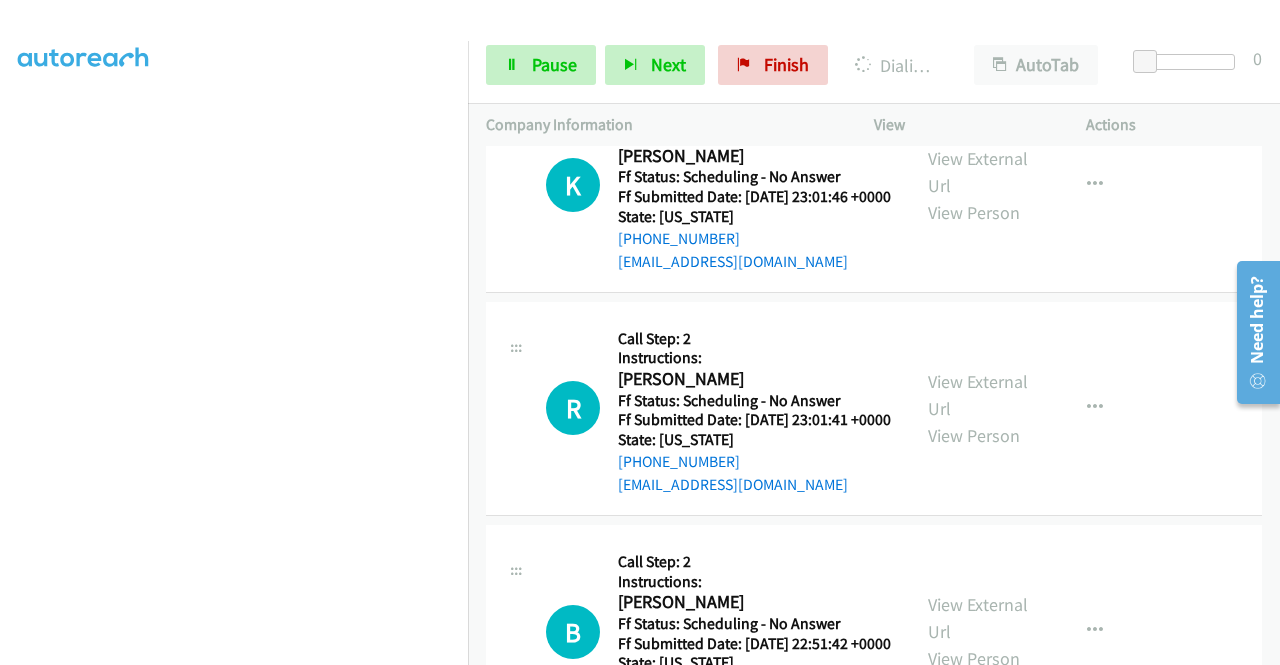 click on "View External Url" at bounding box center [978, -63] 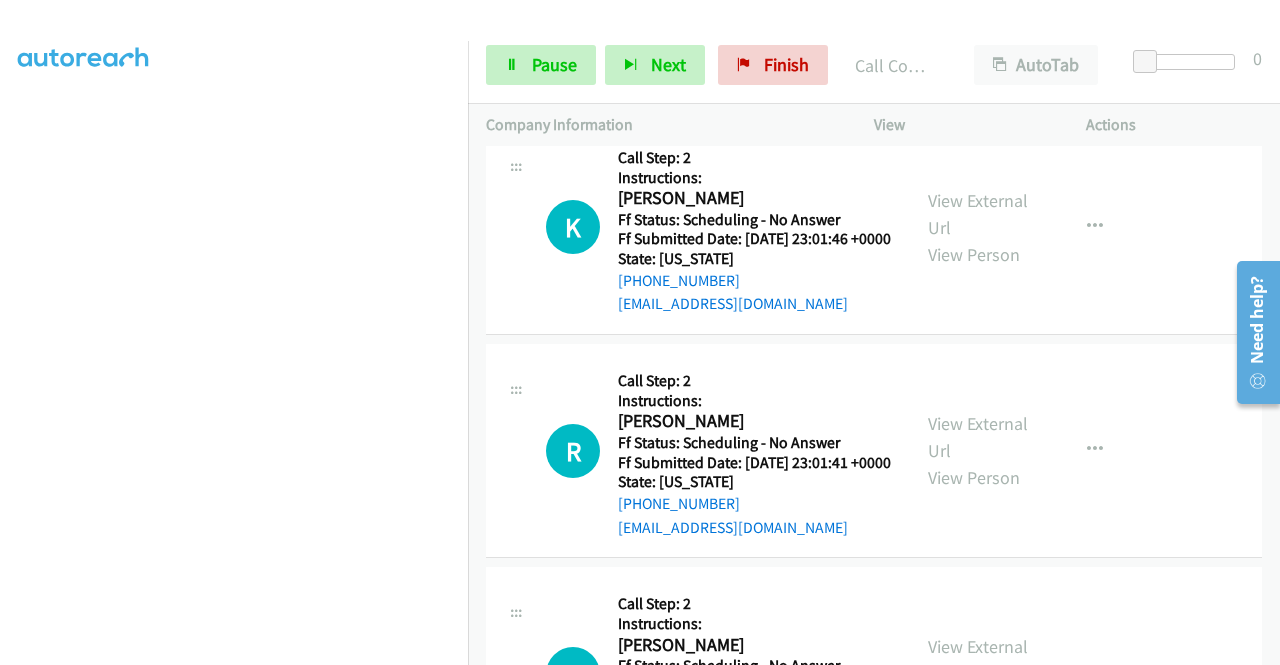 scroll, scrollTop: 9290, scrollLeft: 0, axis: vertical 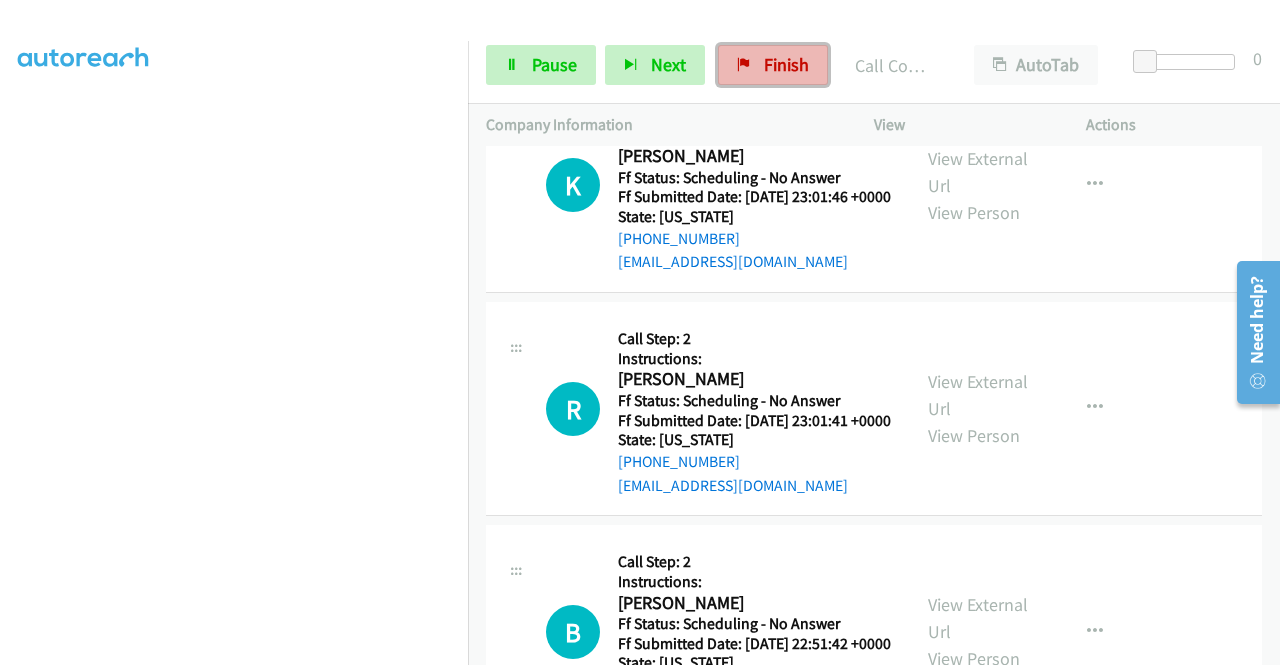 click on "Finish" at bounding box center [773, 65] 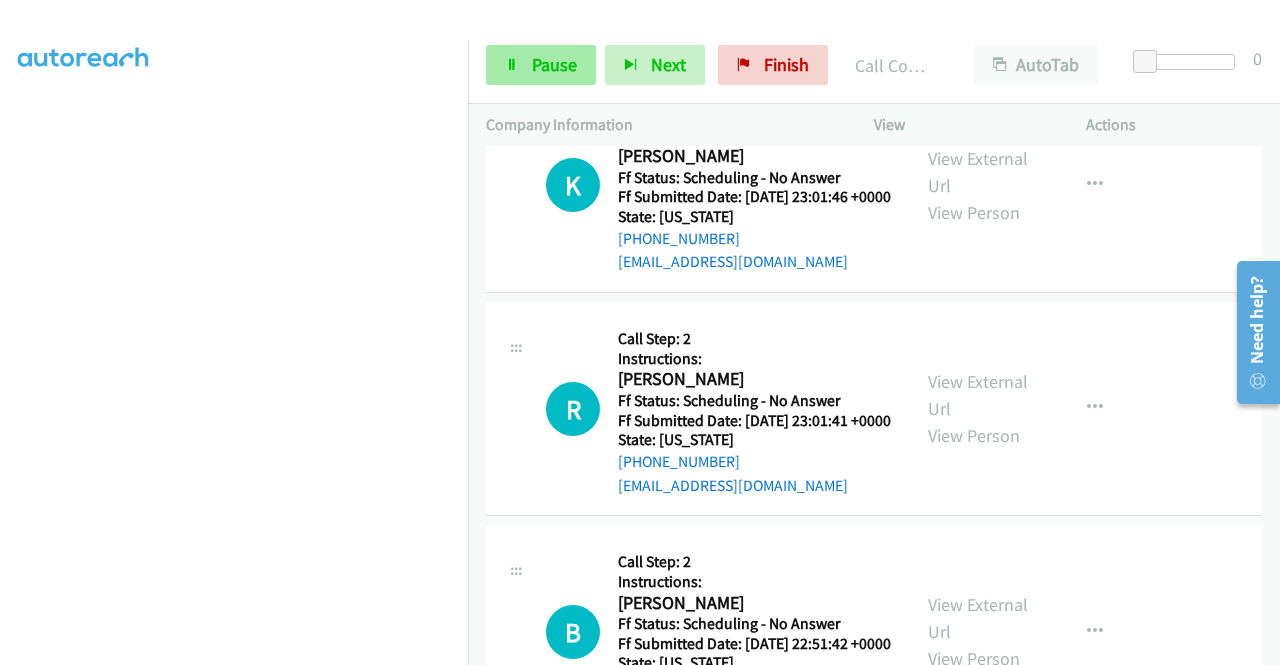 click on "Pause" at bounding box center (554, 64) 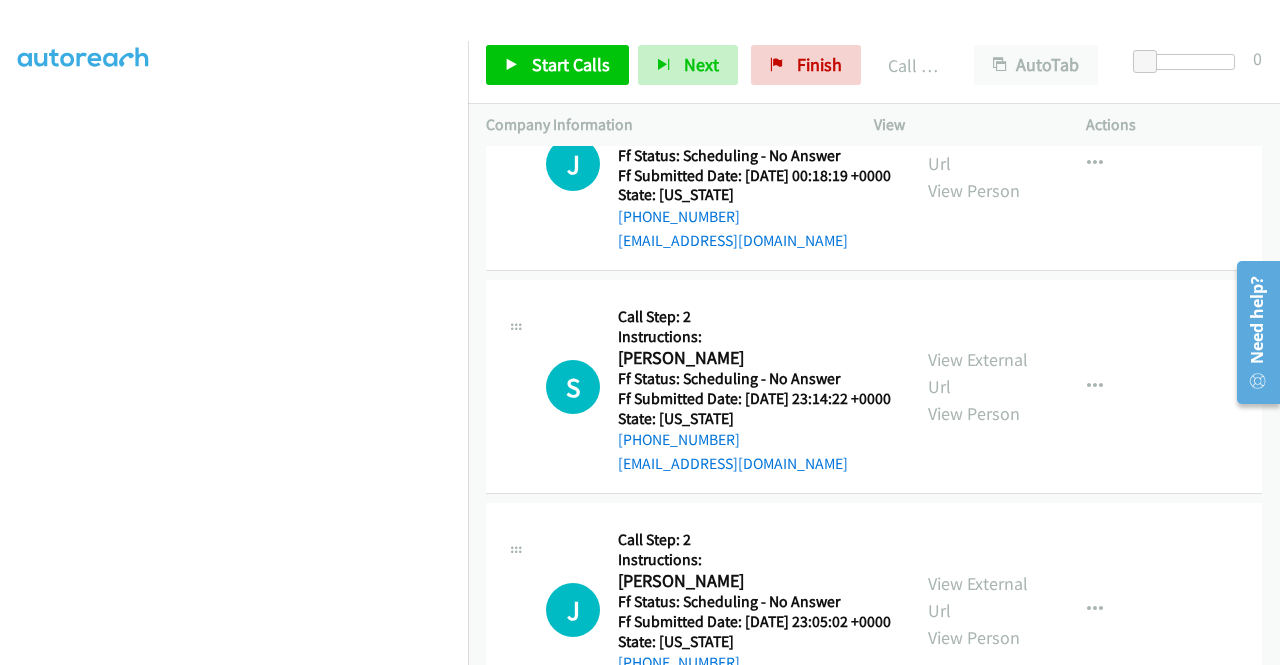 scroll, scrollTop: 8432, scrollLeft: 0, axis: vertical 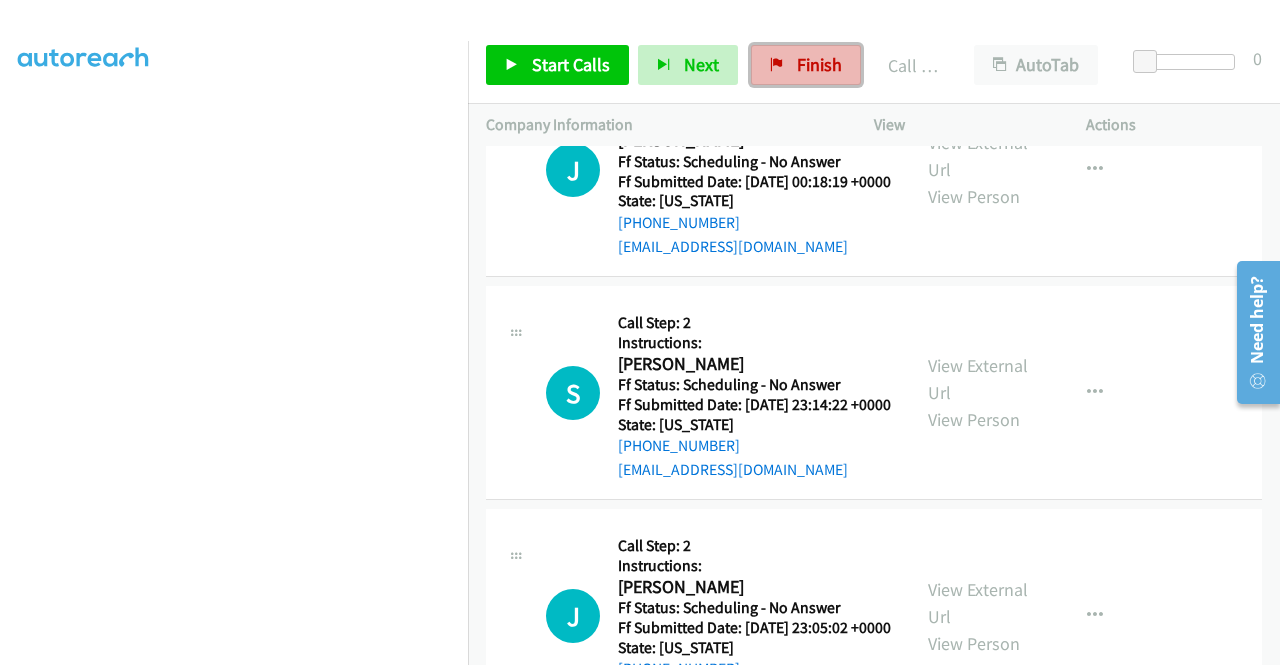 click on "Finish" at bounding box center [819, 64] 